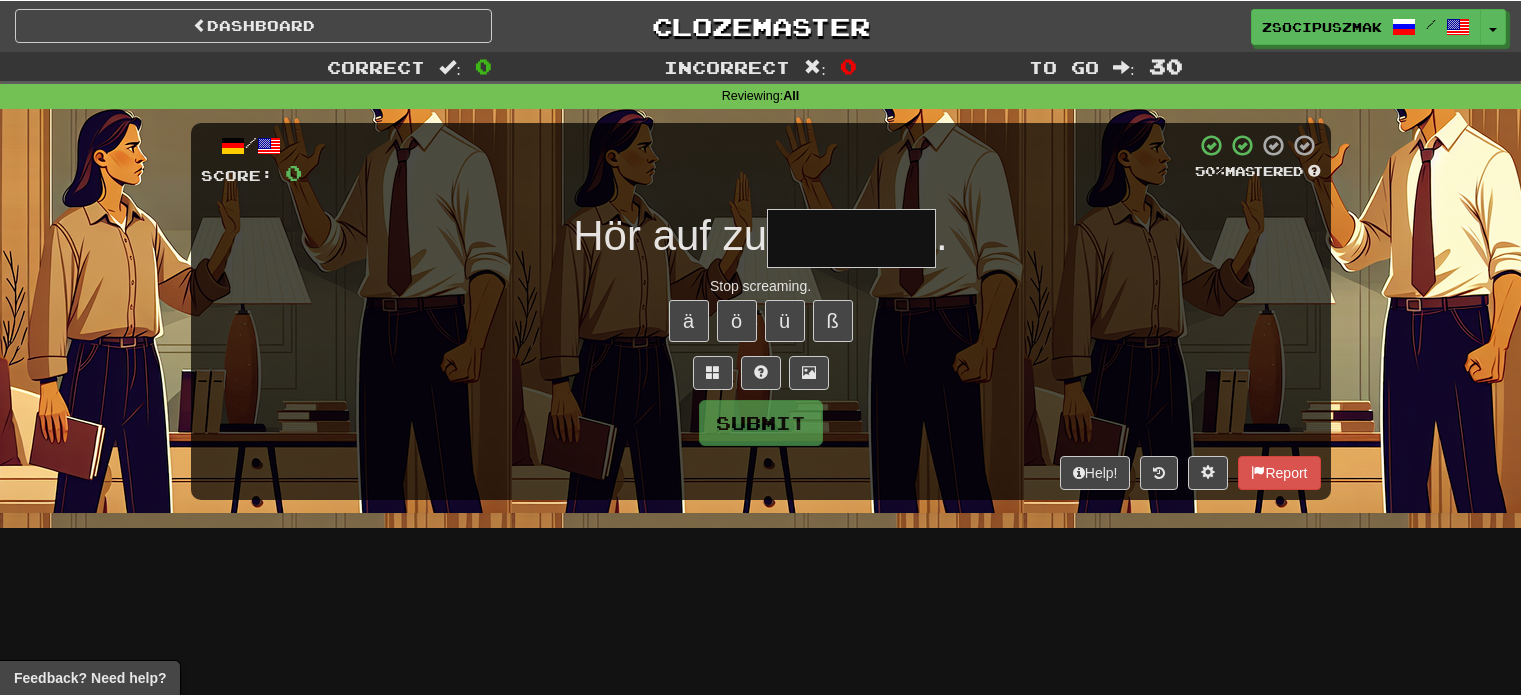 scroll, scrollTop: 0, scrollLeft: 0, axis: both 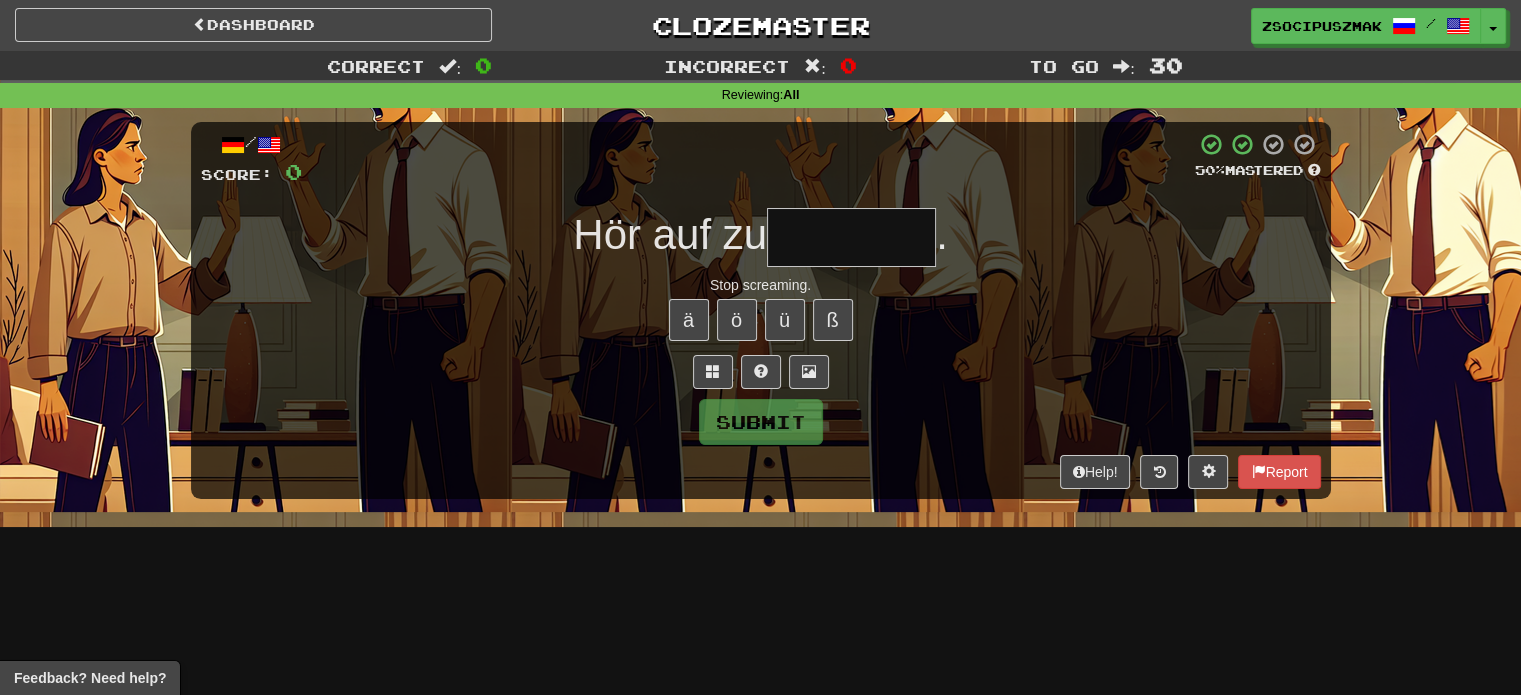 click at bounding box center [851, 237] 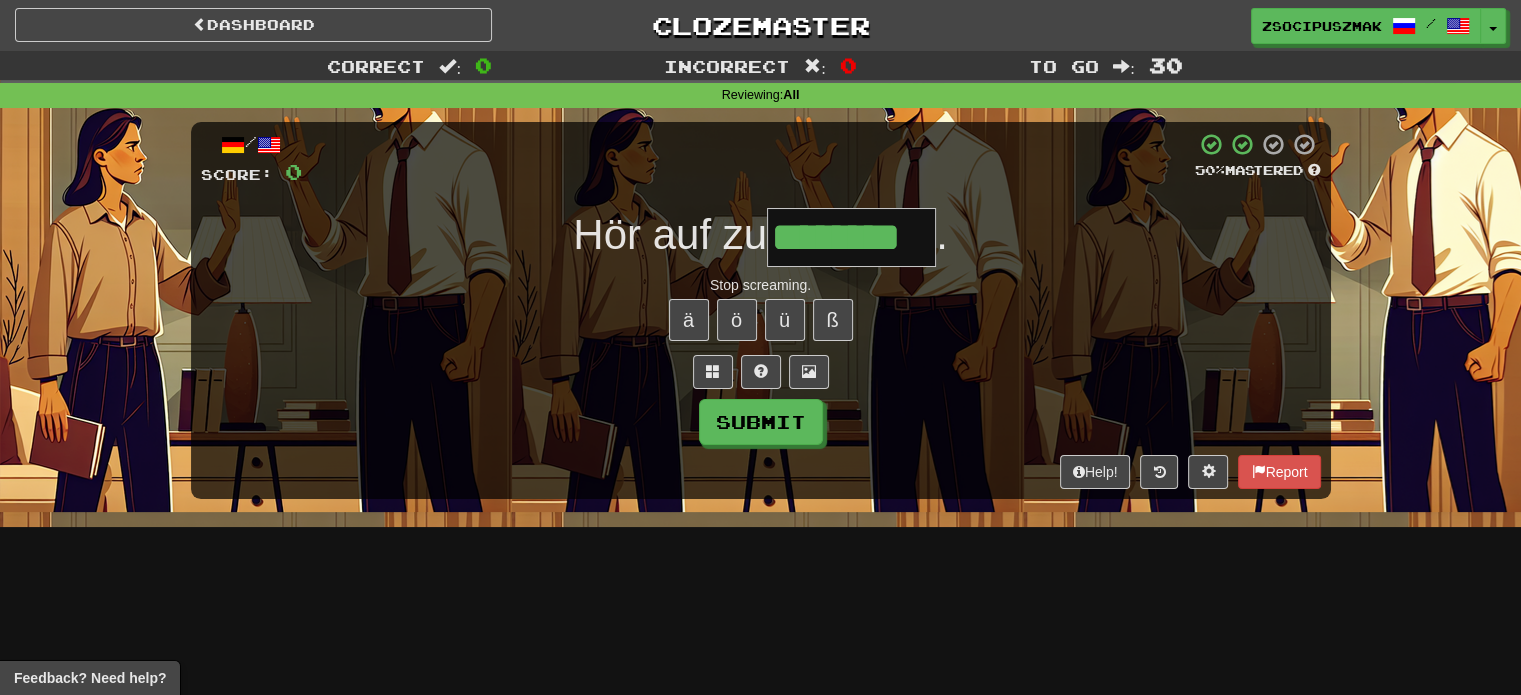 type on "********" 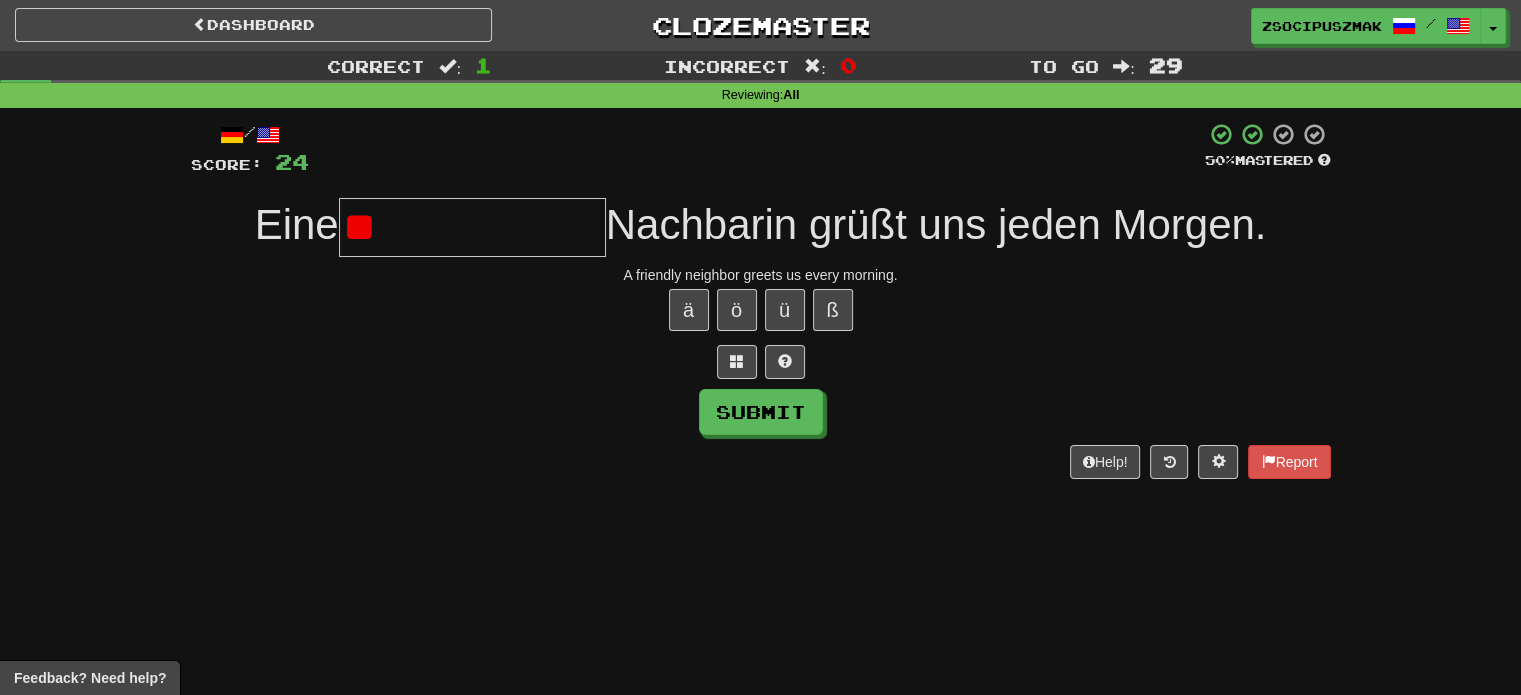 type on "*" 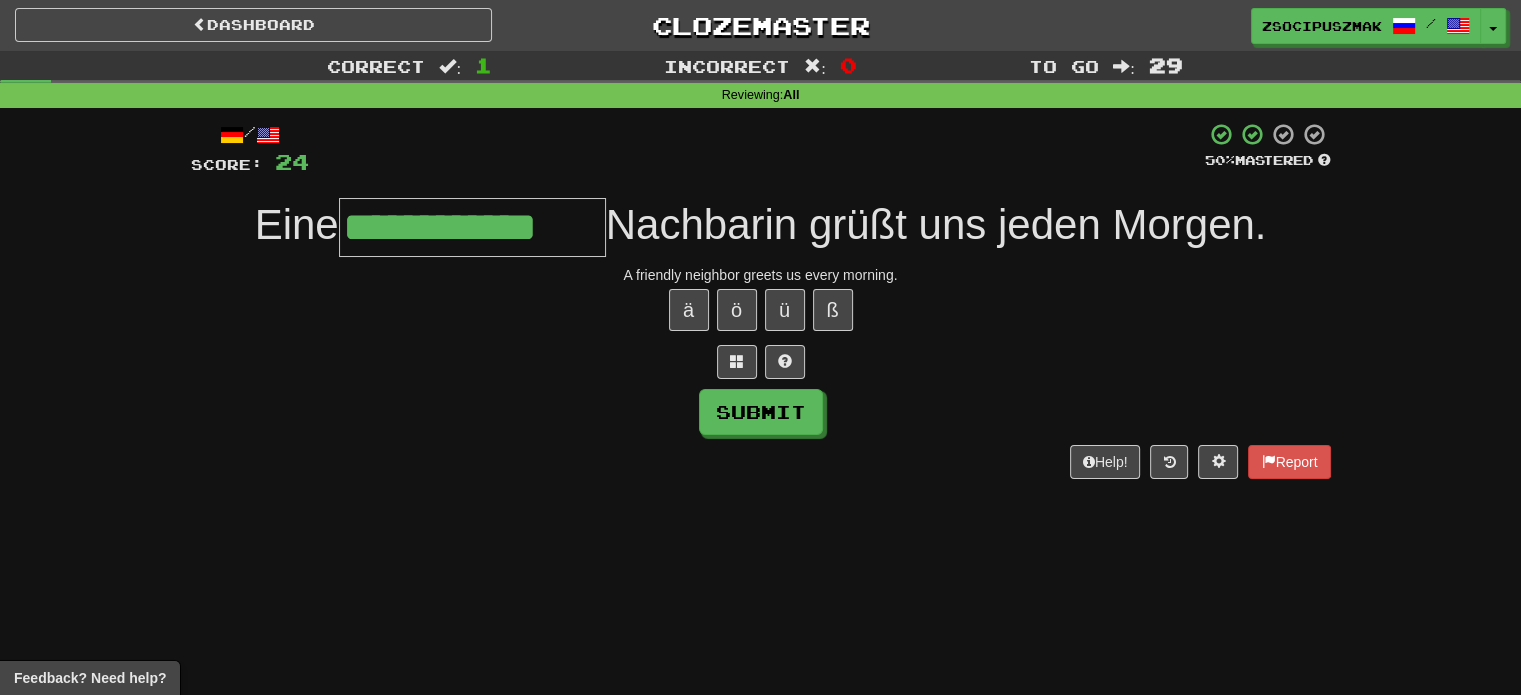 type on "**********" 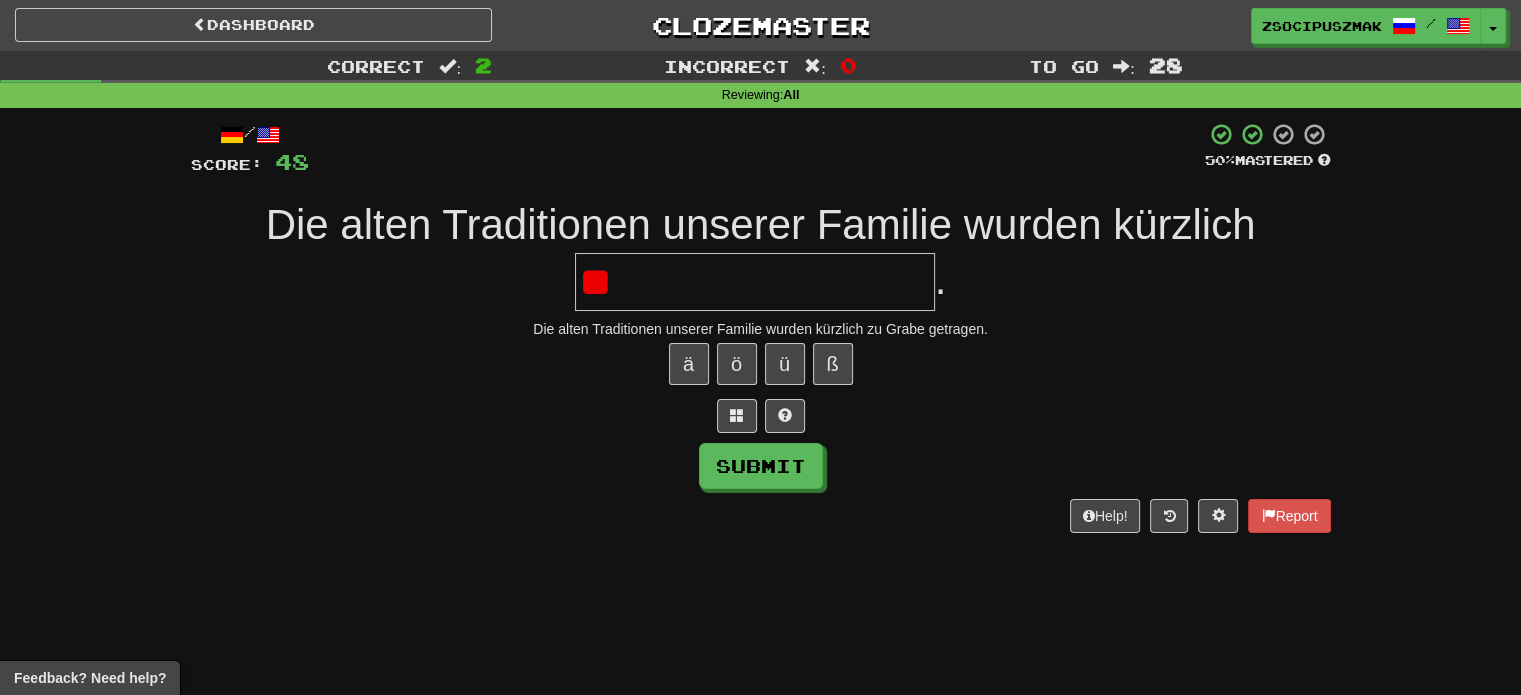 type on "*" 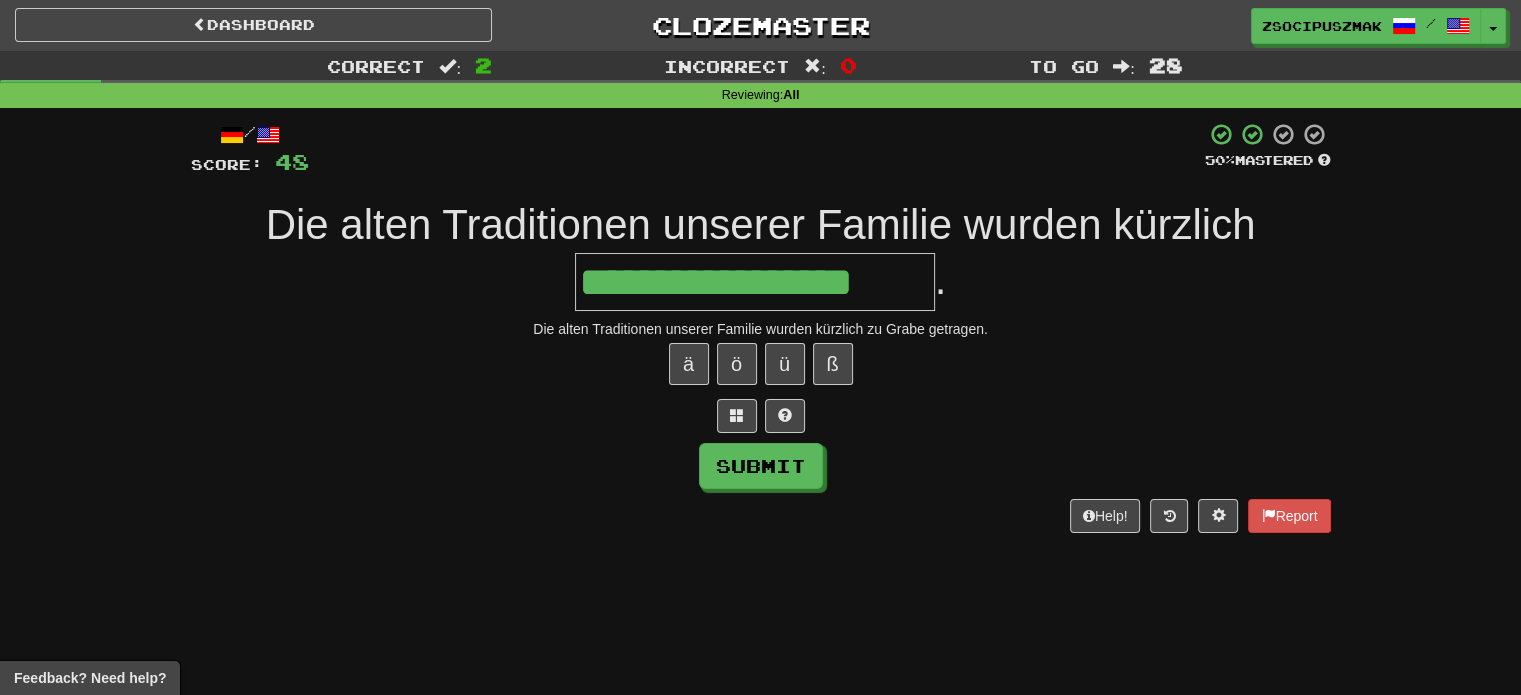 type on "**********" 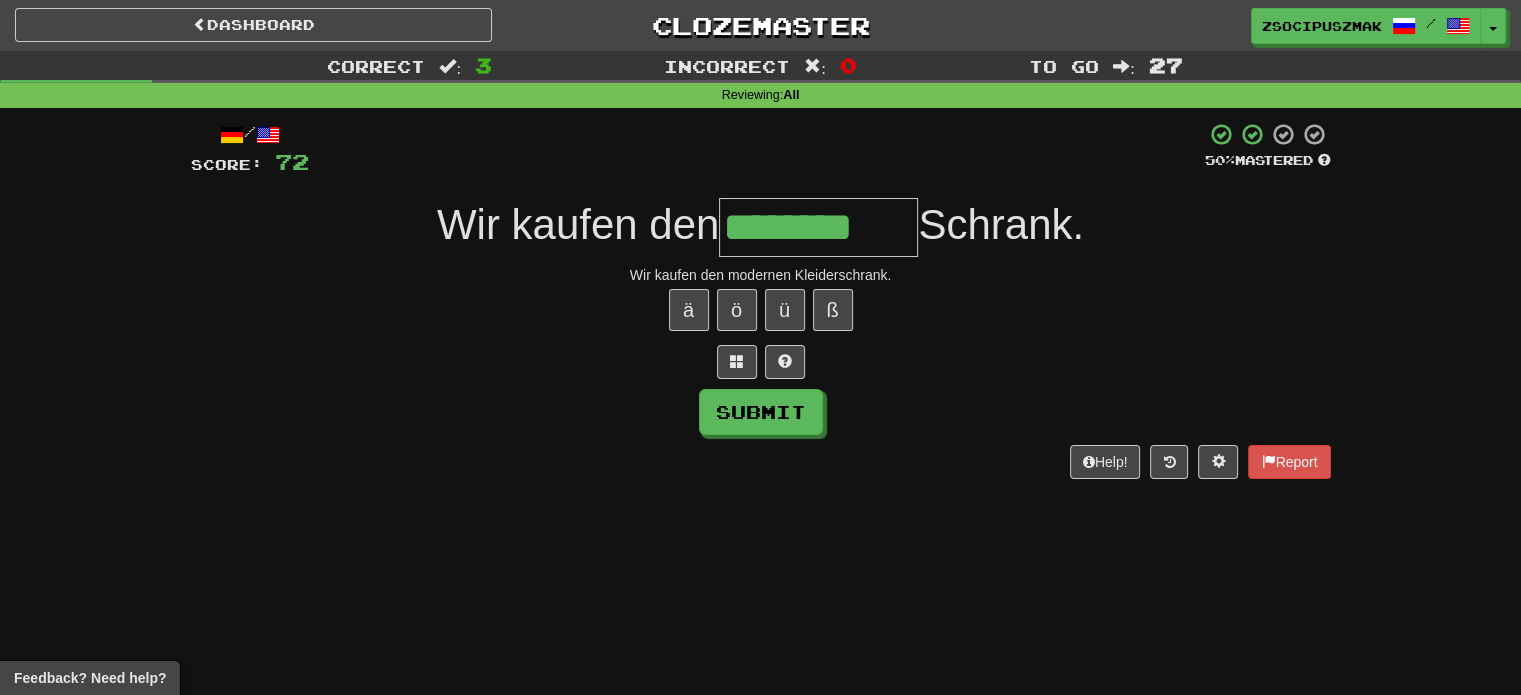 type on "********" 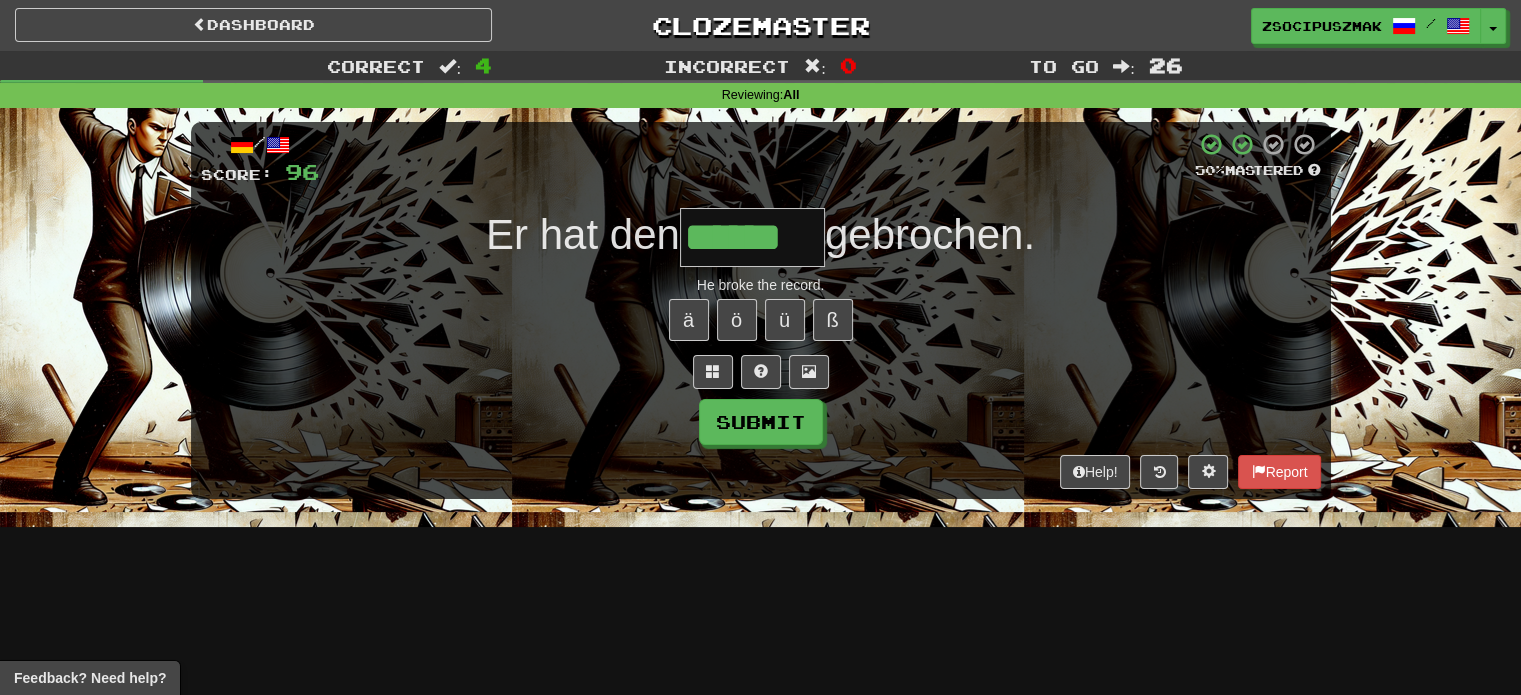 type on "******" 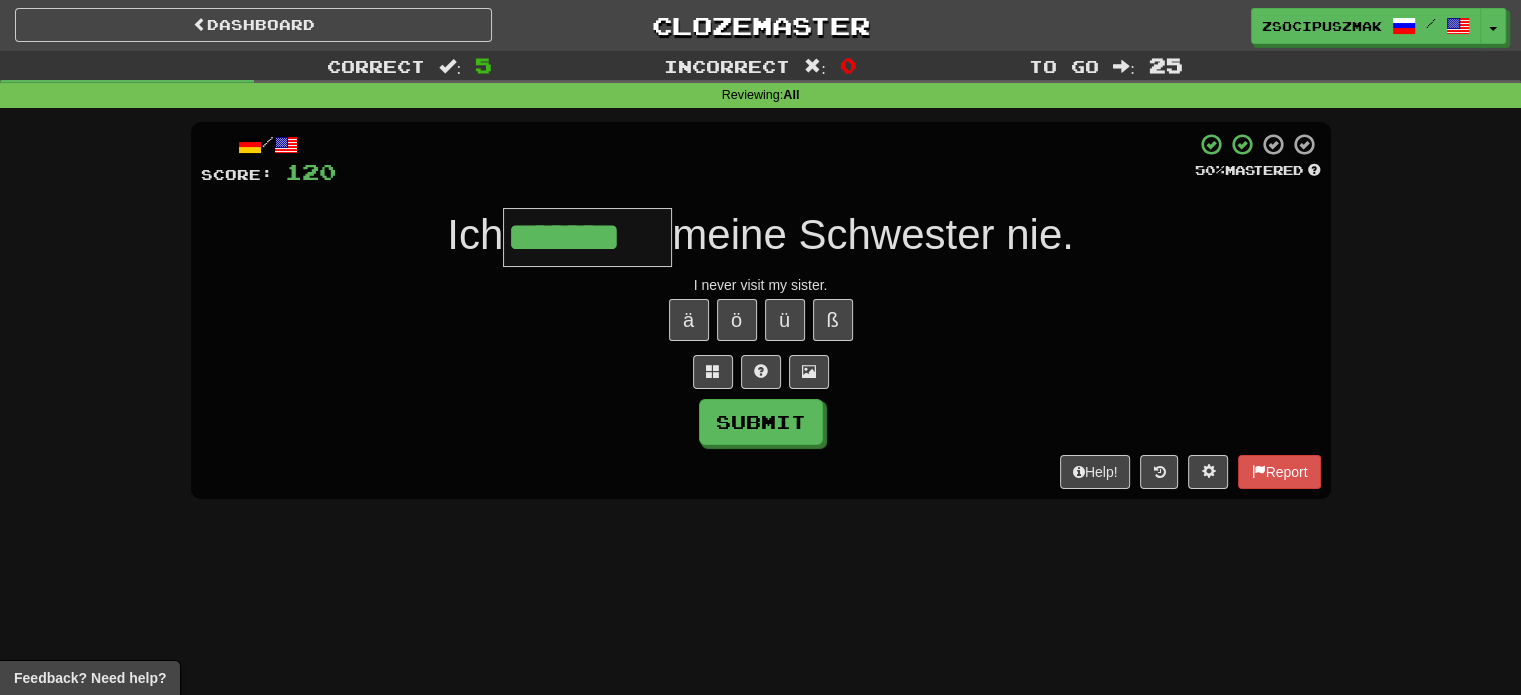 type on "*******" 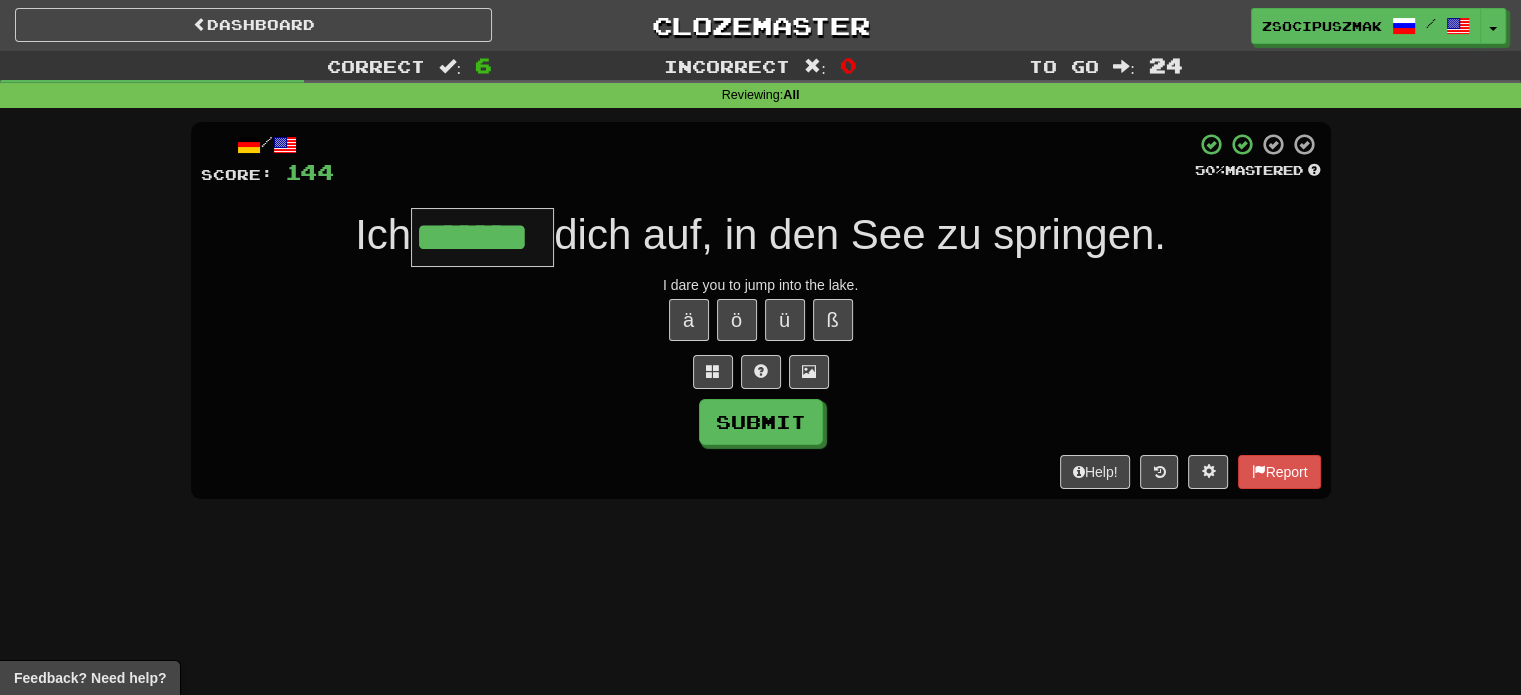 type on "*******" 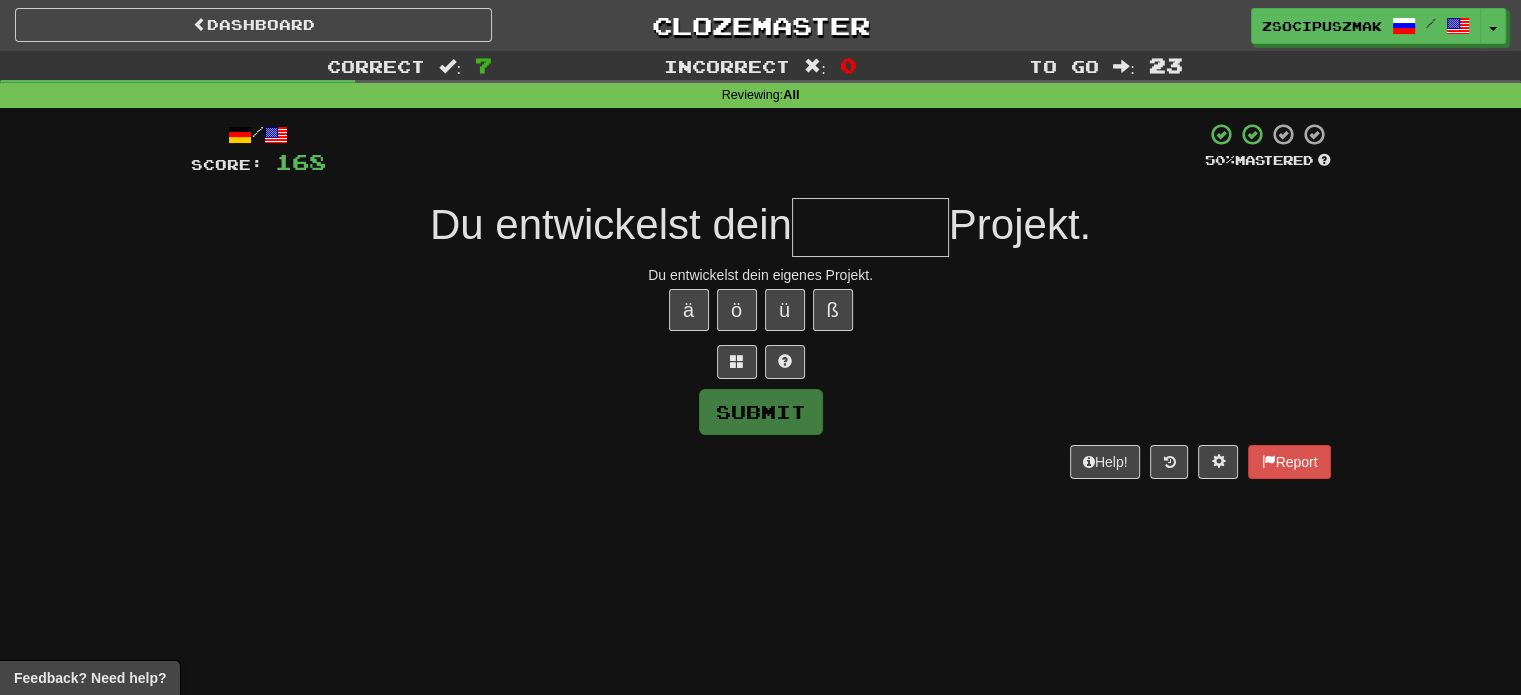 type on "*" 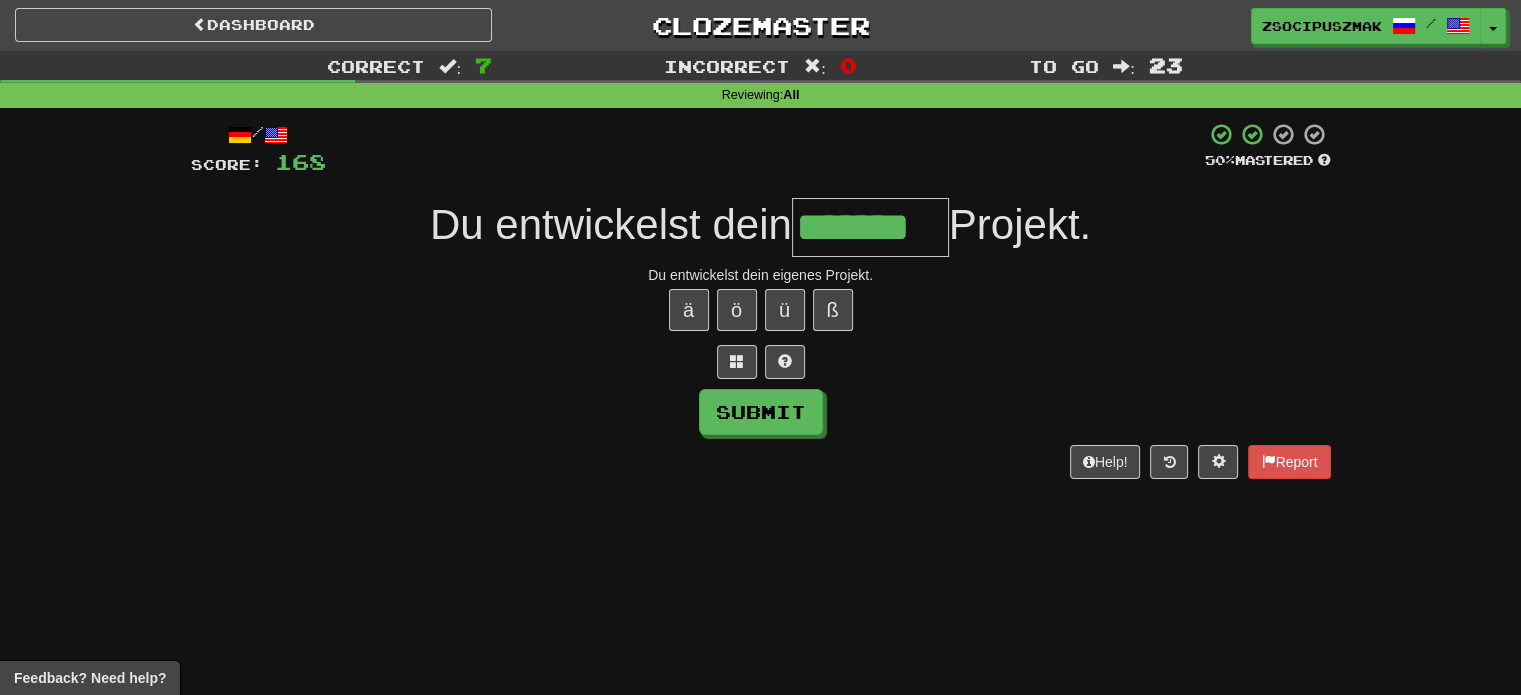 type on "*******" 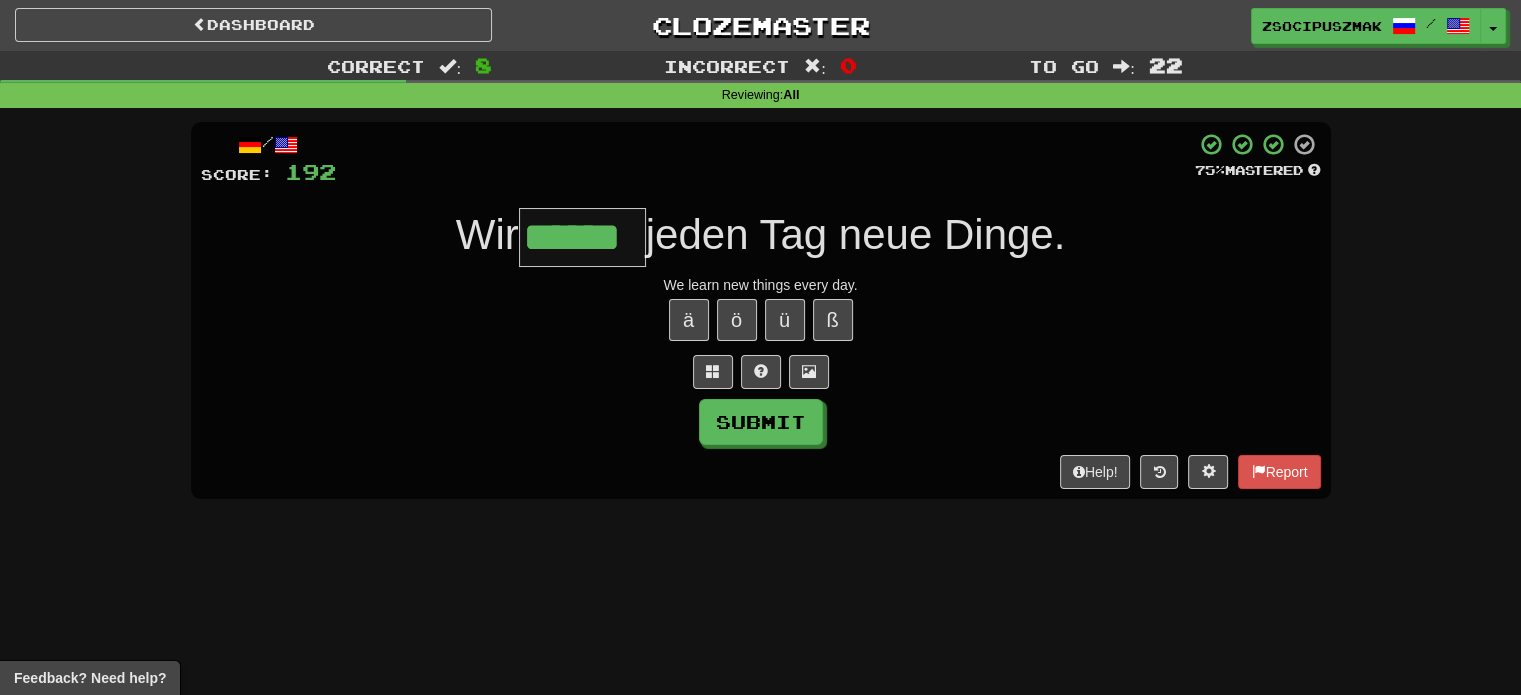 type on "******" 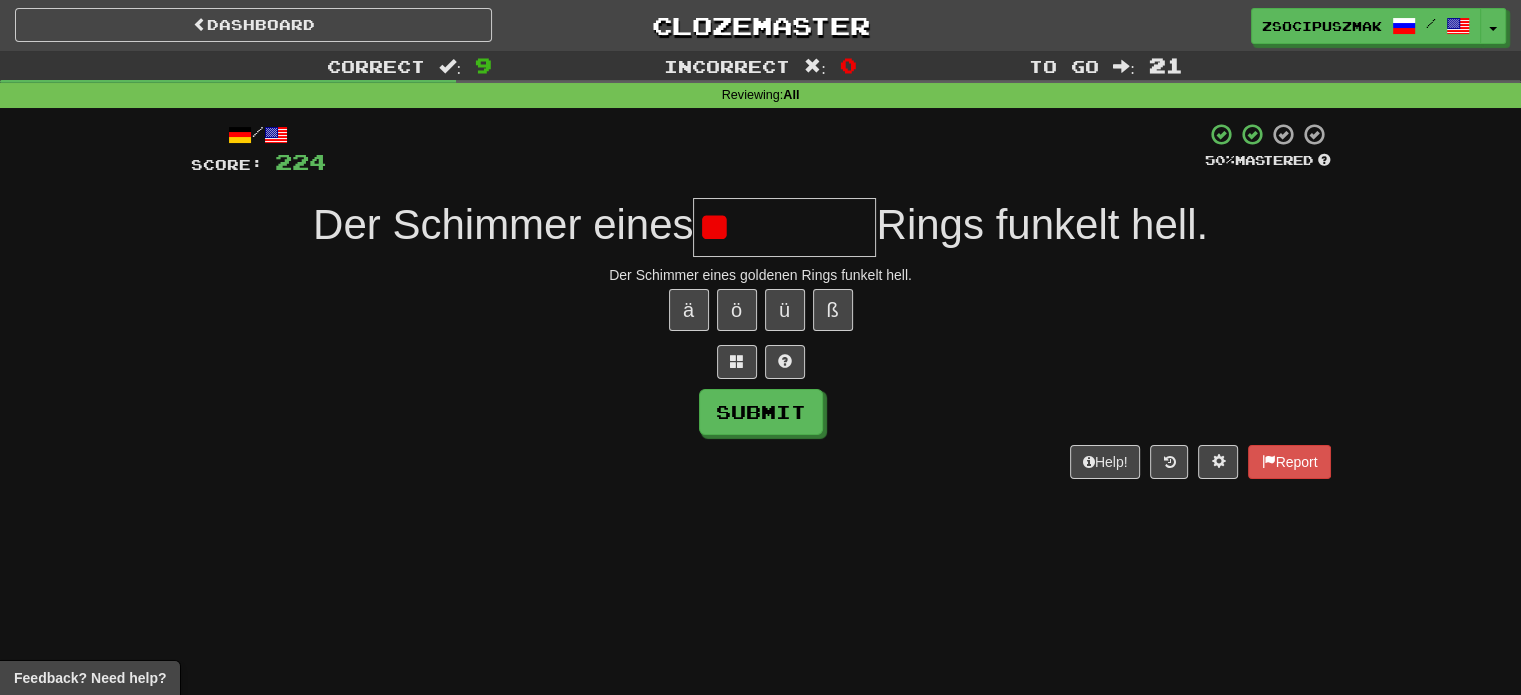 type on "*" 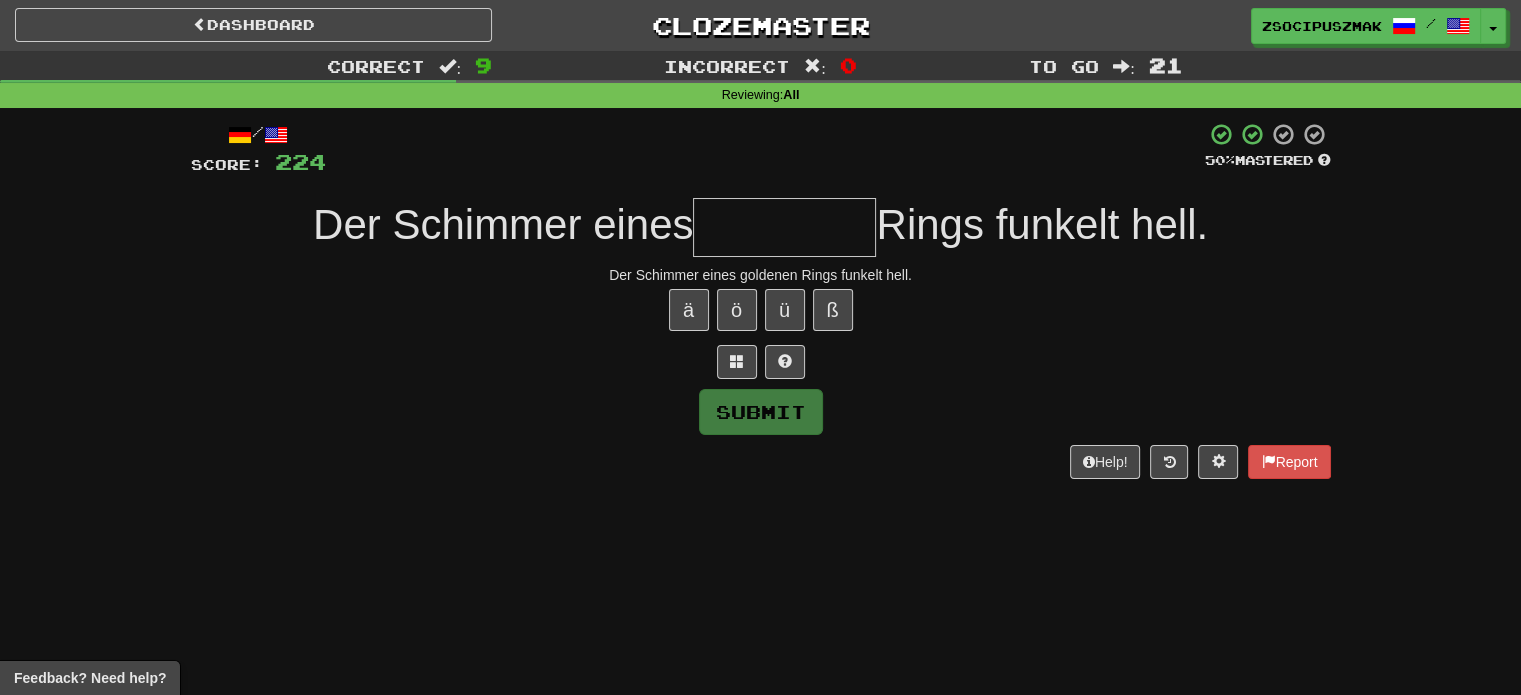 type on "*" 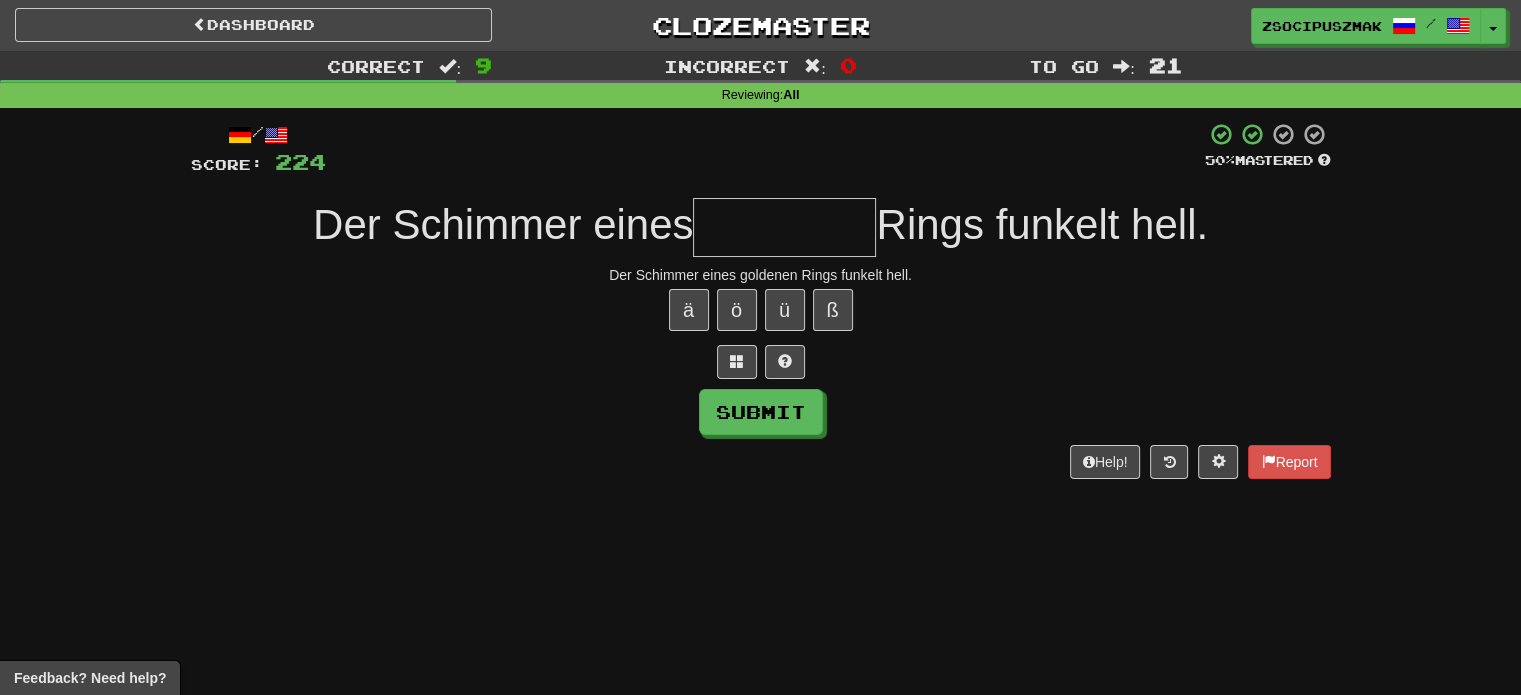 type on "*" 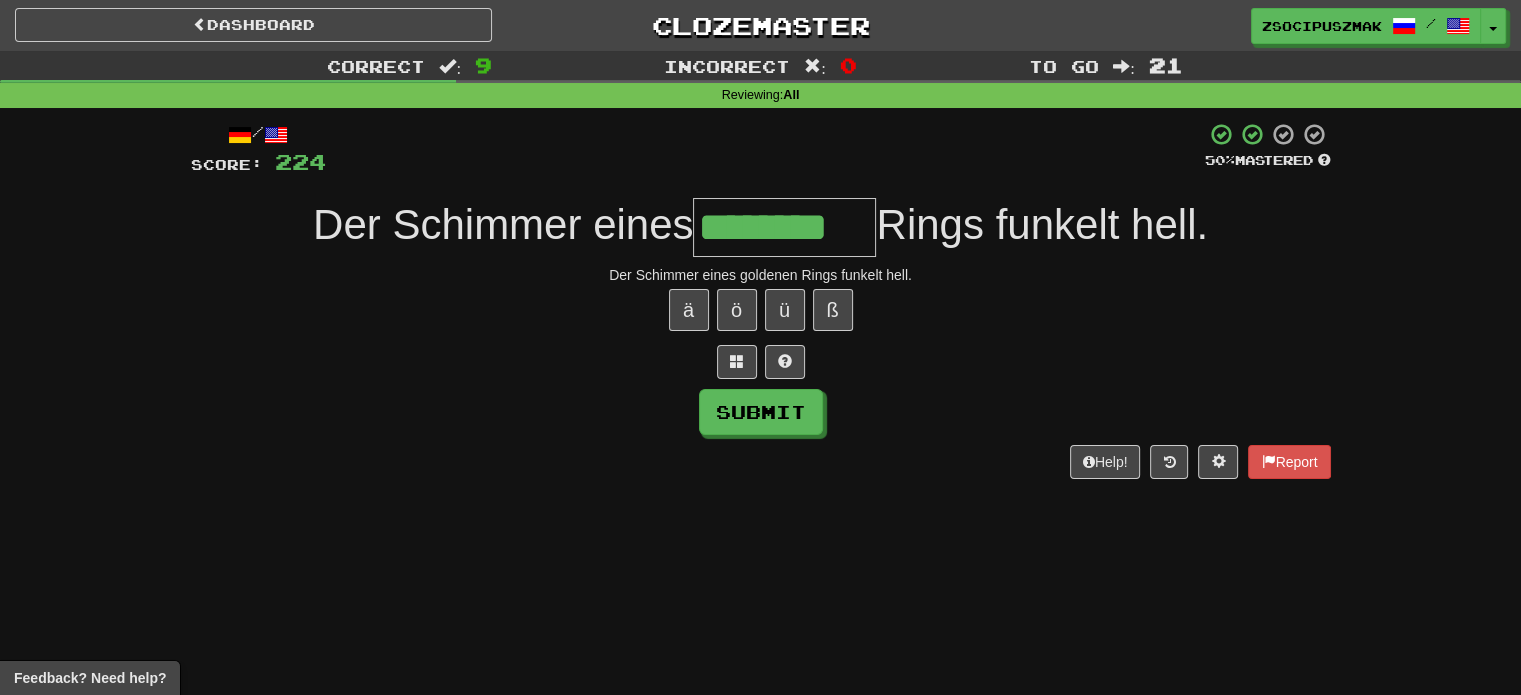 type on "********" 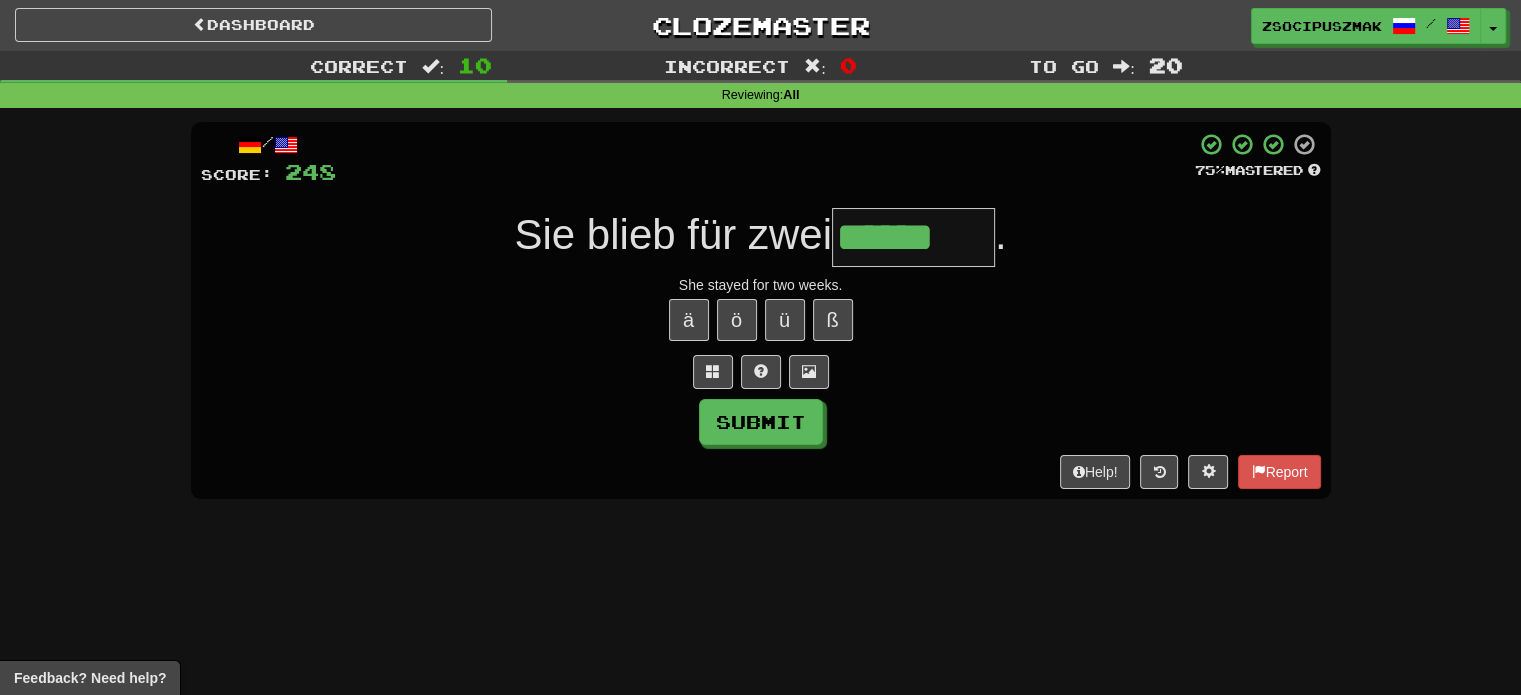 type on "******" 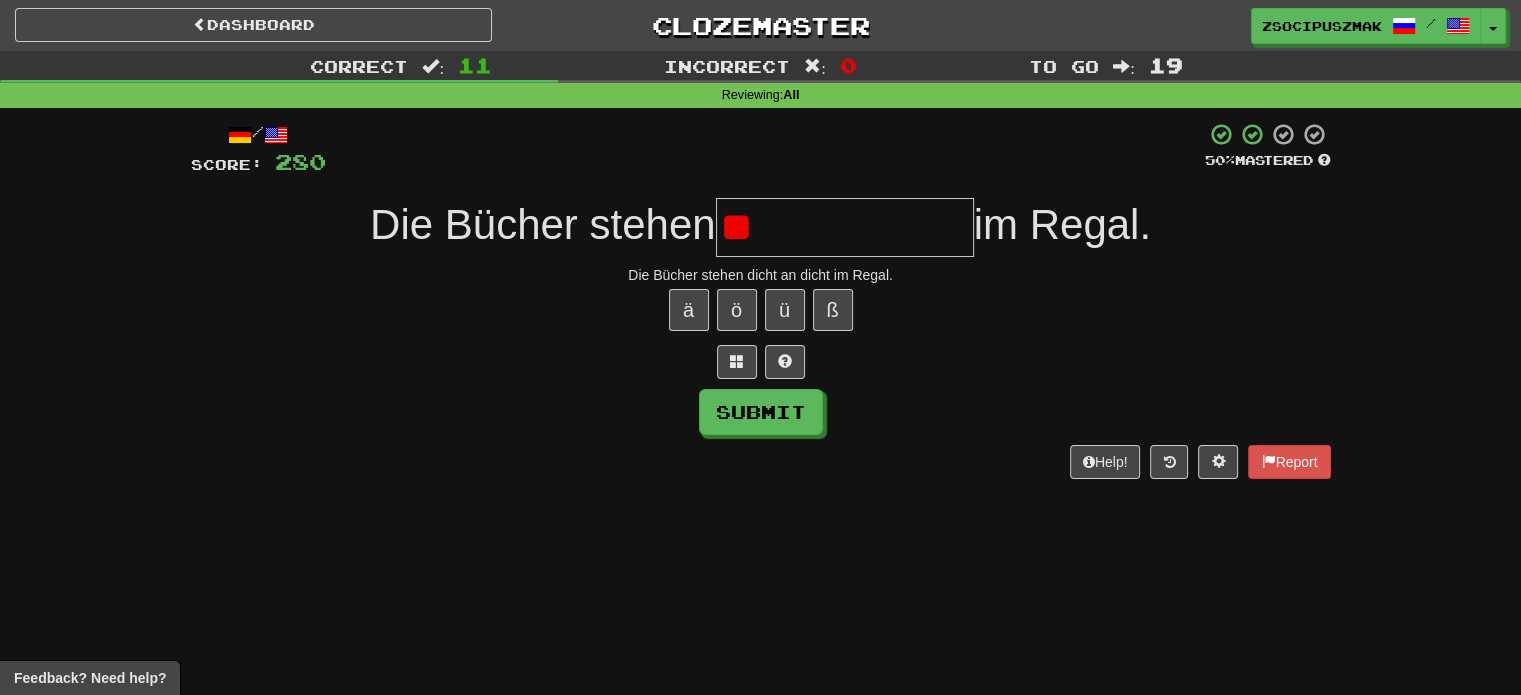 type on "*" 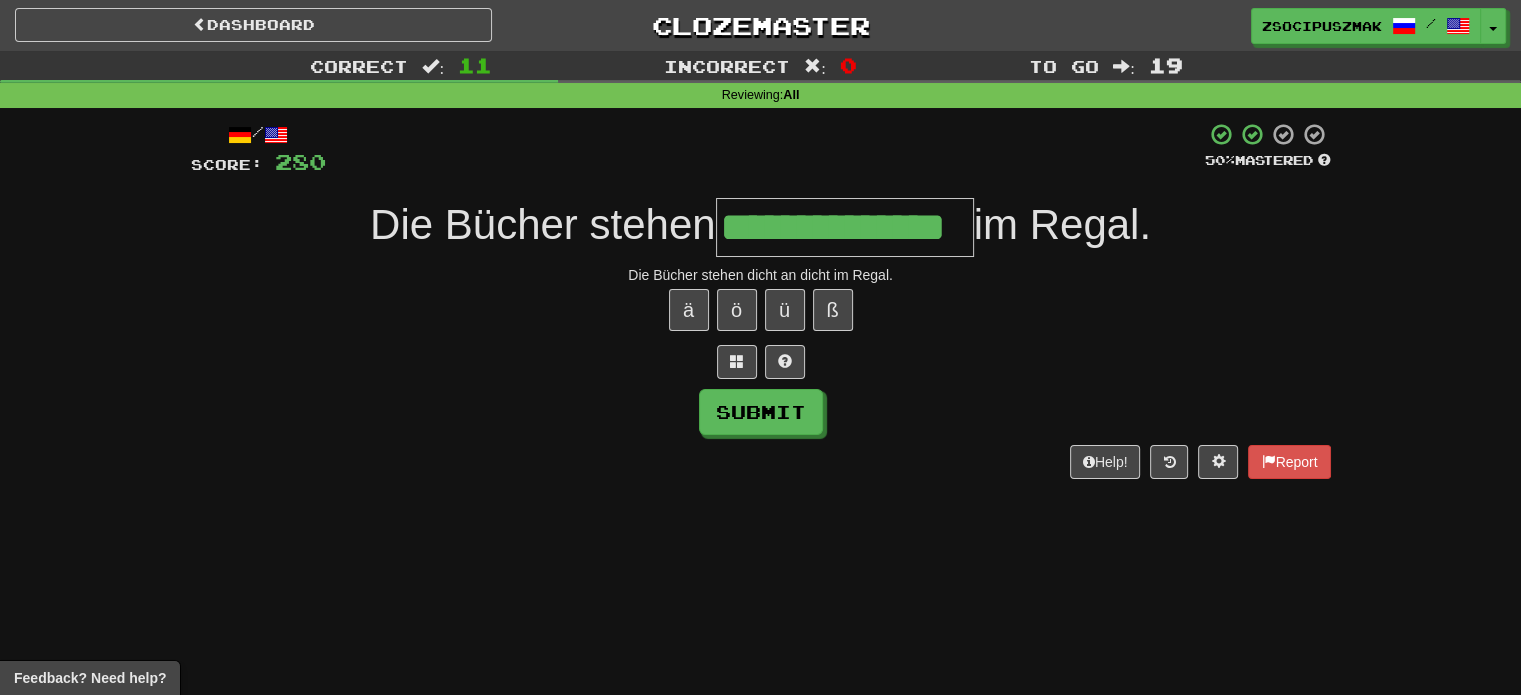 type on "**********" 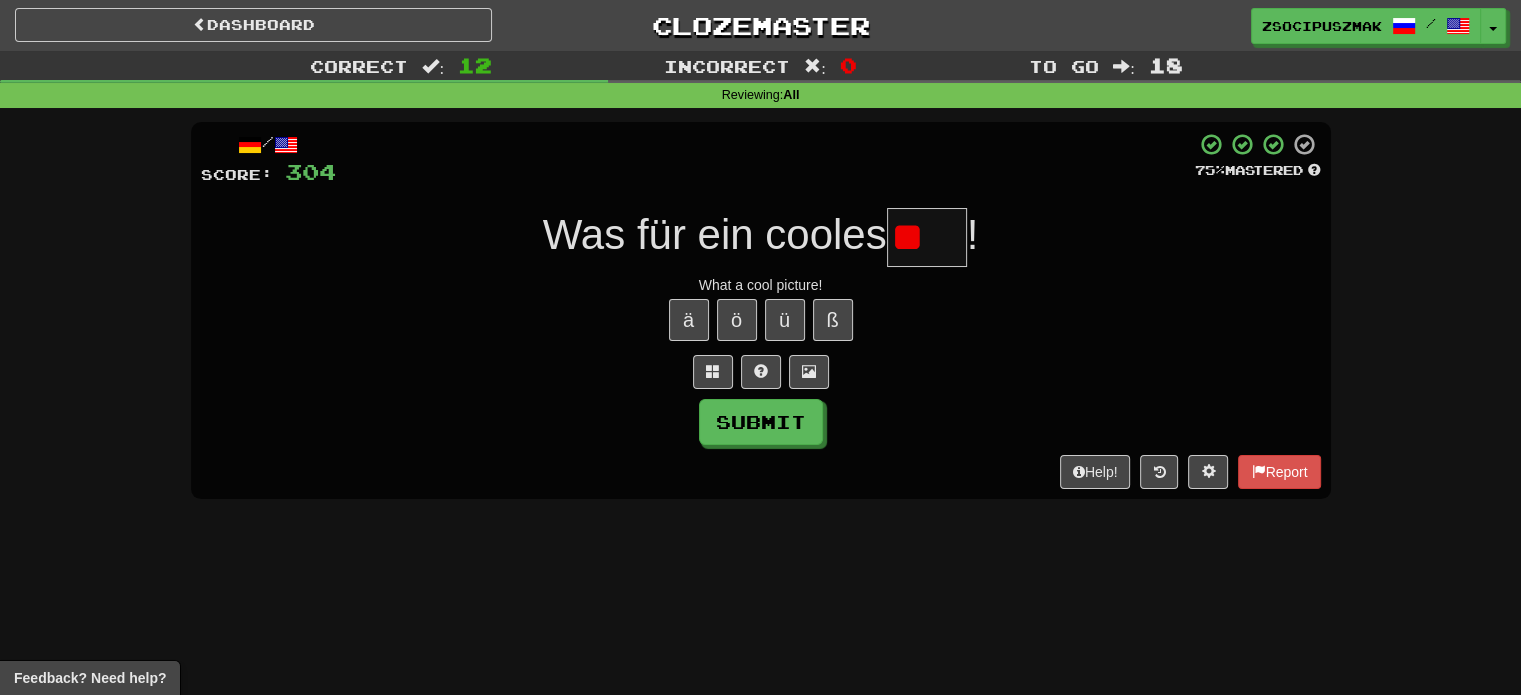 type on "*" 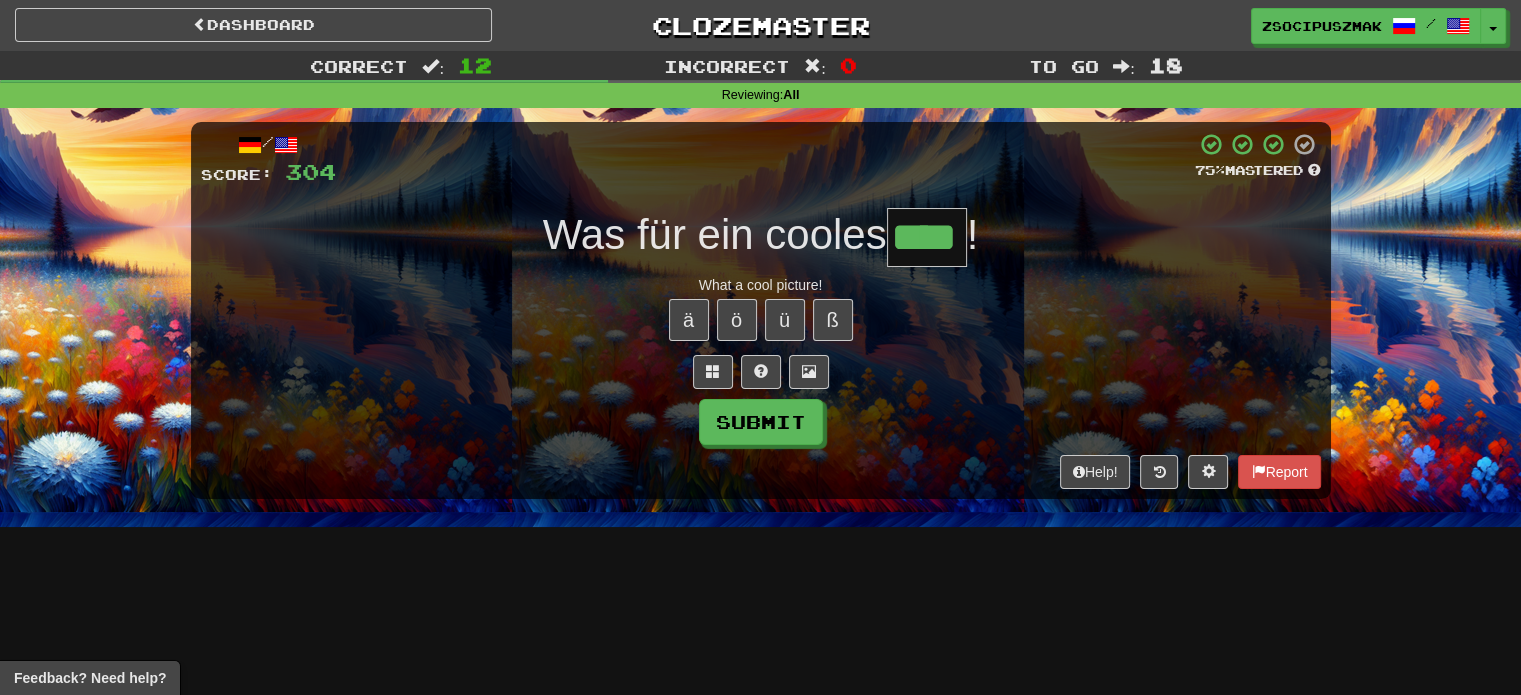 type on "****" 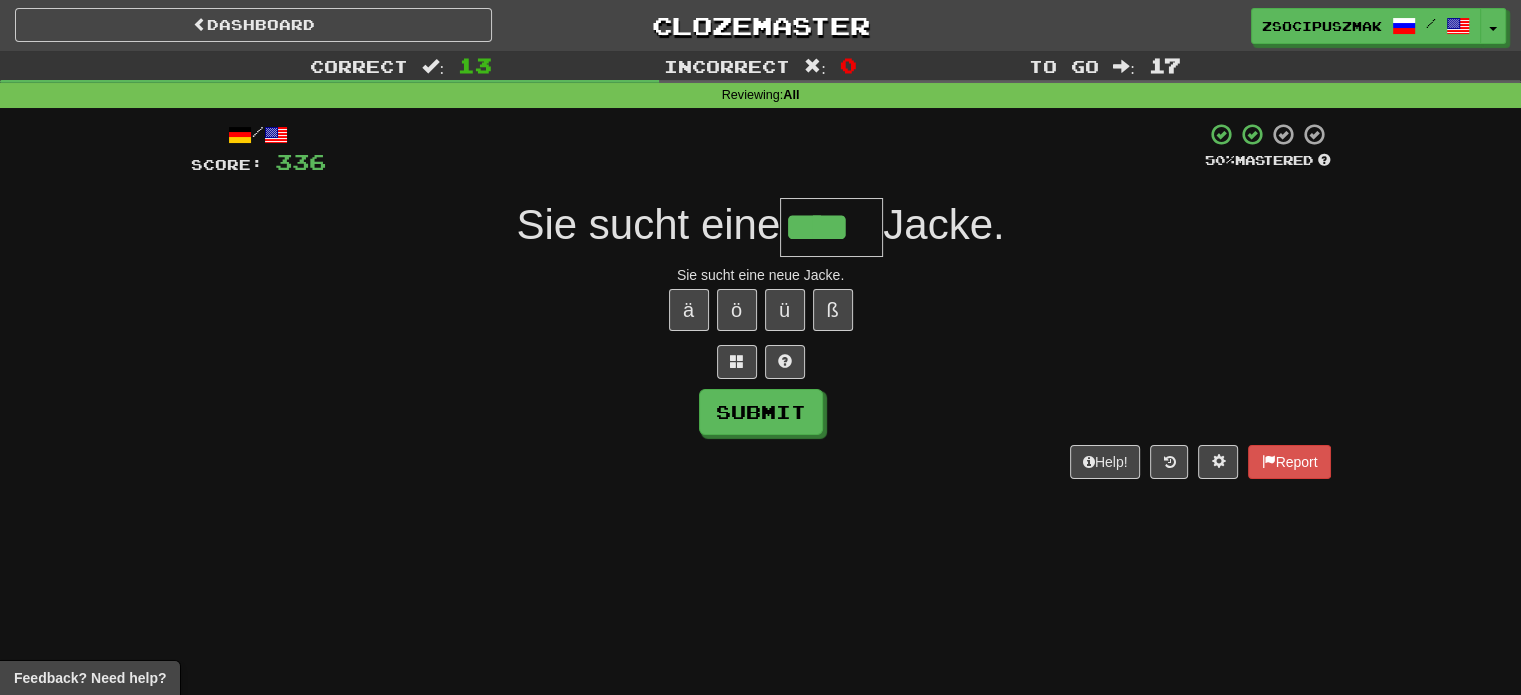 type on "****" 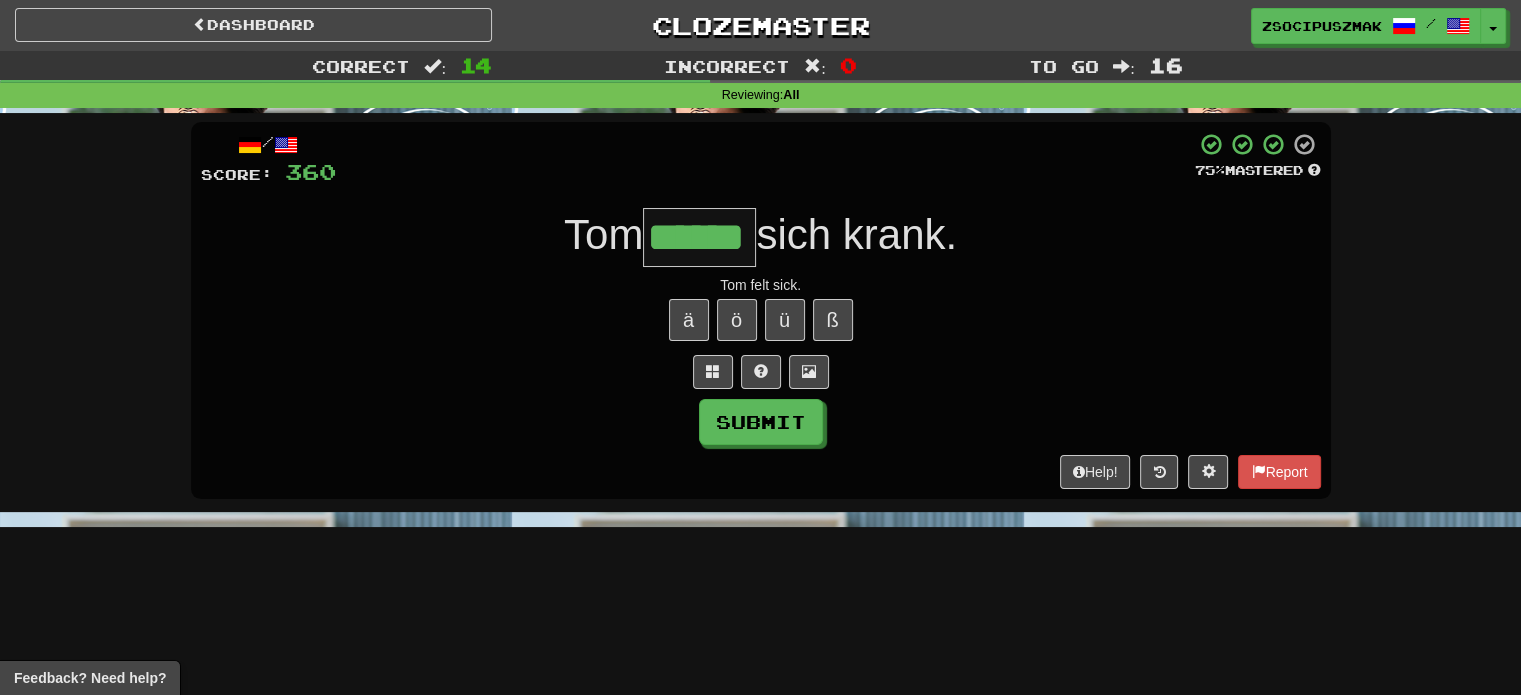 type on "******" 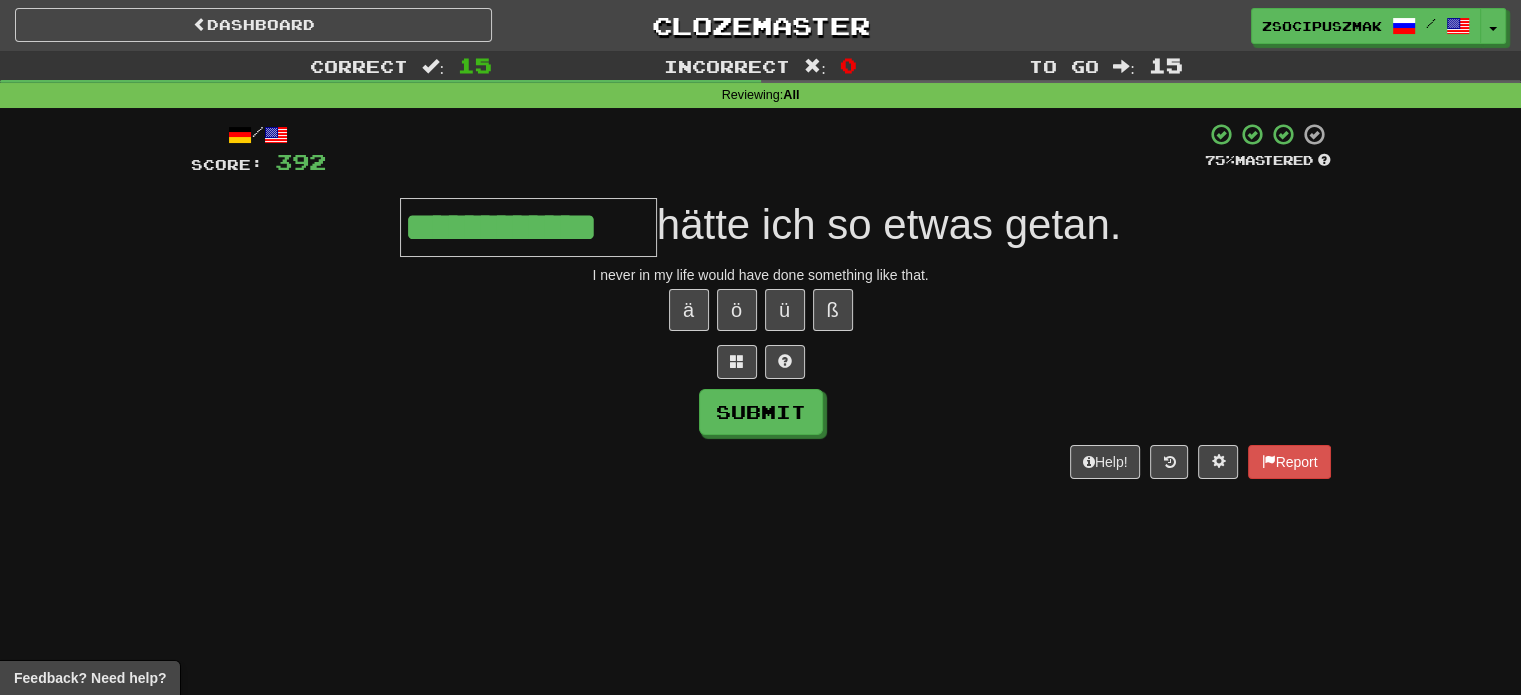 type on "**********" 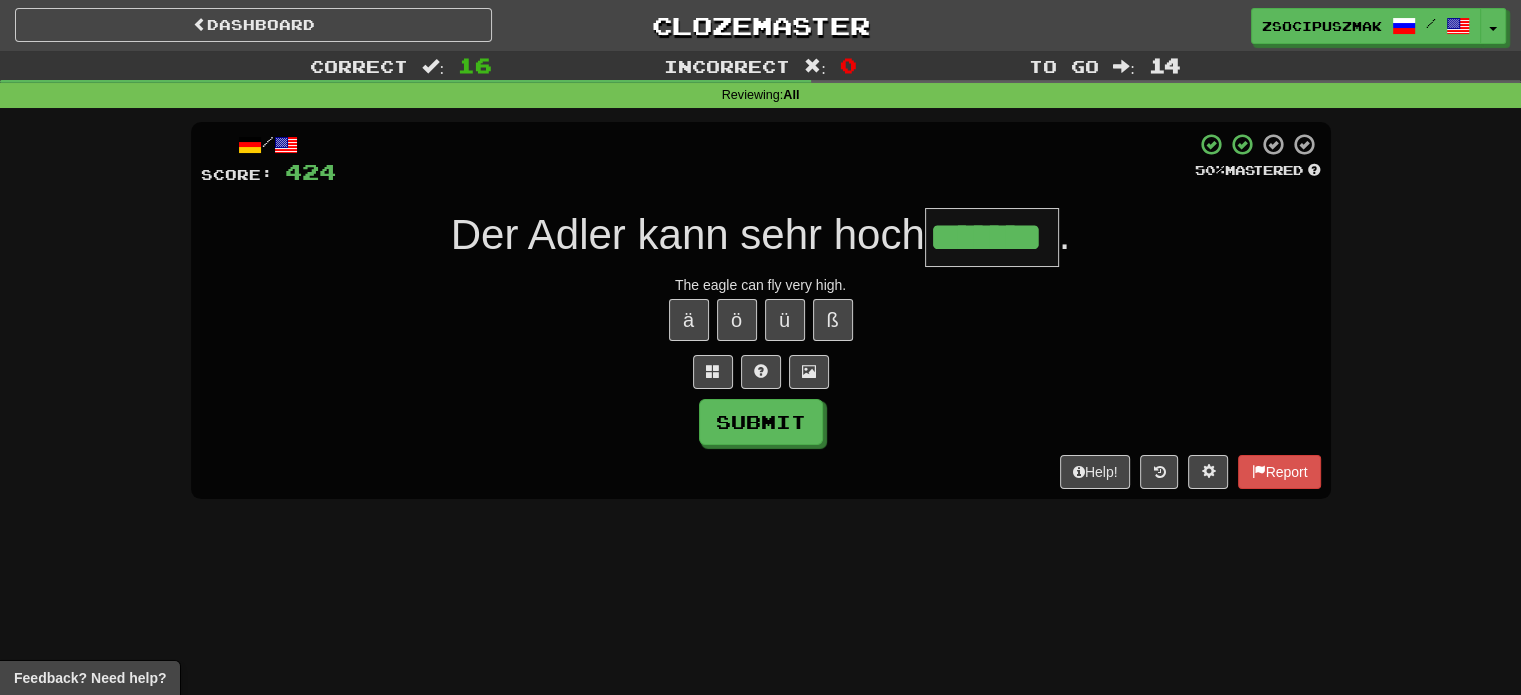 type on "*******" 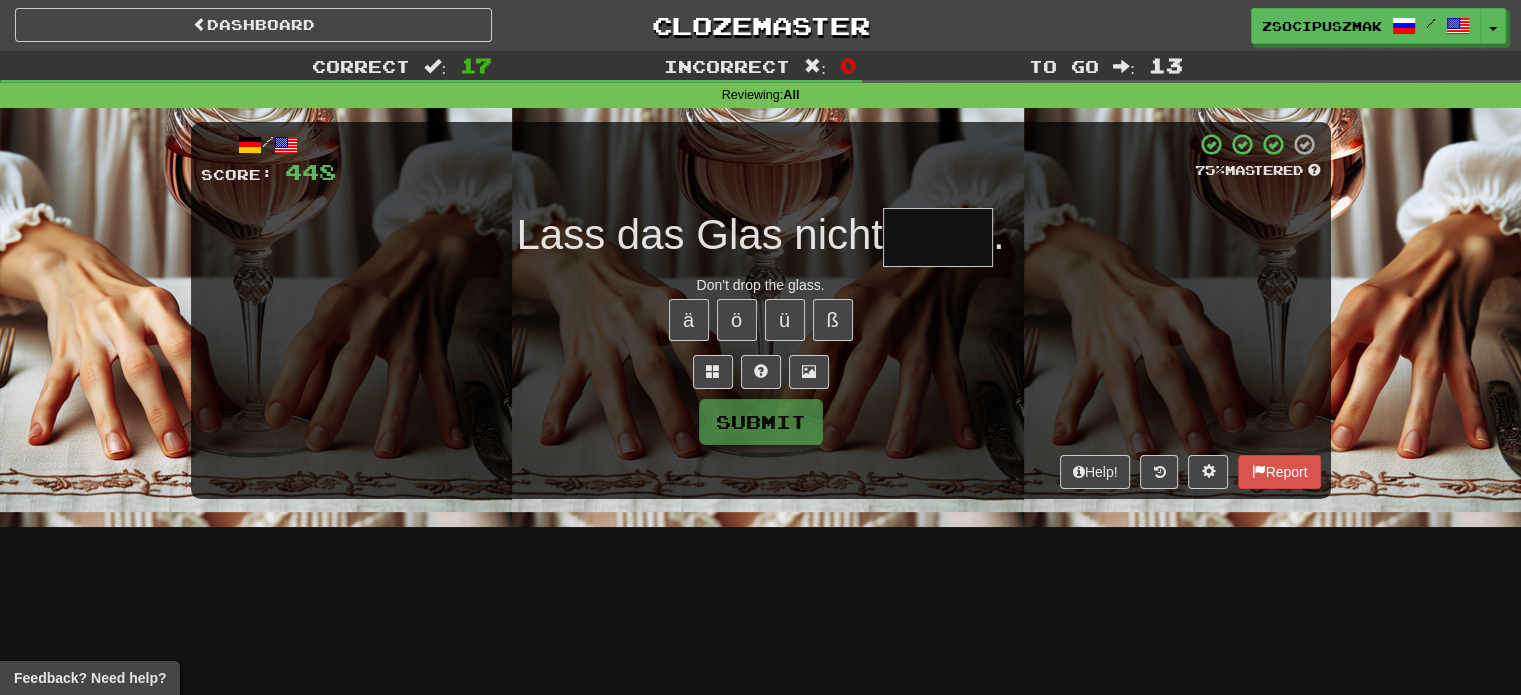 type on "*" 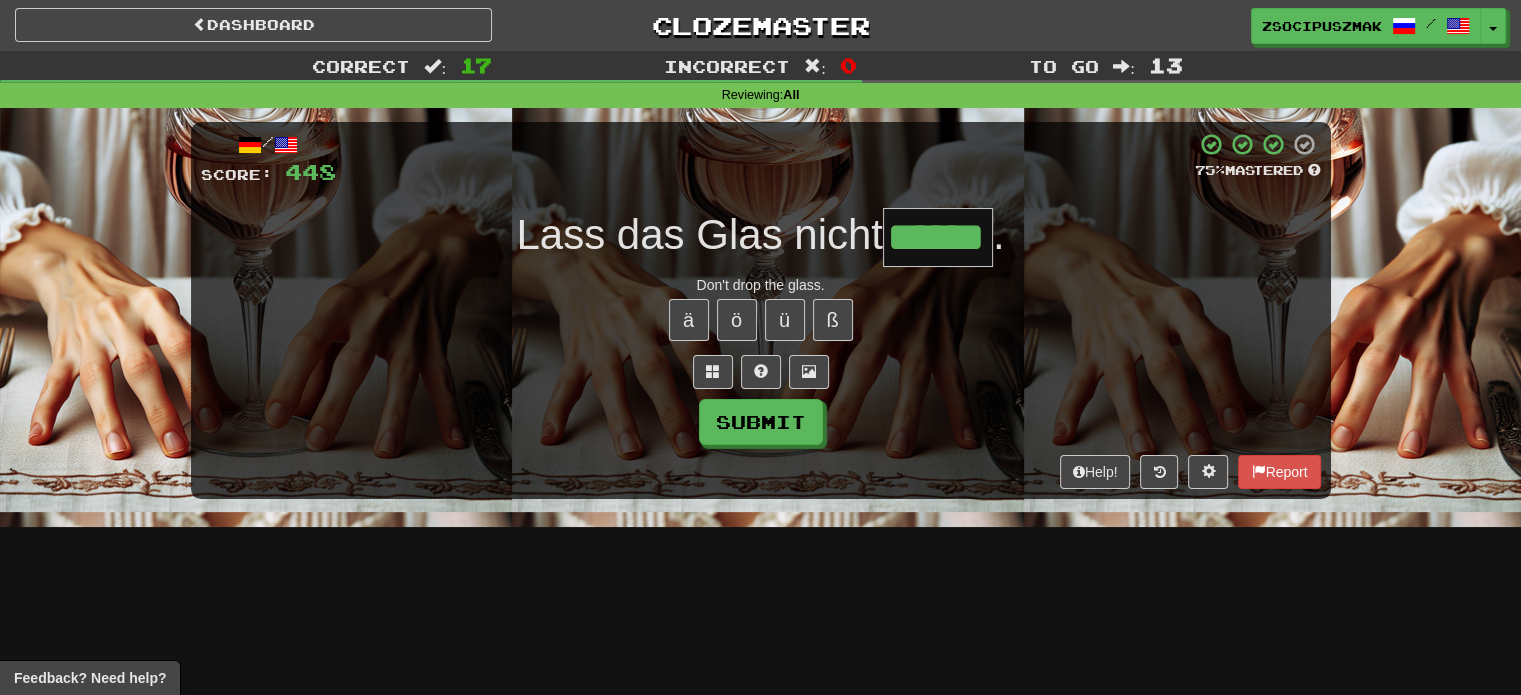 type on "******" 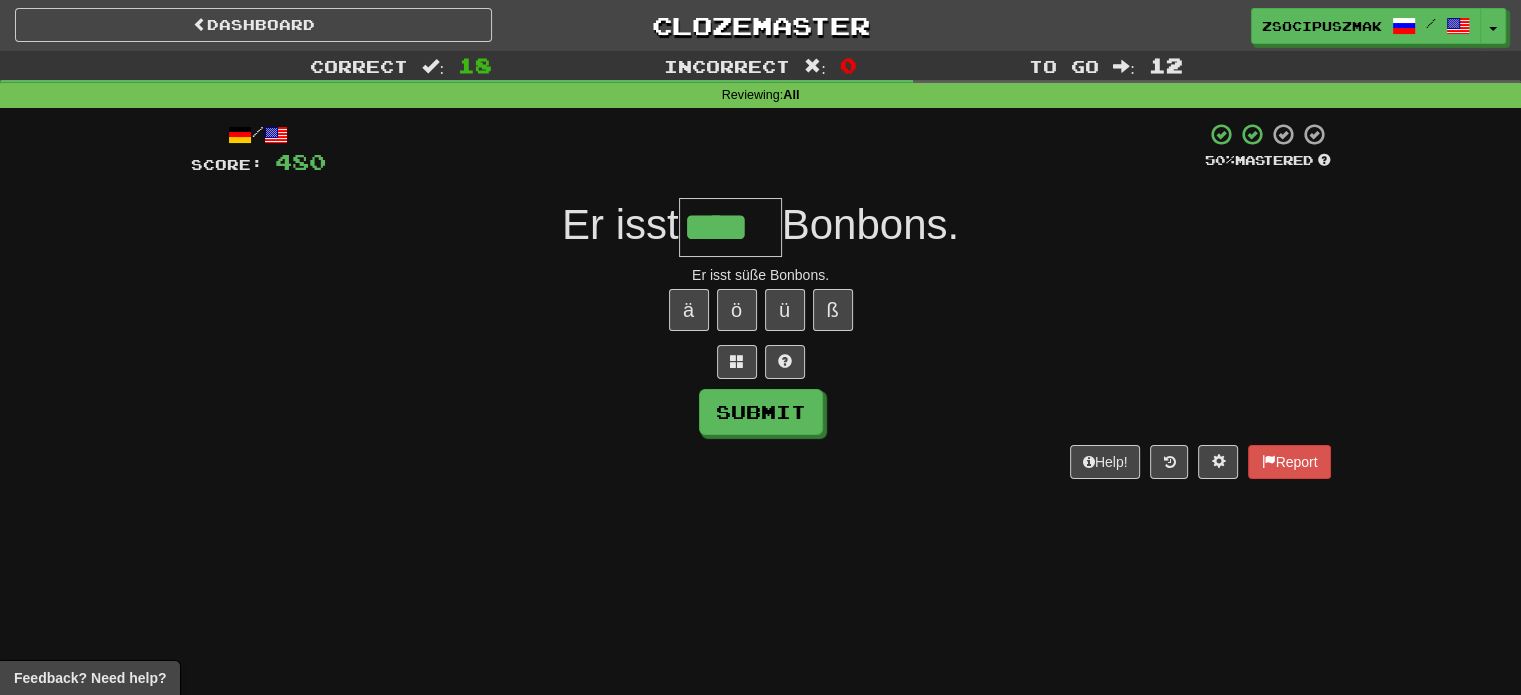 type on "****" 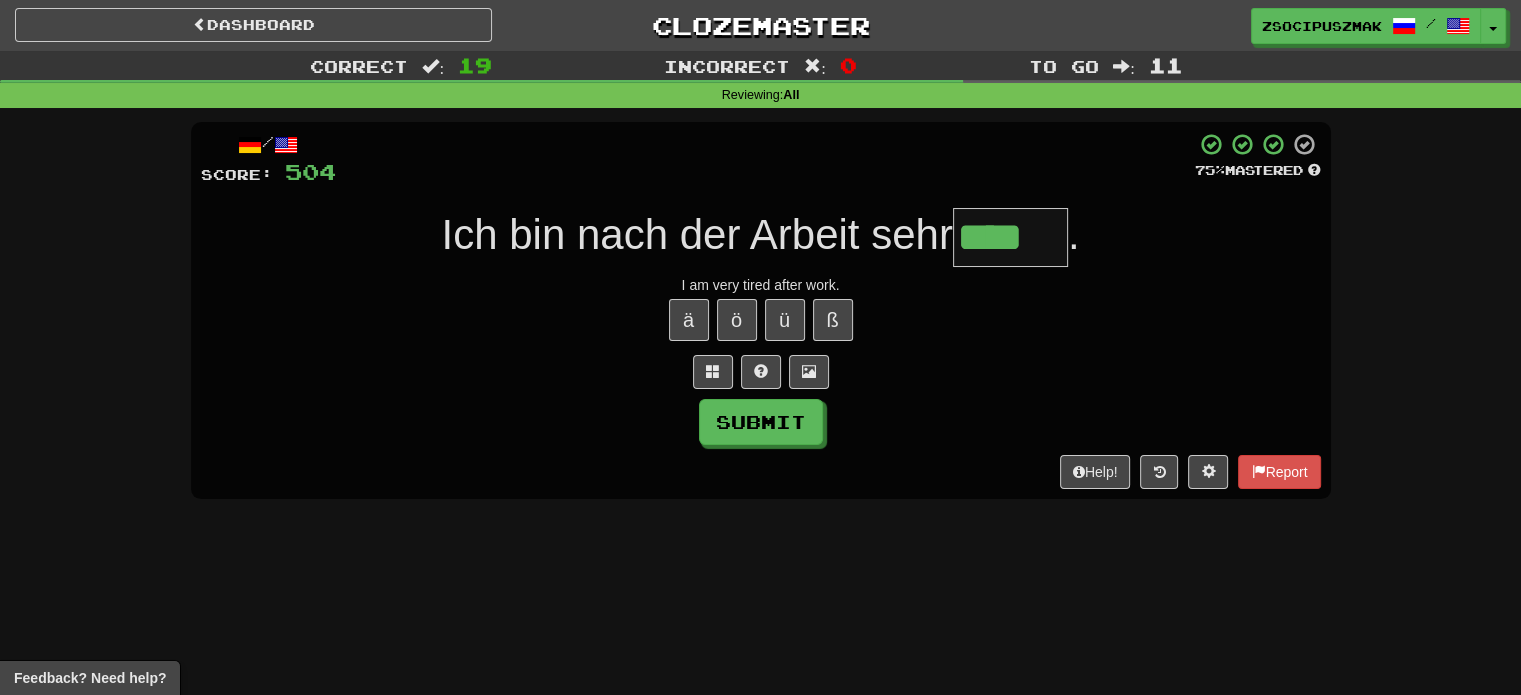 type on "****" 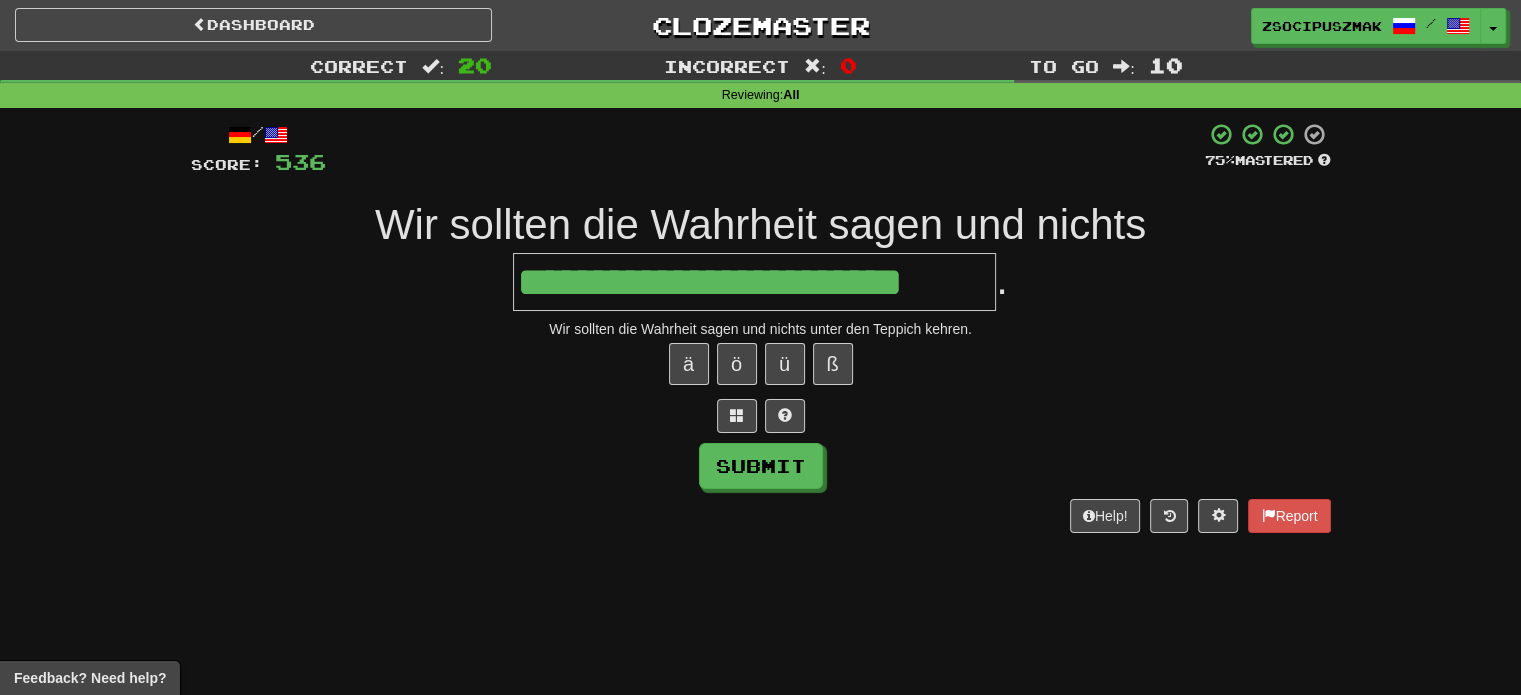 type on "**********" 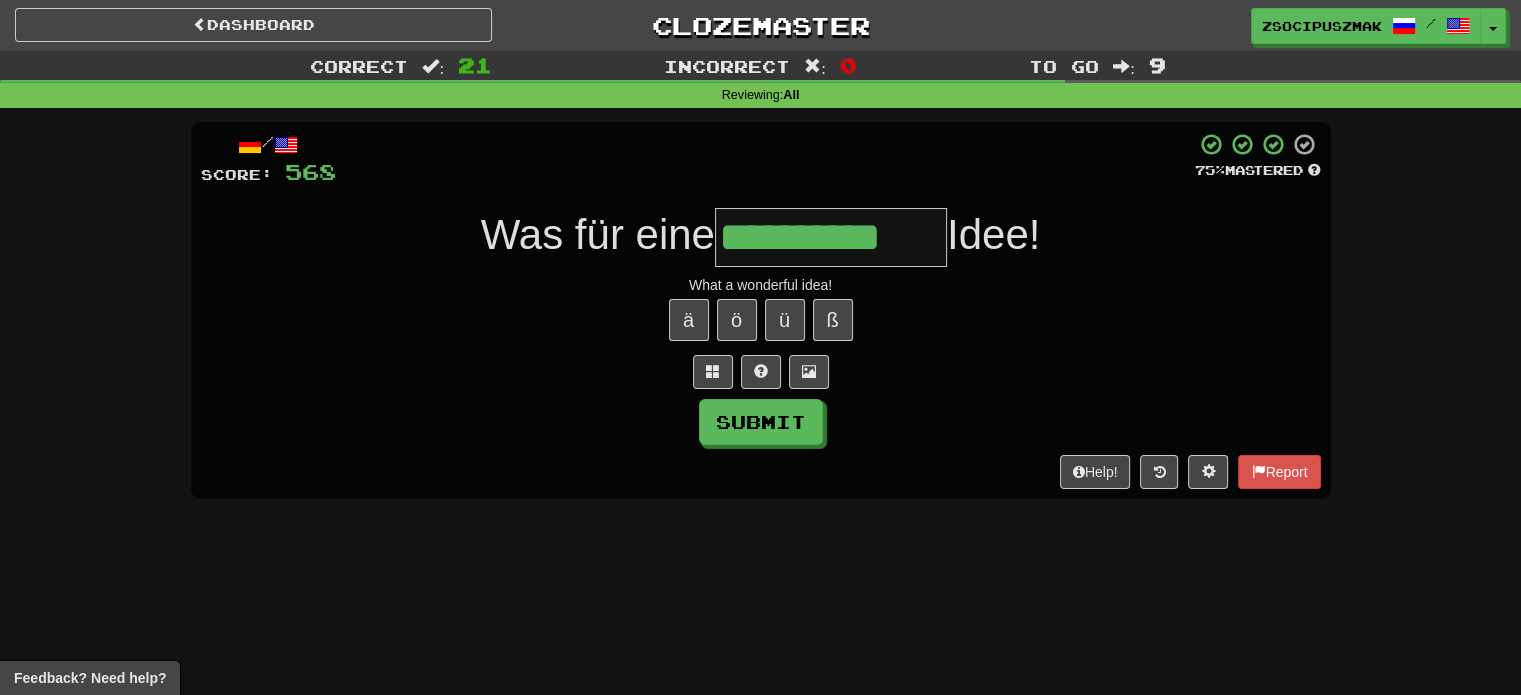 type on "**********" 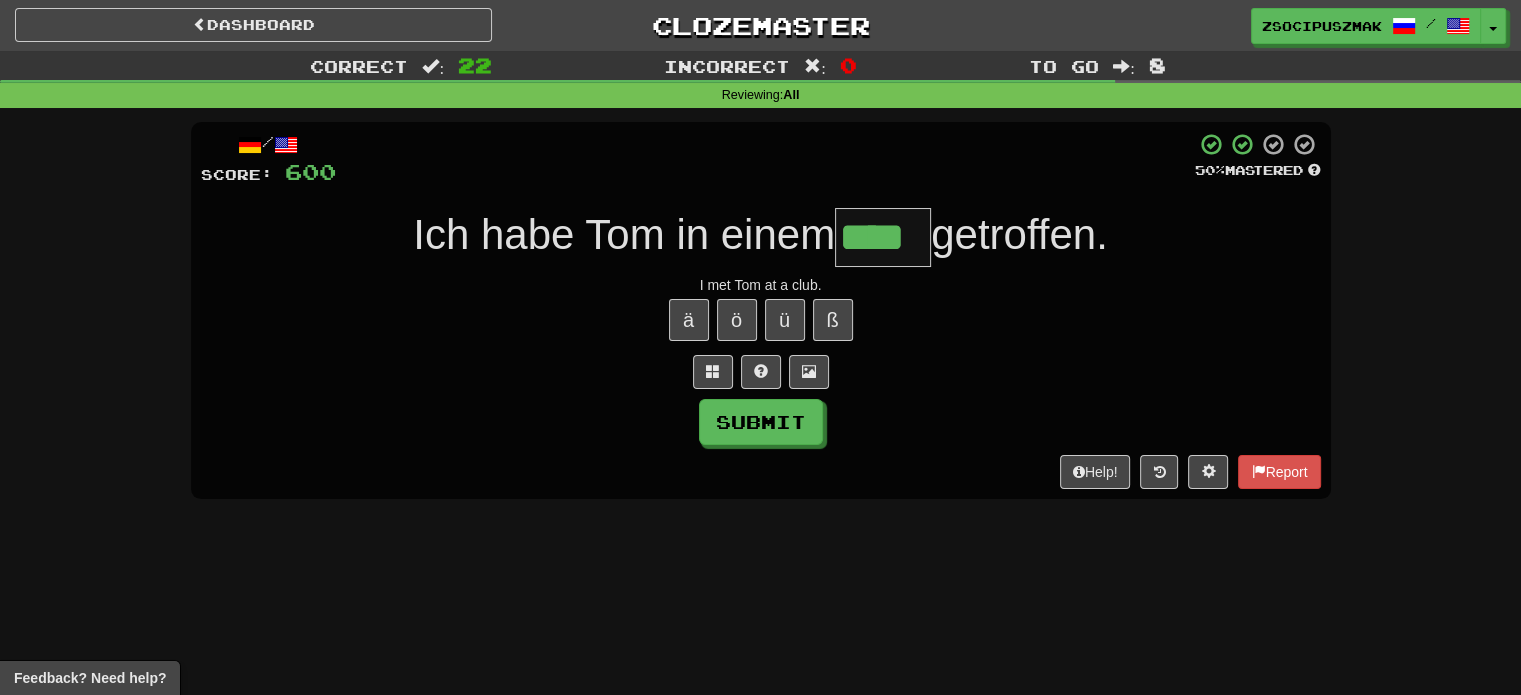 type on "****" 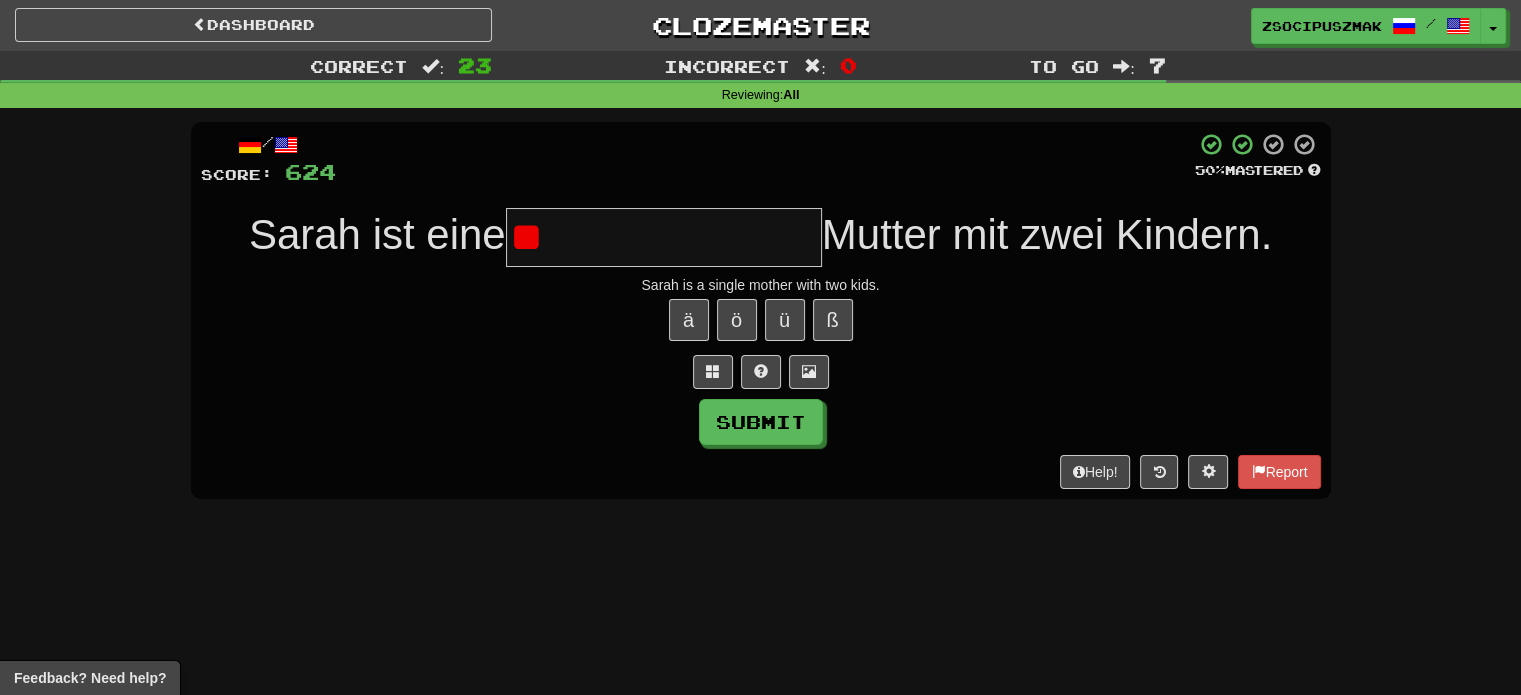 type on "*" 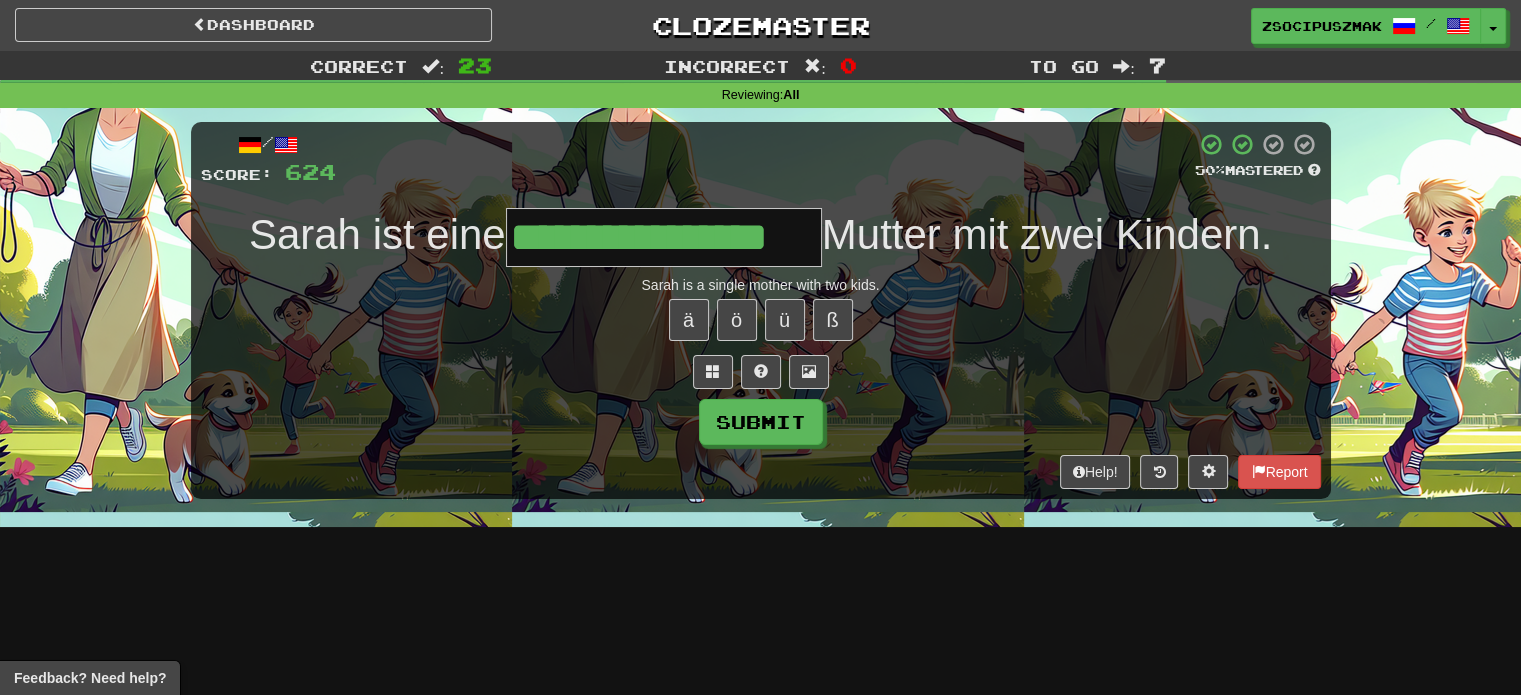 type on "**********" 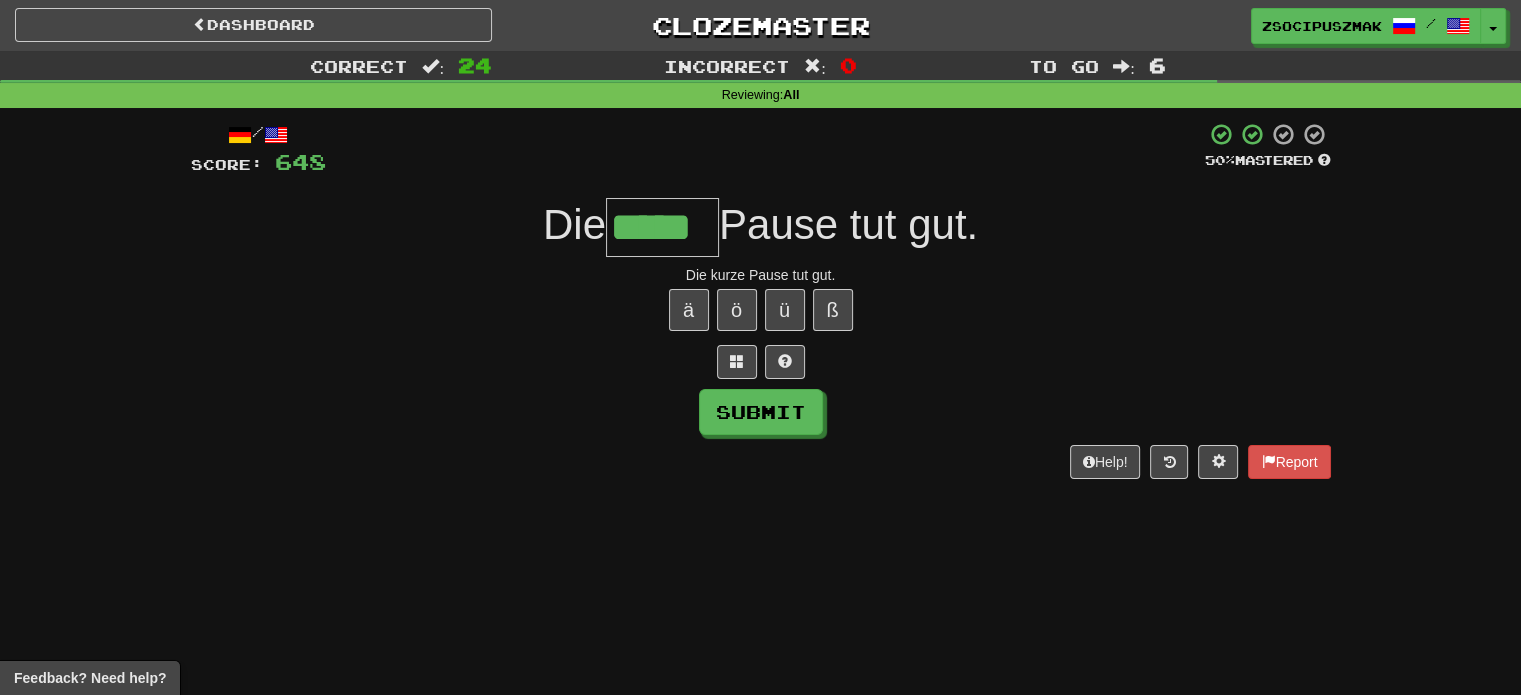 type on "*****" 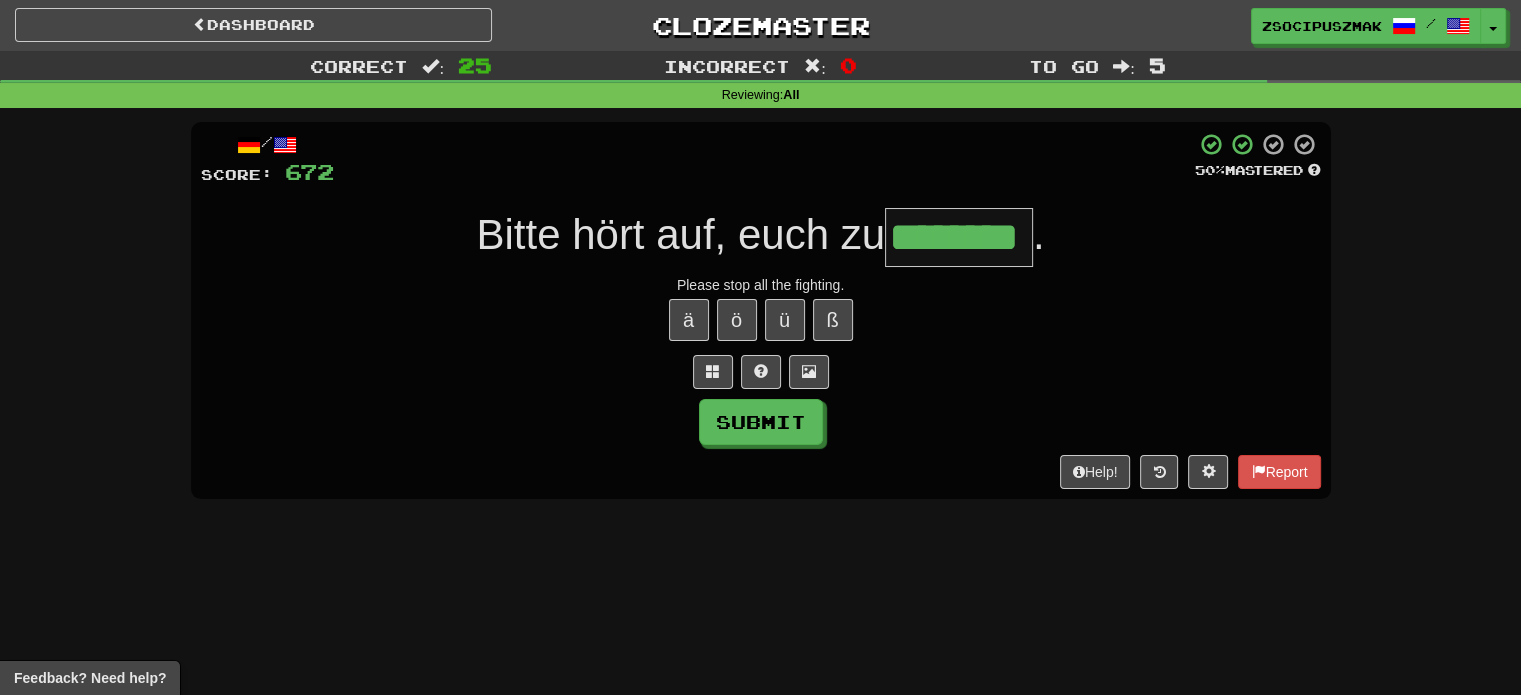 type on "********" 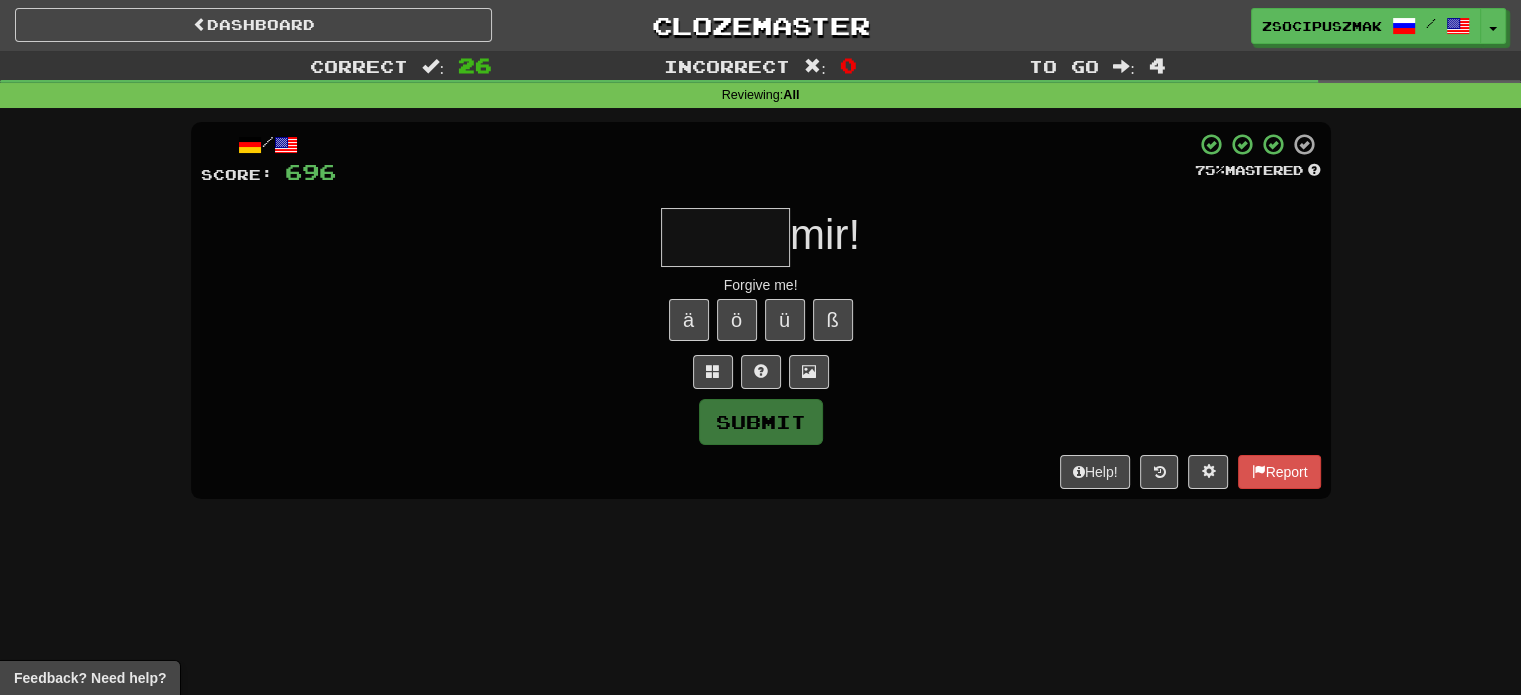 type on "*" 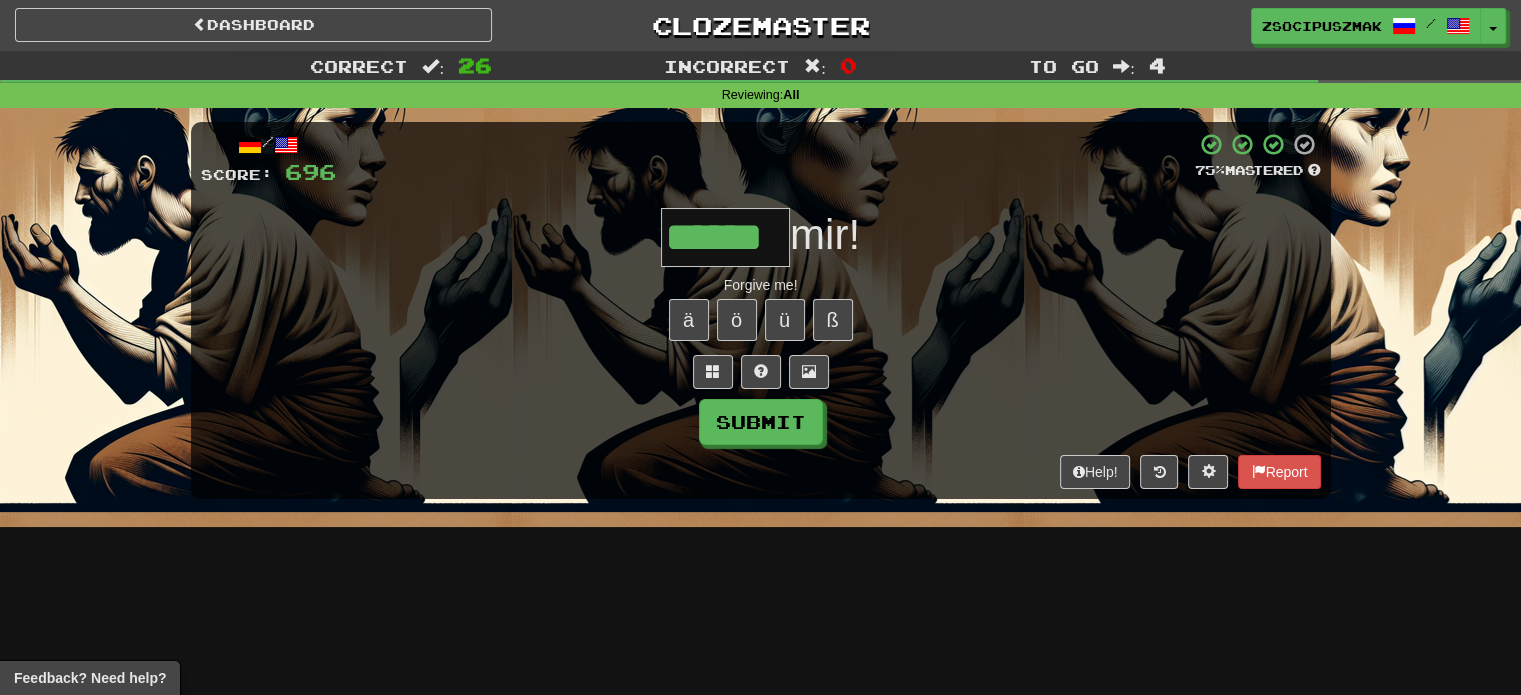 type on "******" 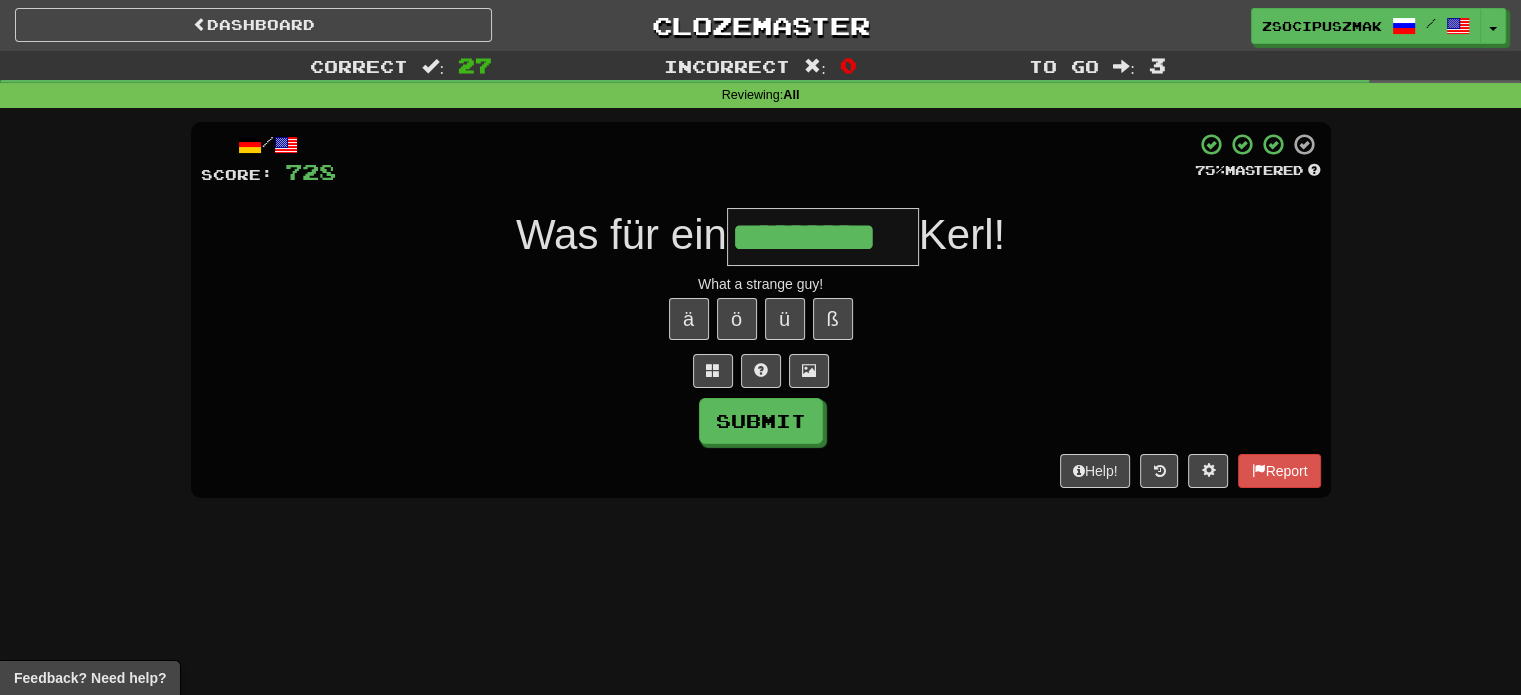 scroll, scrollTop: 0, scrollLeft: 0, axis: both 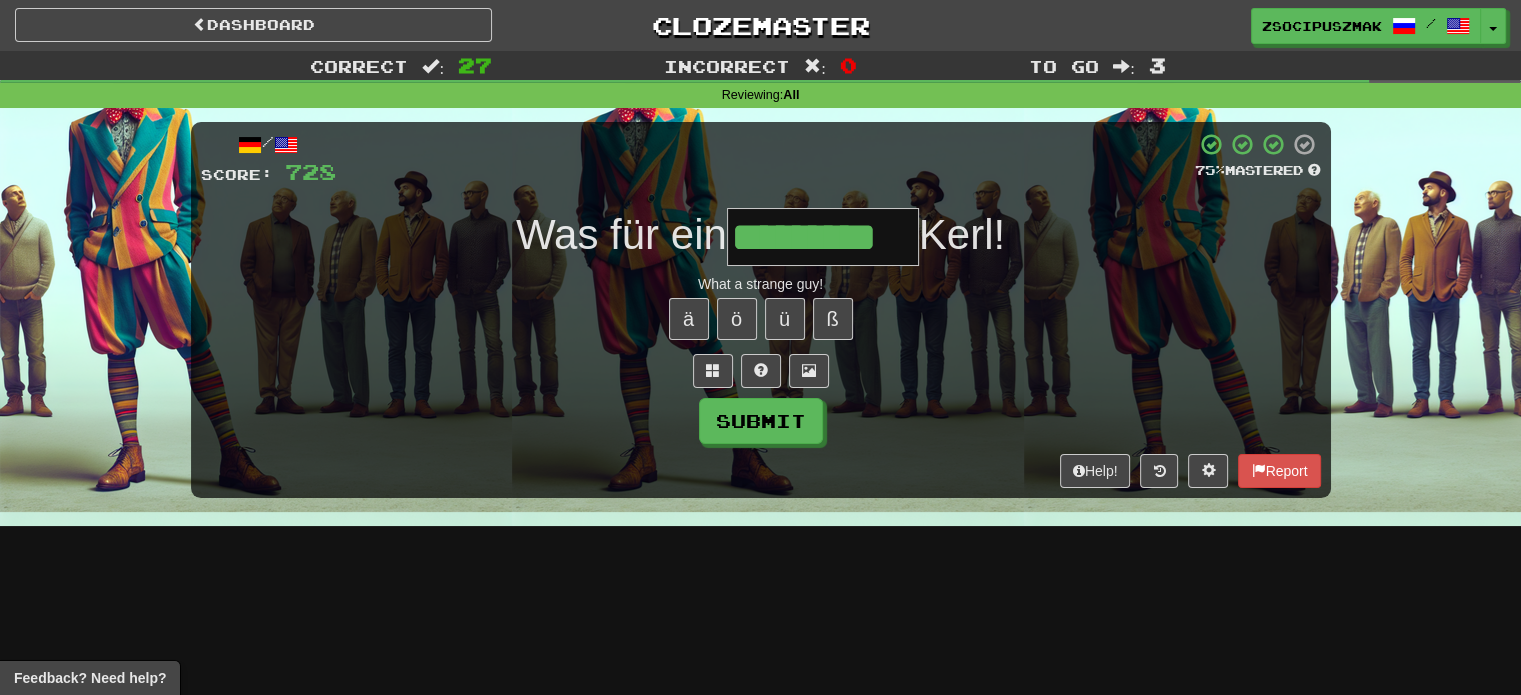 type on "*********" 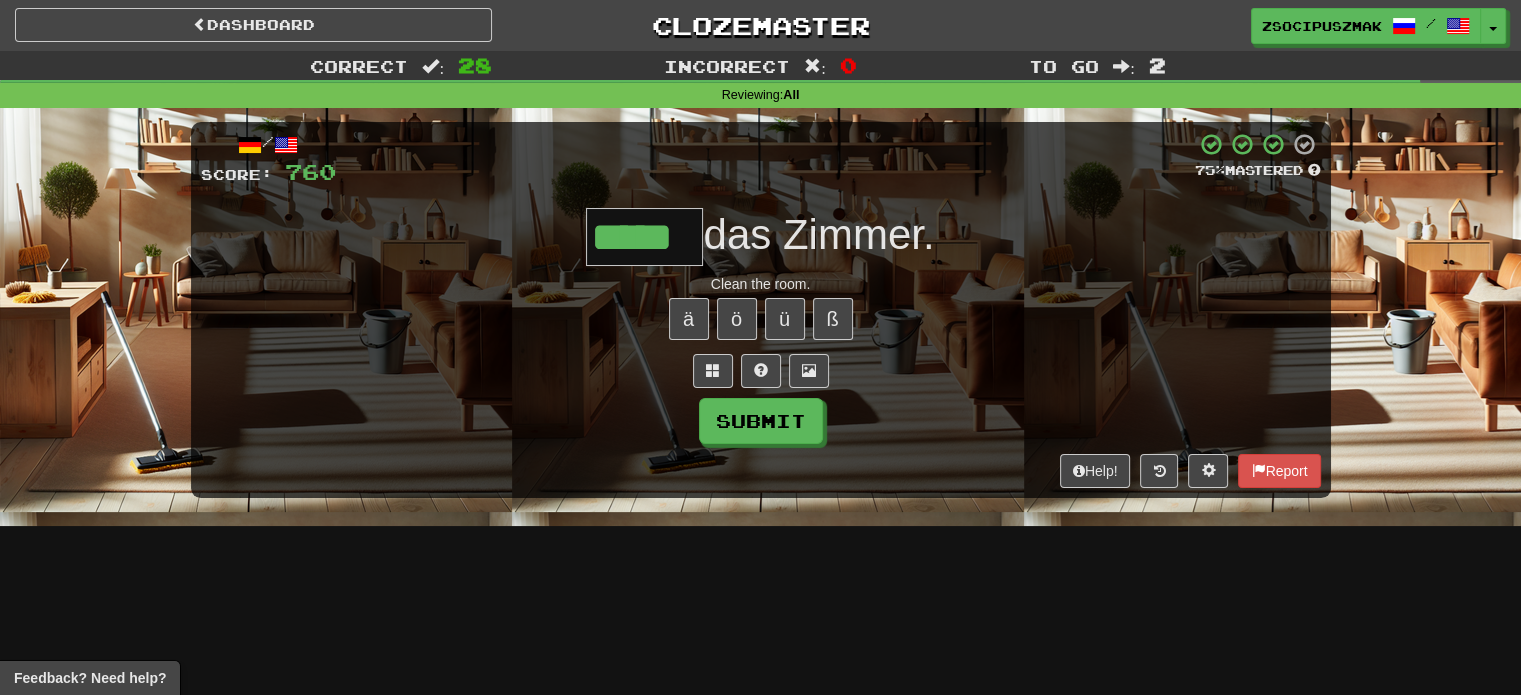type on "*****" 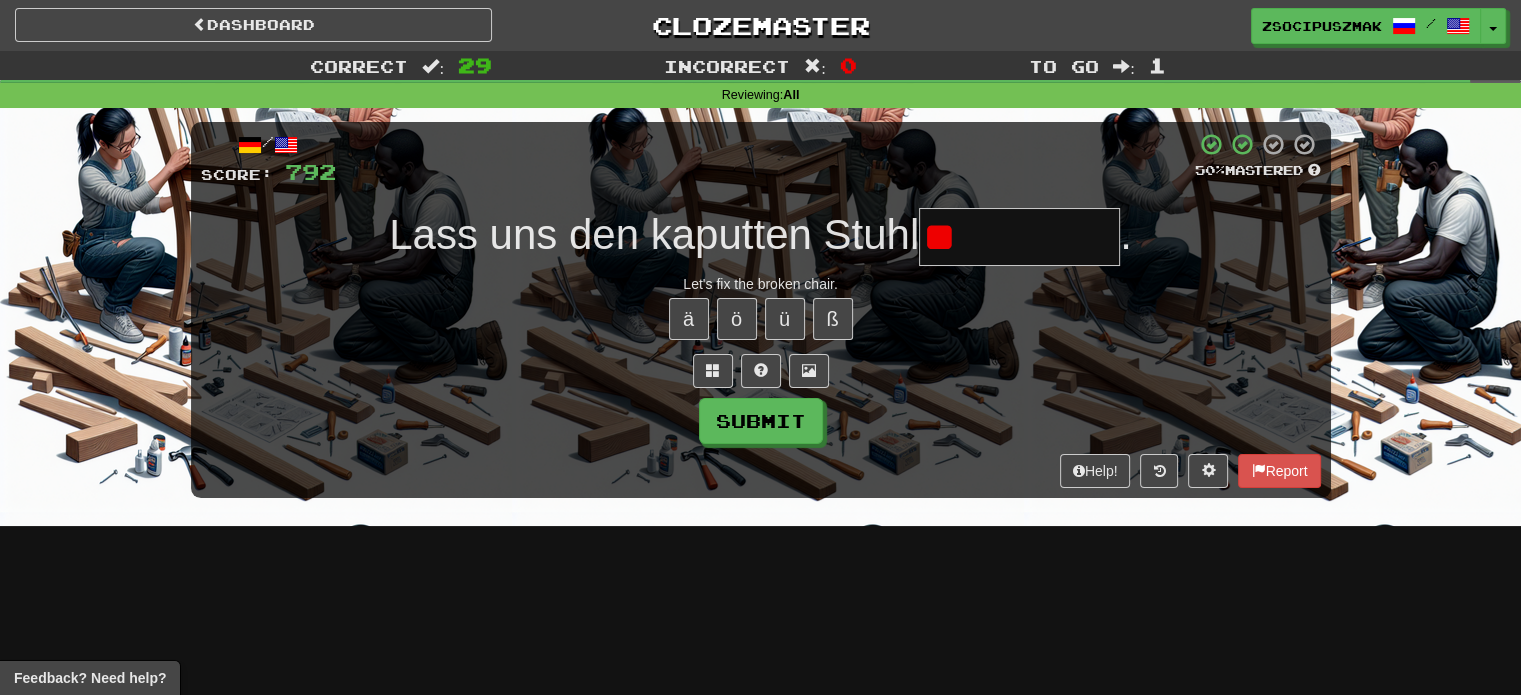 type on "*" 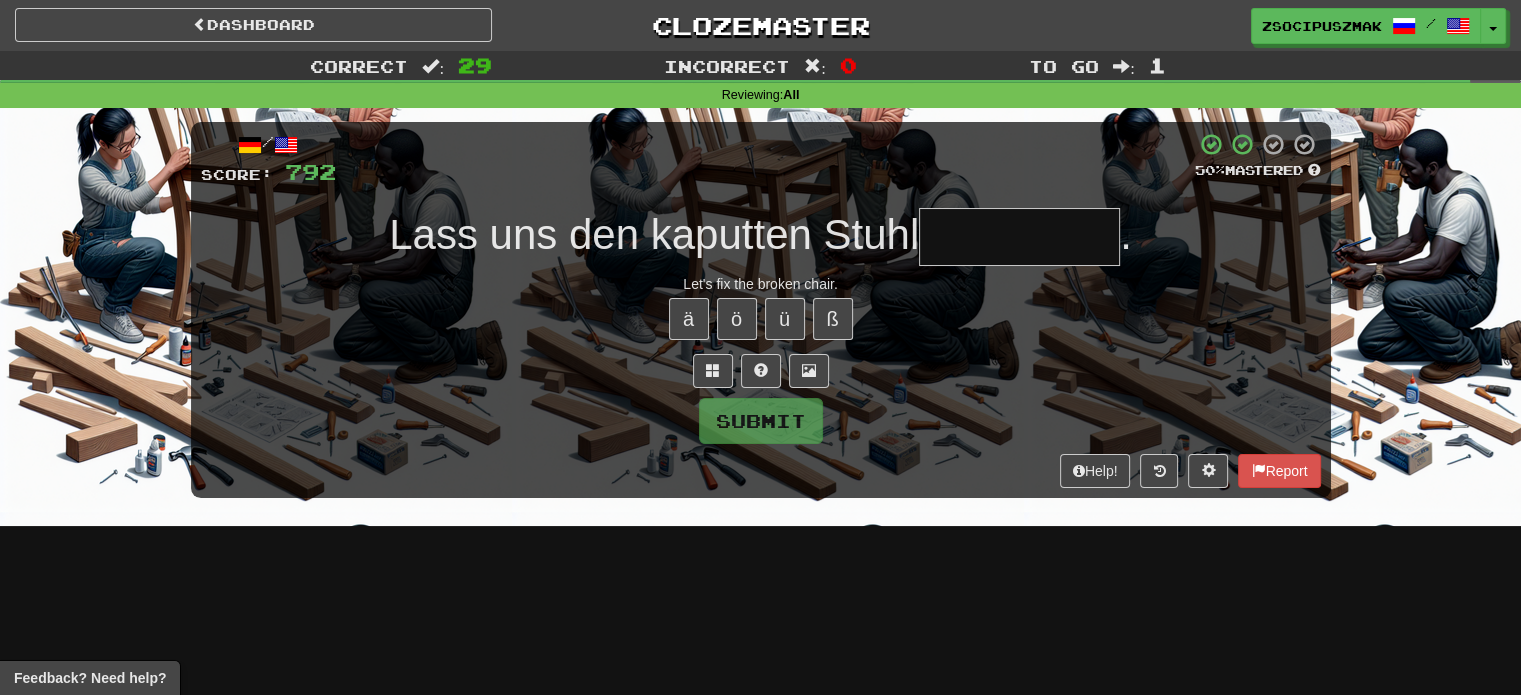 type on "*" 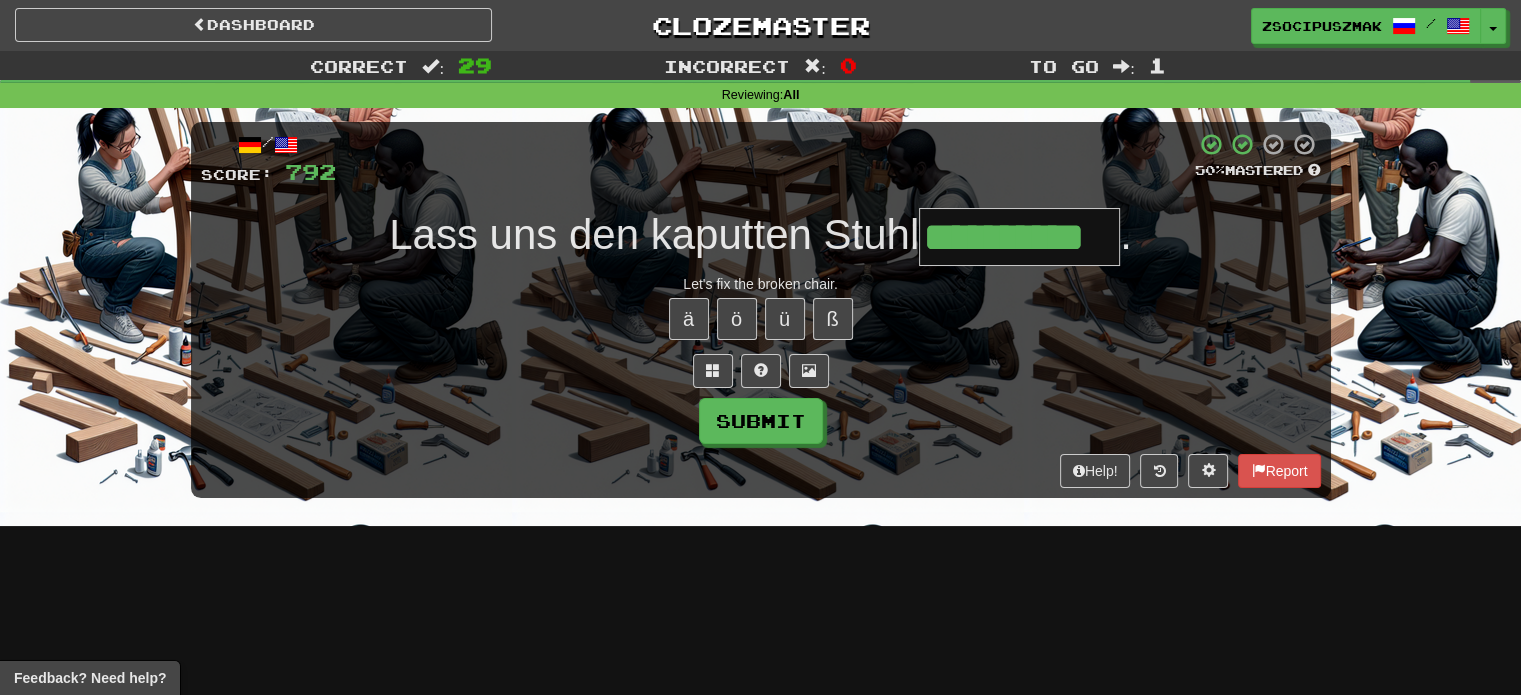 type on "**********" 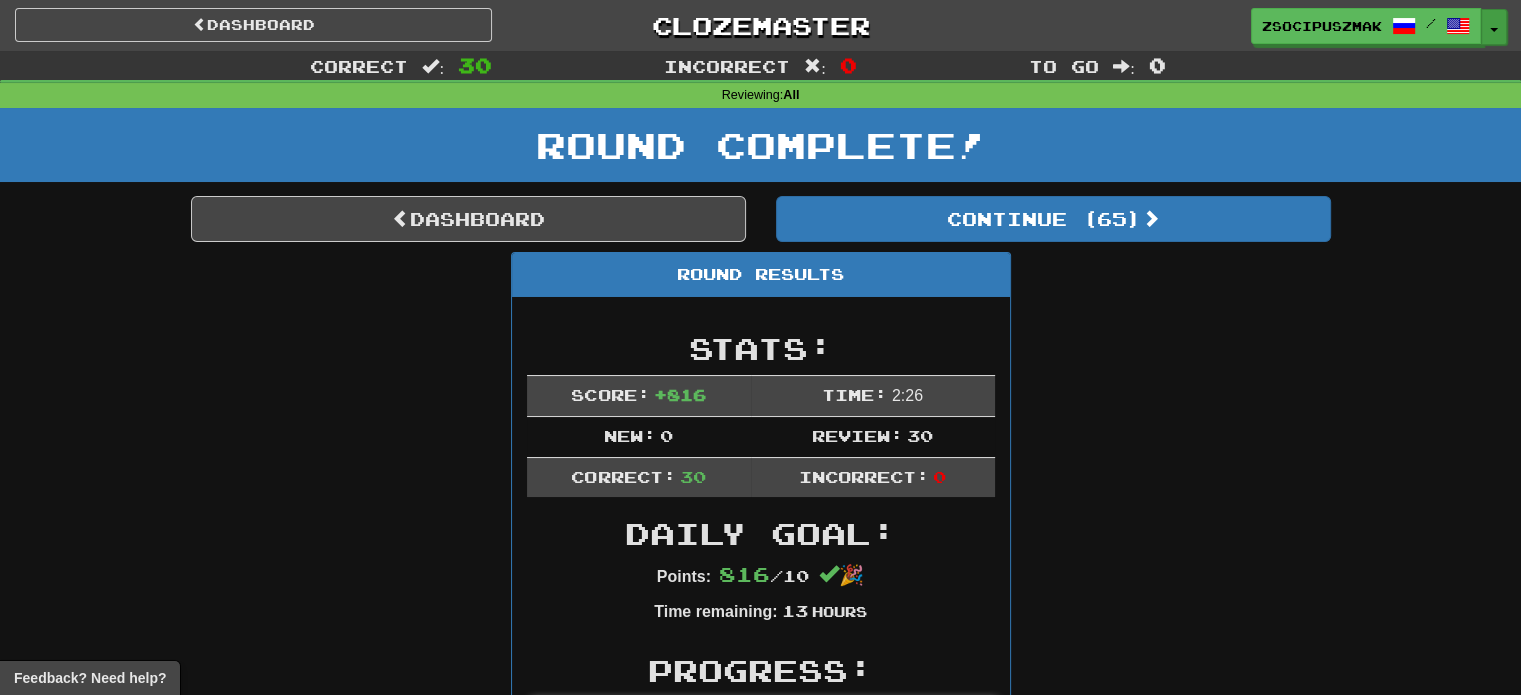 click on "Toggle Dropdown" at bounding box center (1494, 27) 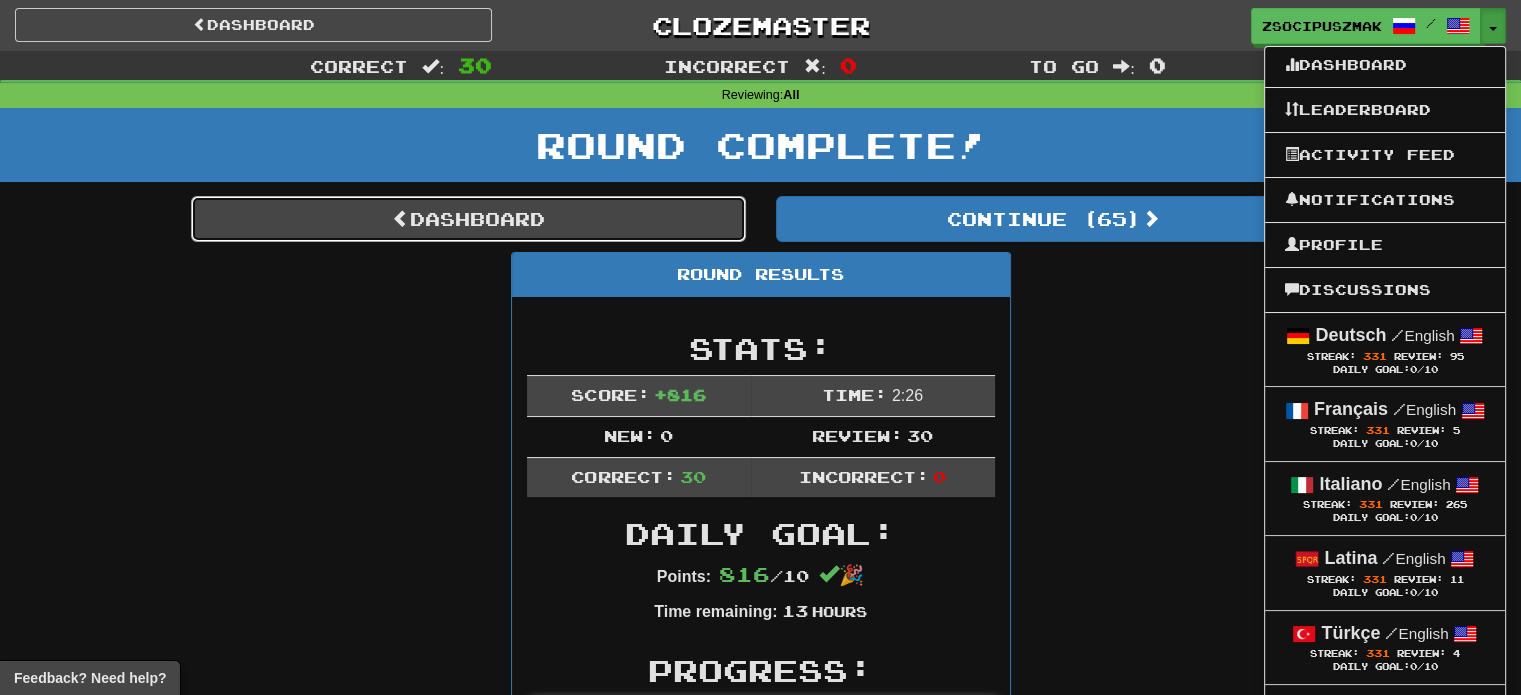 click on "Dashboard" at bounding box center (468, 219) 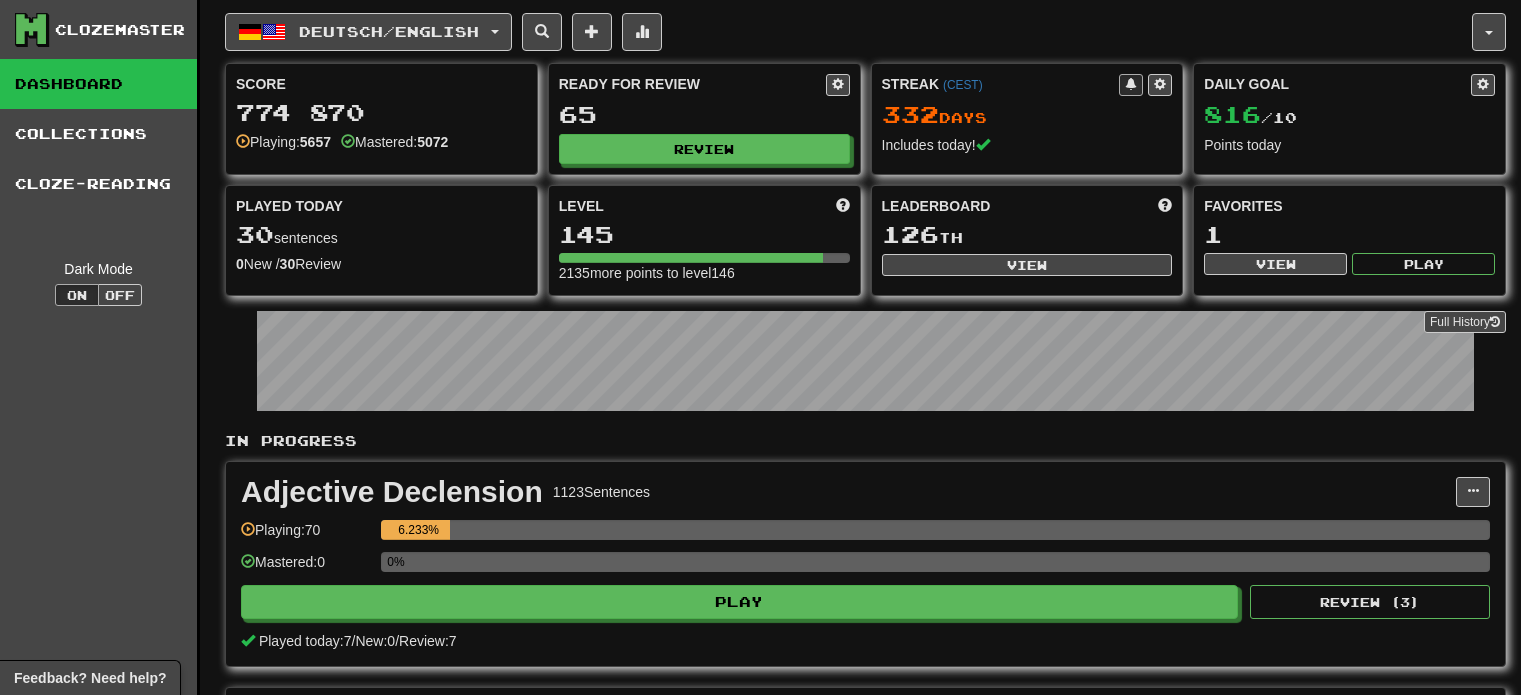 scroll, scrollTop: 0, scrollLeft: 0, axis: both 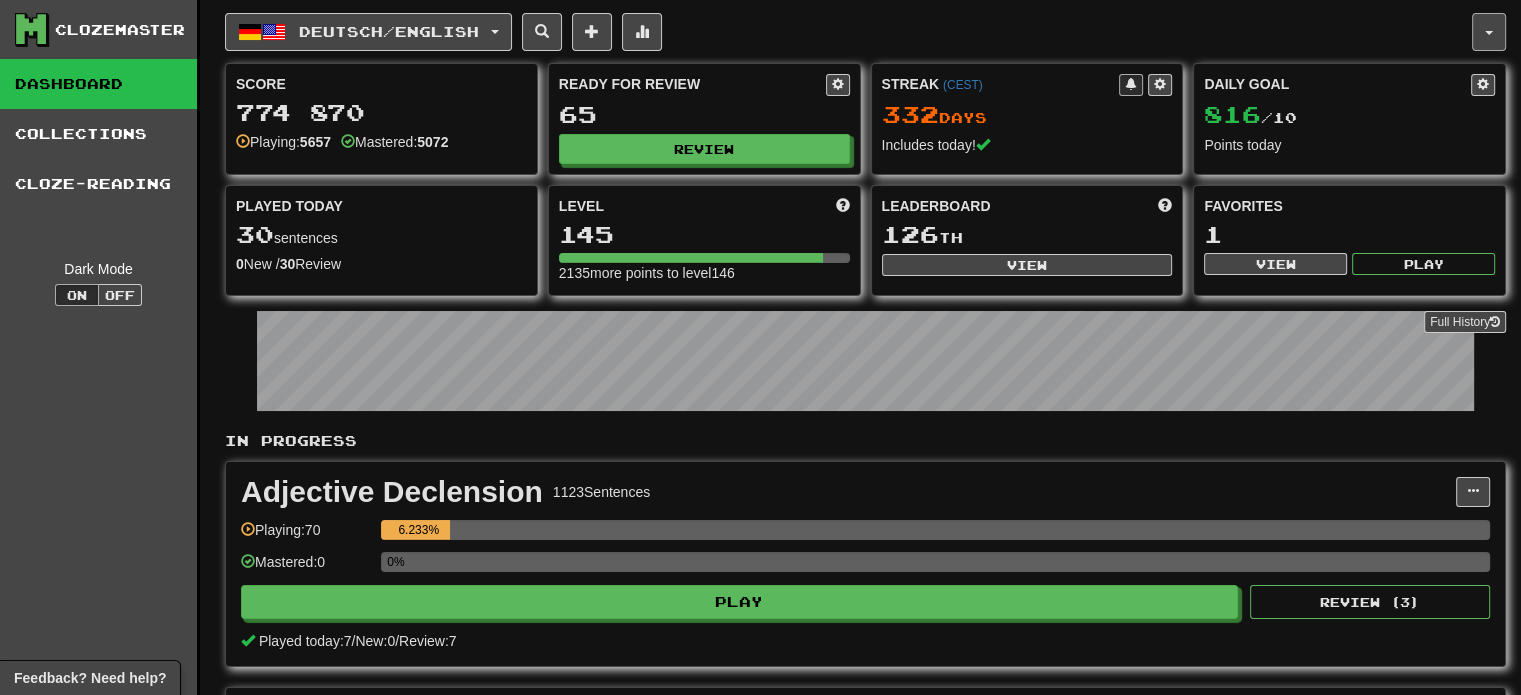 click 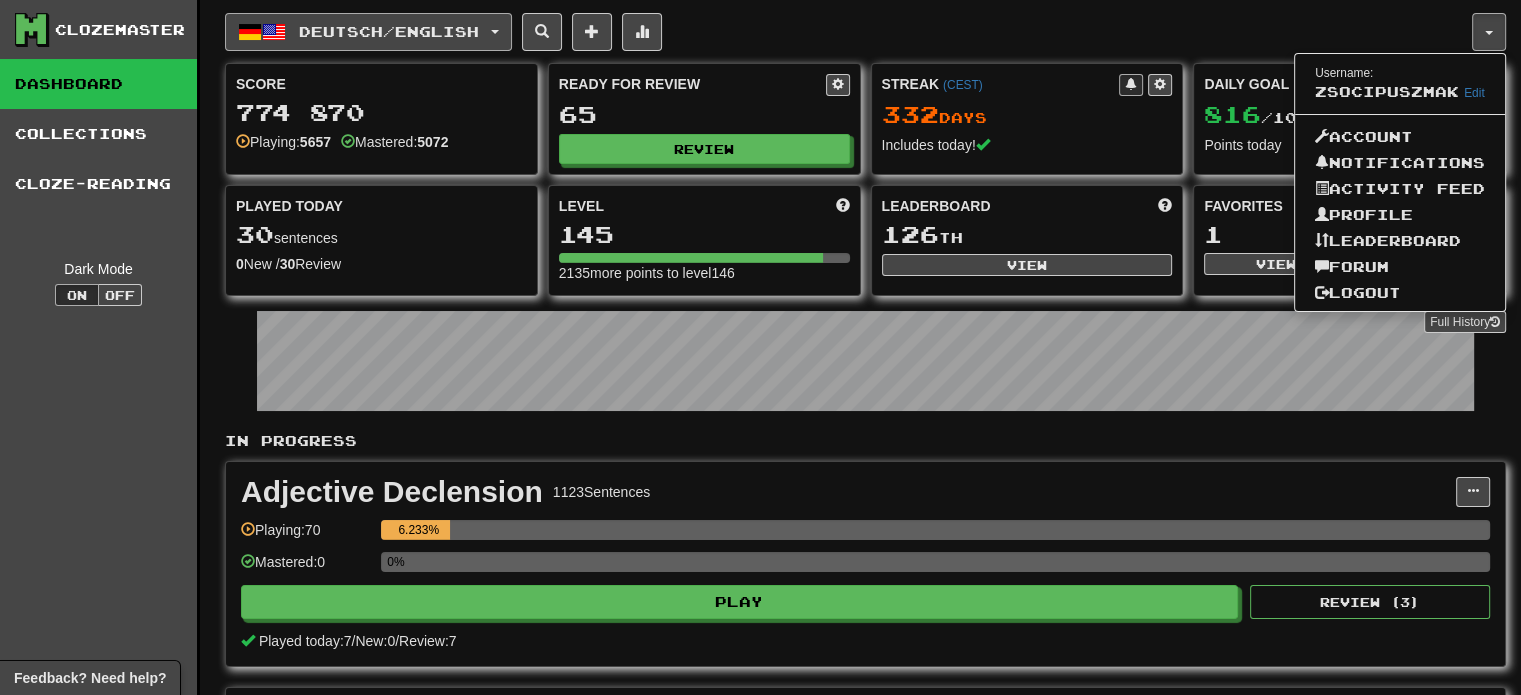 click on "Deutsch  /  English" 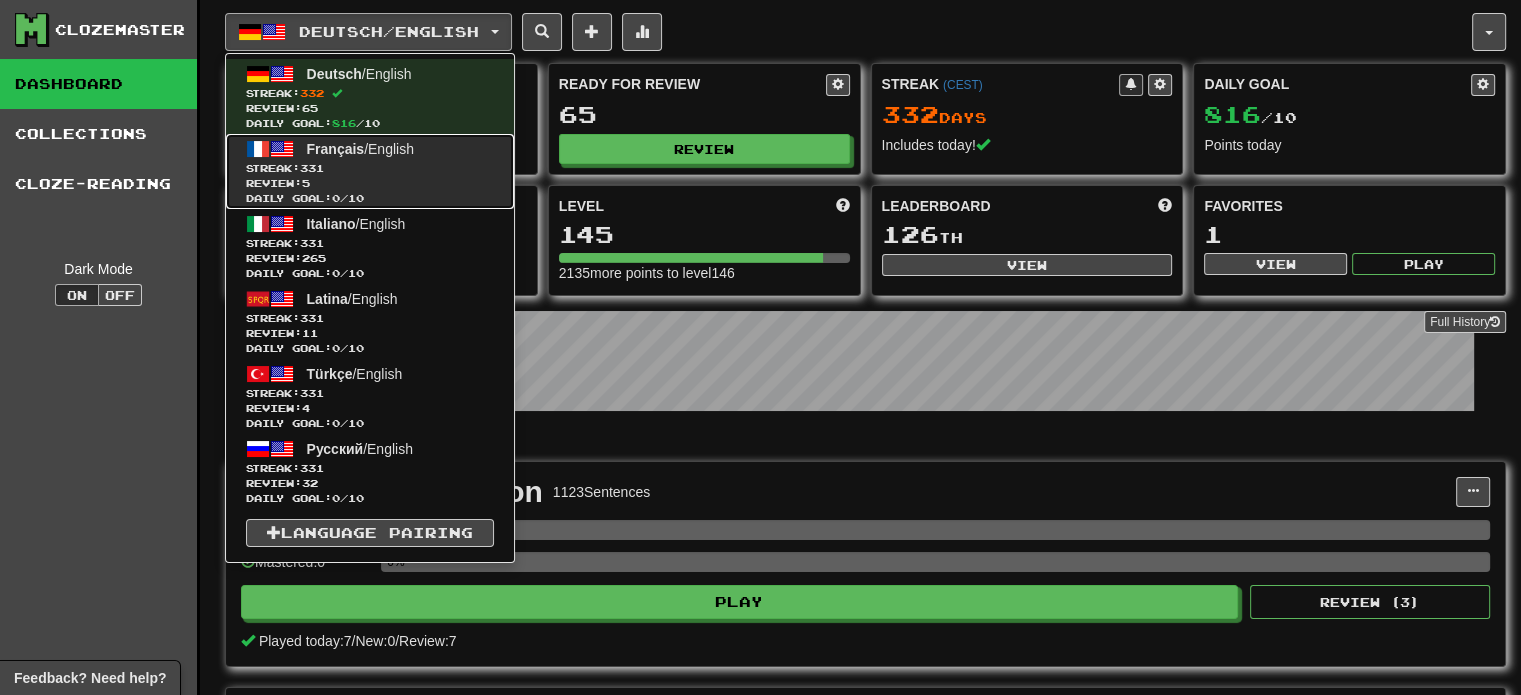 click on "Streak:  331" 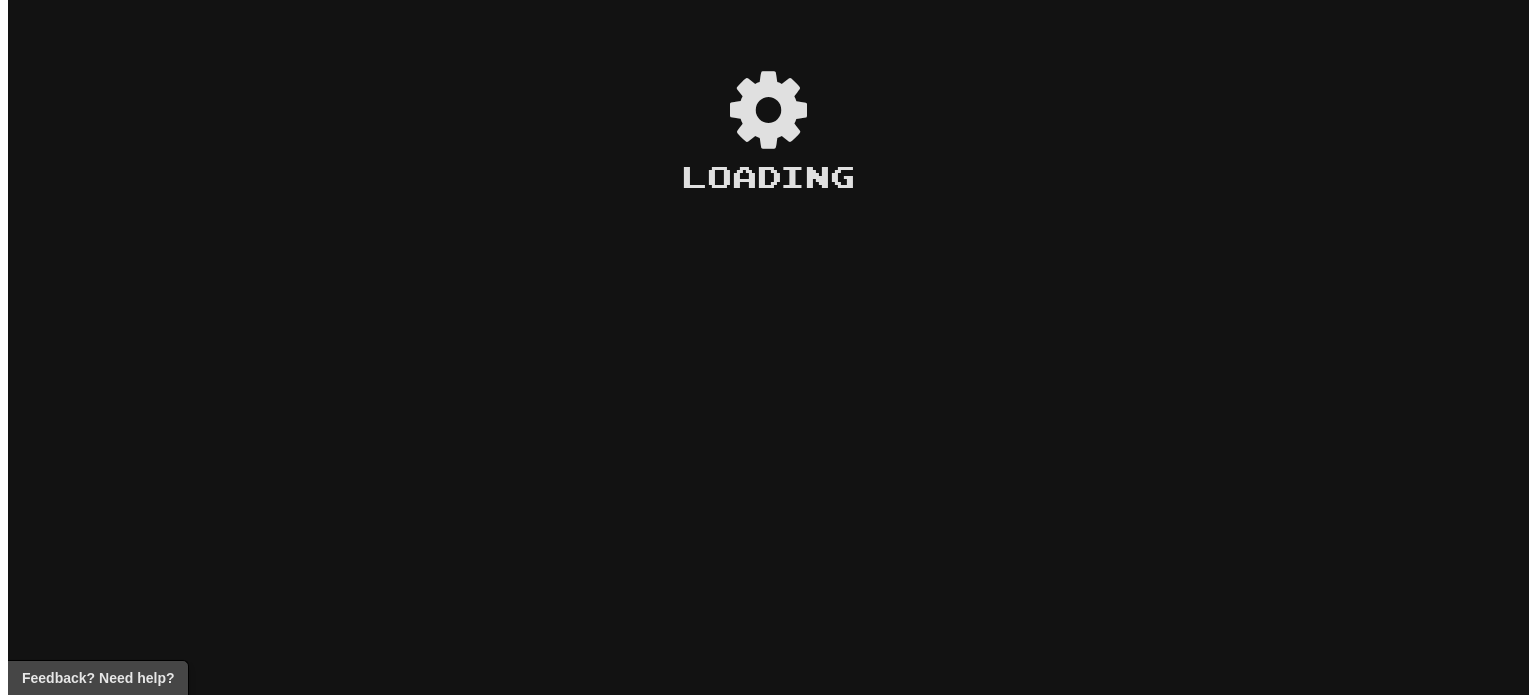 scroll, scrollTop: 0, scrollLeft: 0, axis: both 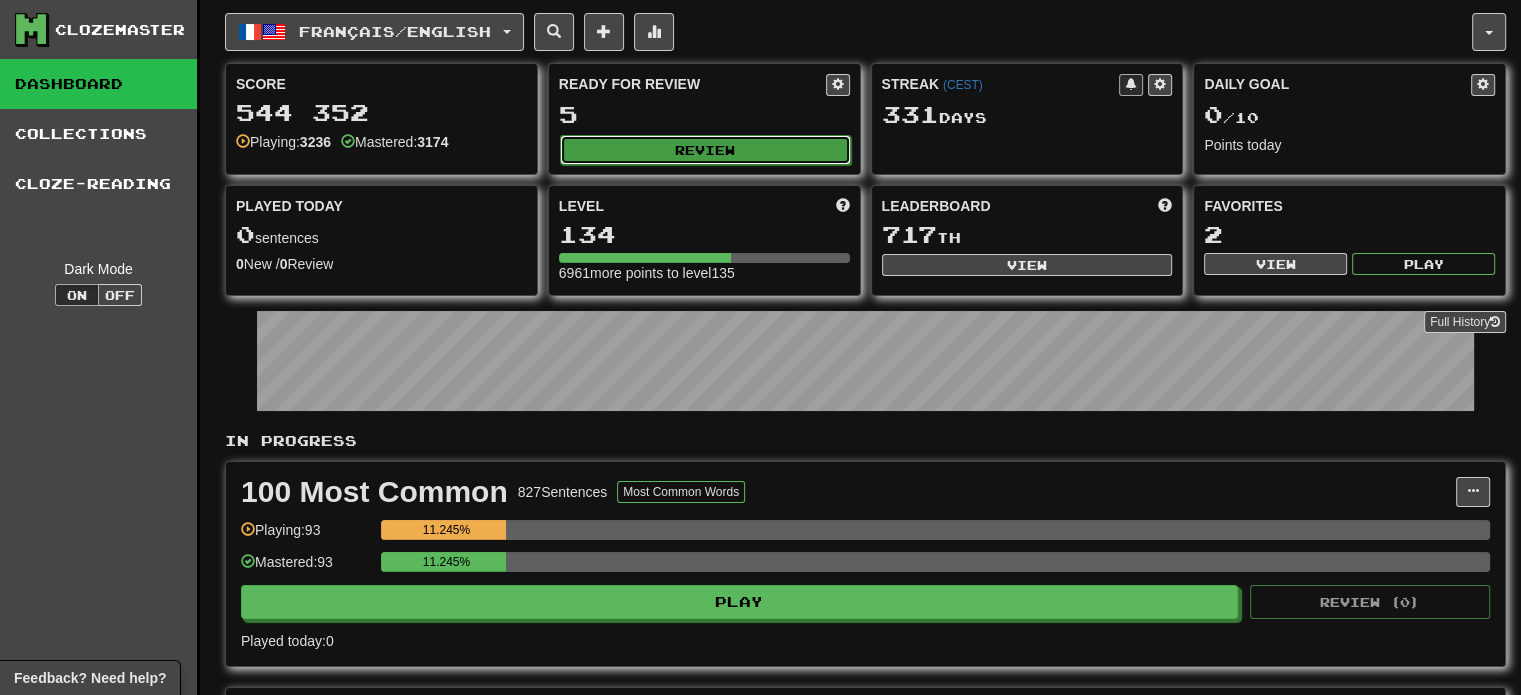 click on "Review" 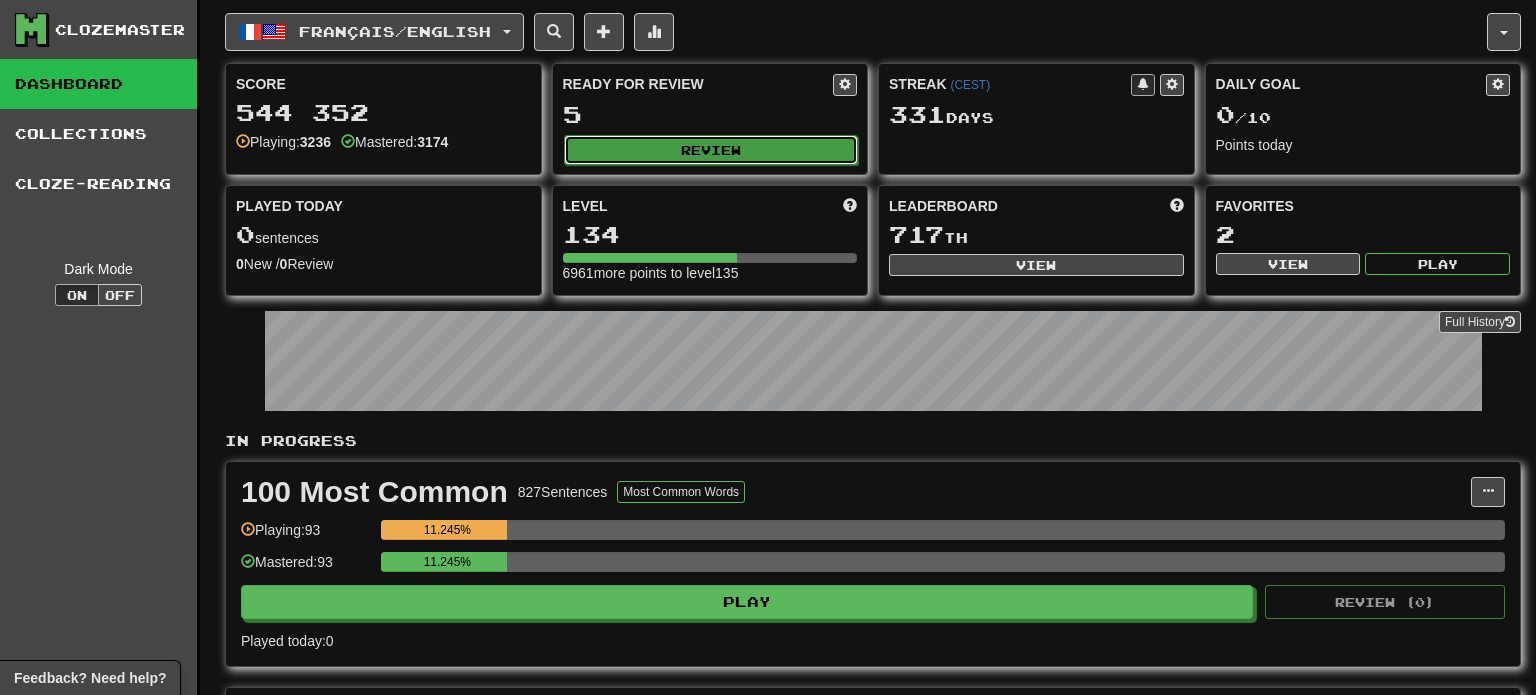 select on "**" 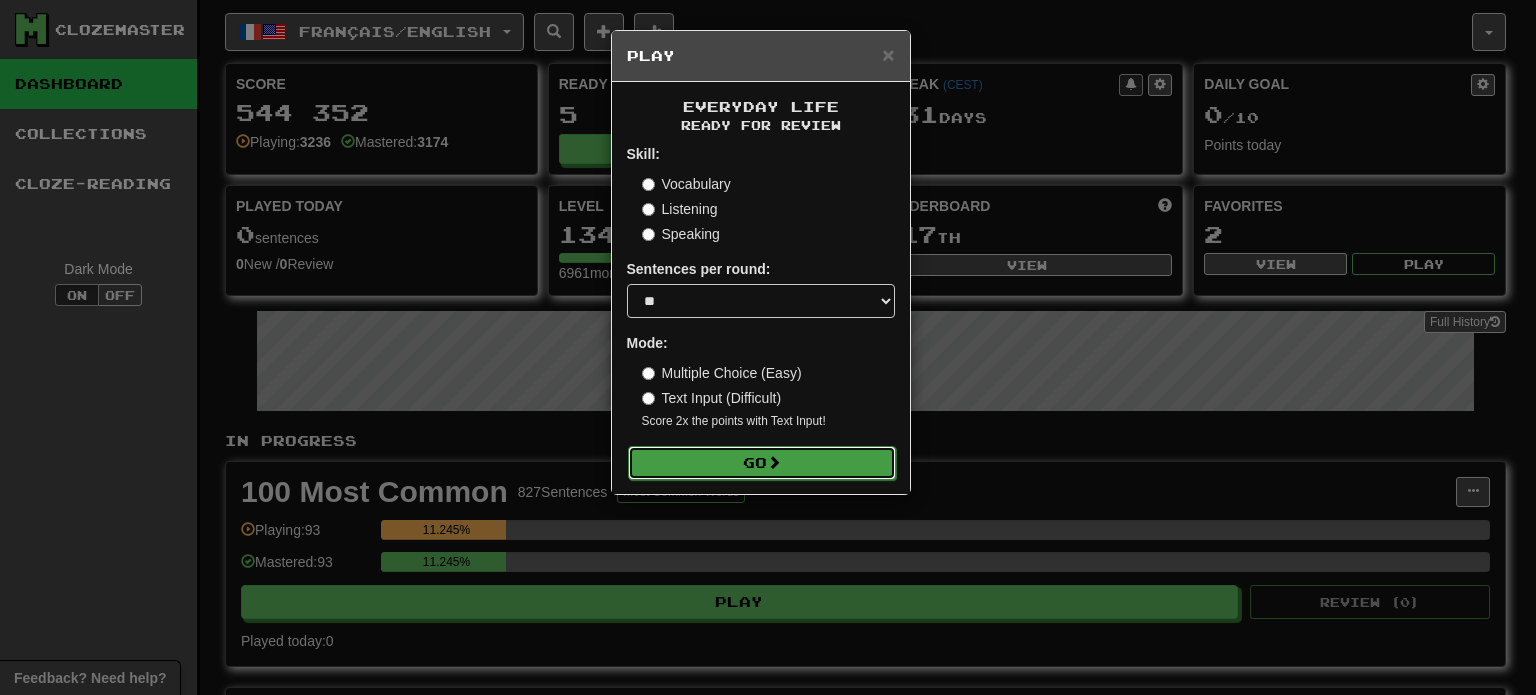 click on "Go" at bounding box center [762, 463] 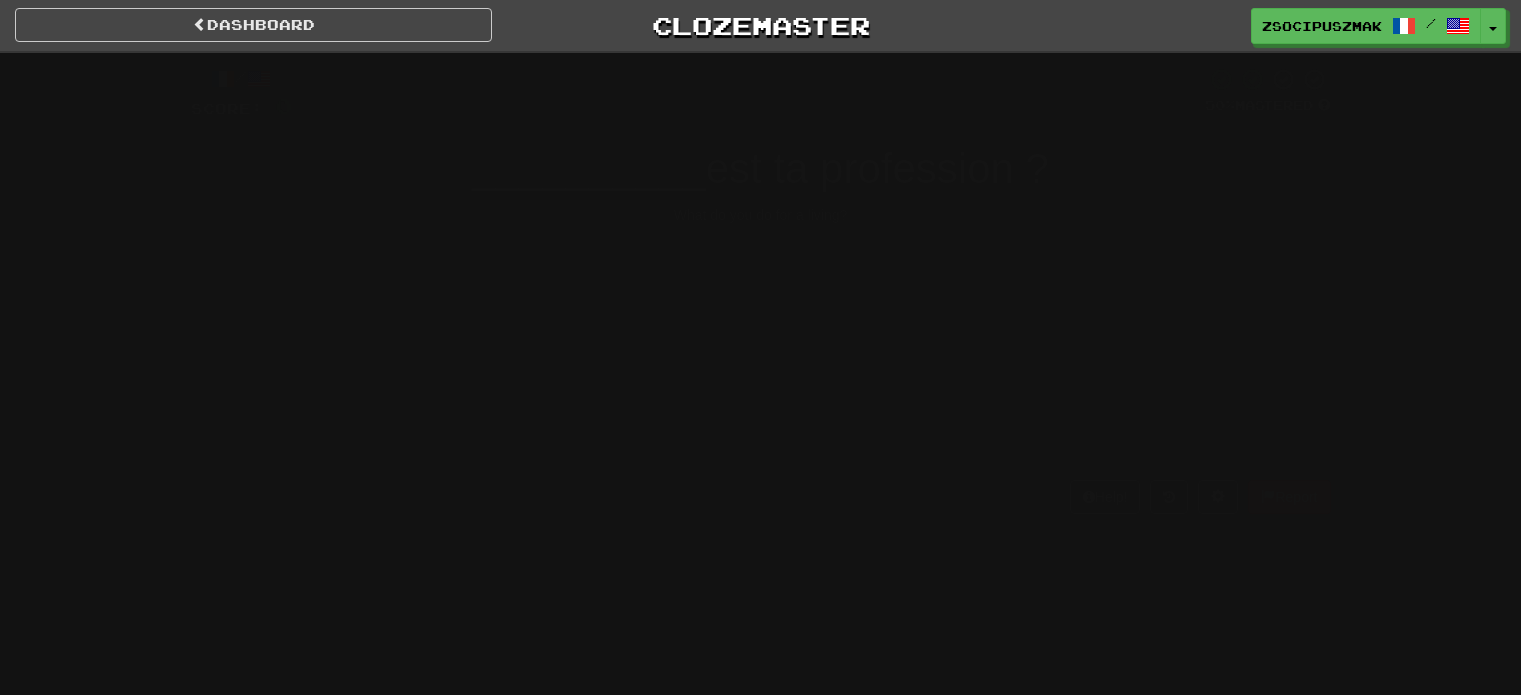 scroll, scrollTop: 0, scrollLeft: 0, axis: both 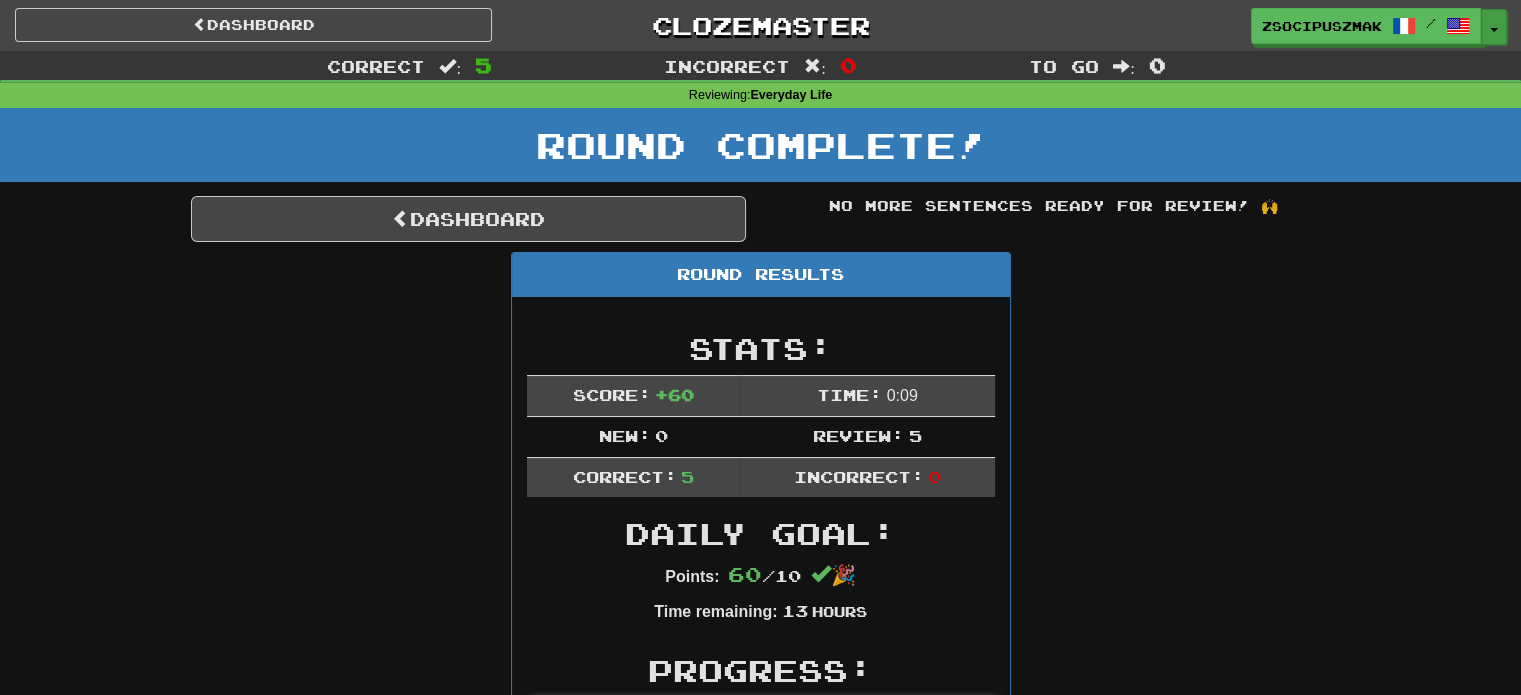 drag, startPoint x: 1495, startPoint y: 23, endPoint x: 1493, endPoint y: 39, distance: 16.124516 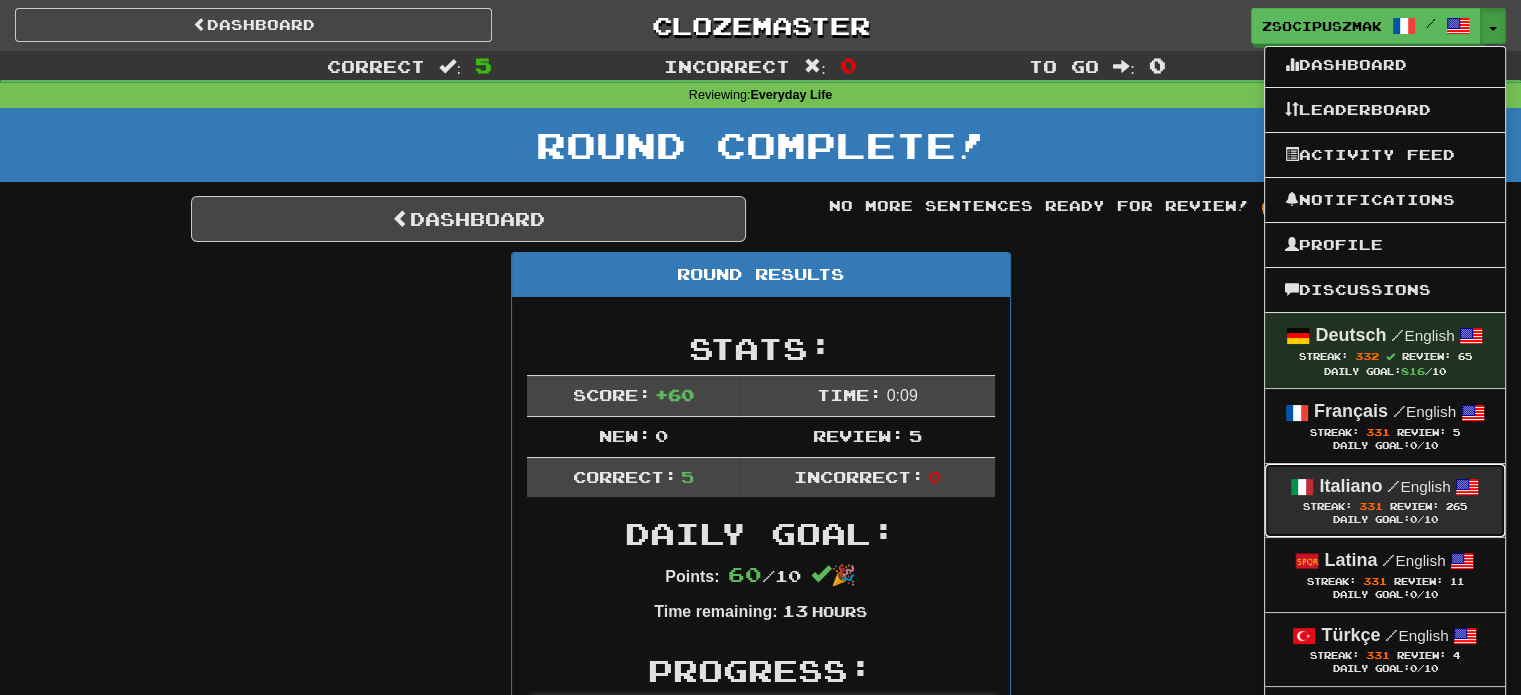 click on "/
English" at bounding box center [1418, 486] 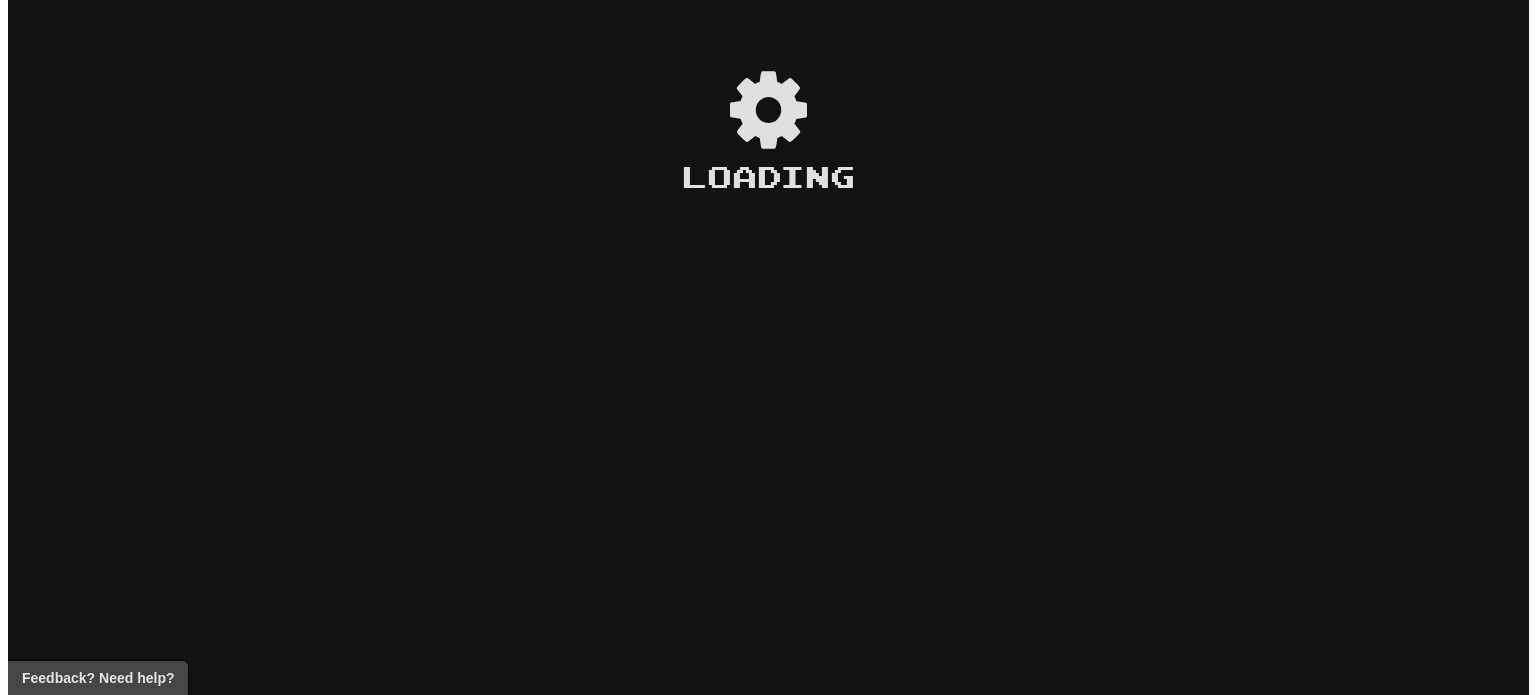 scroll, scrollTop: 0, scrollLeft: 0, axis: both 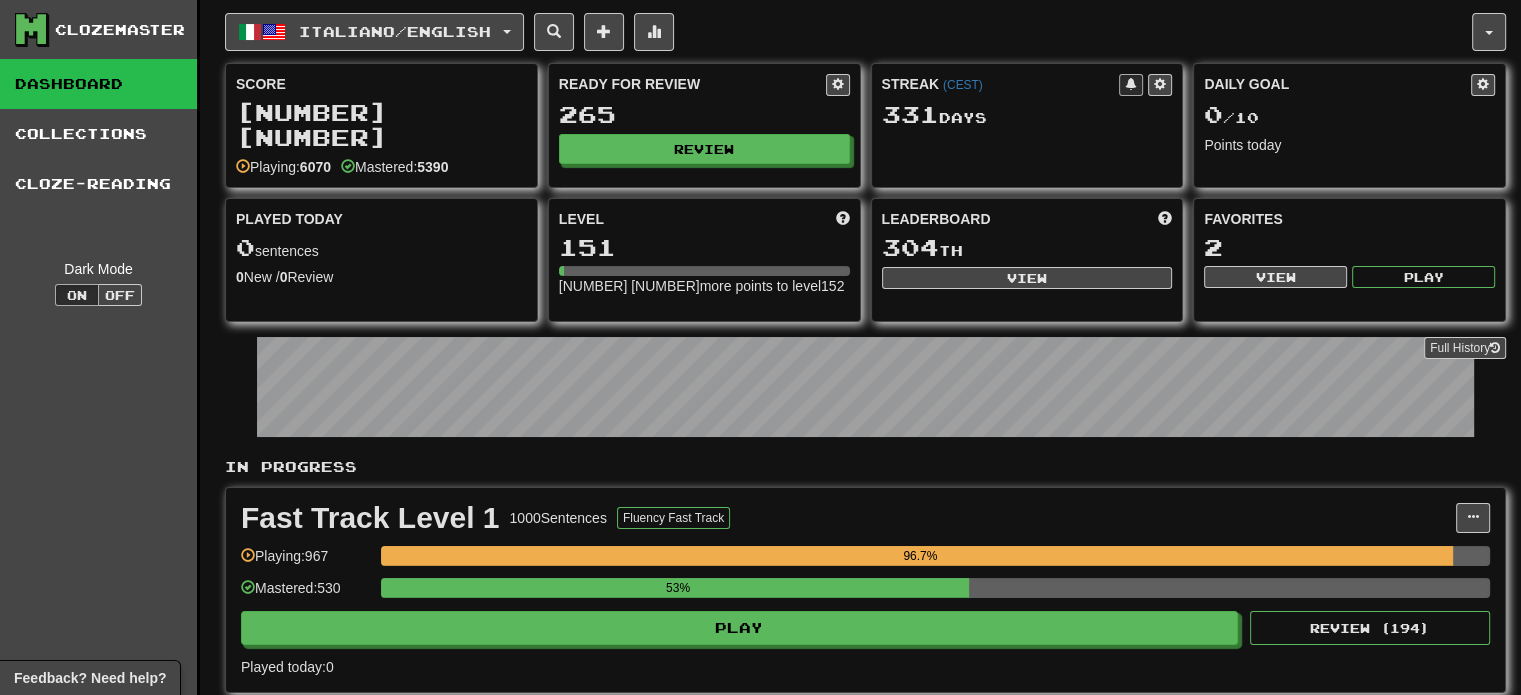 click on "Ready for Review 265   Review" 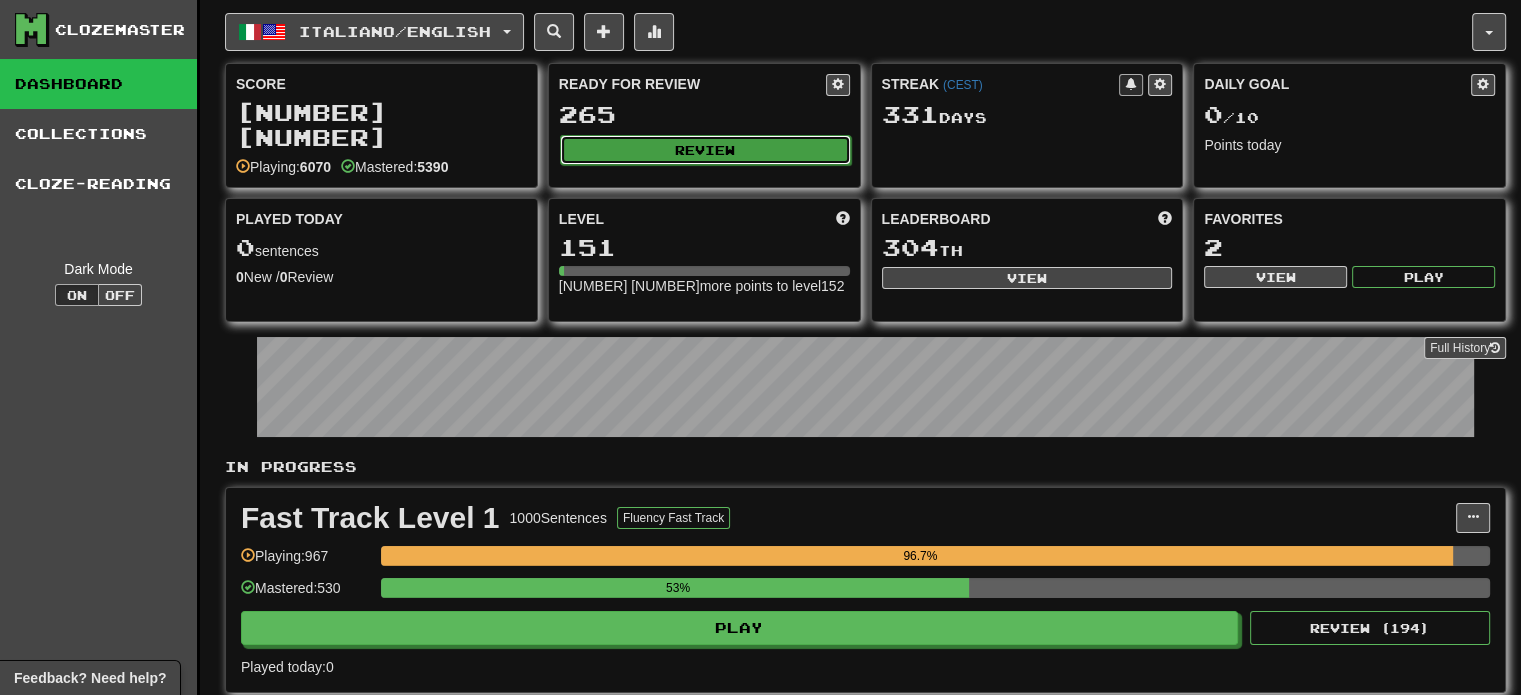 click on "Review" 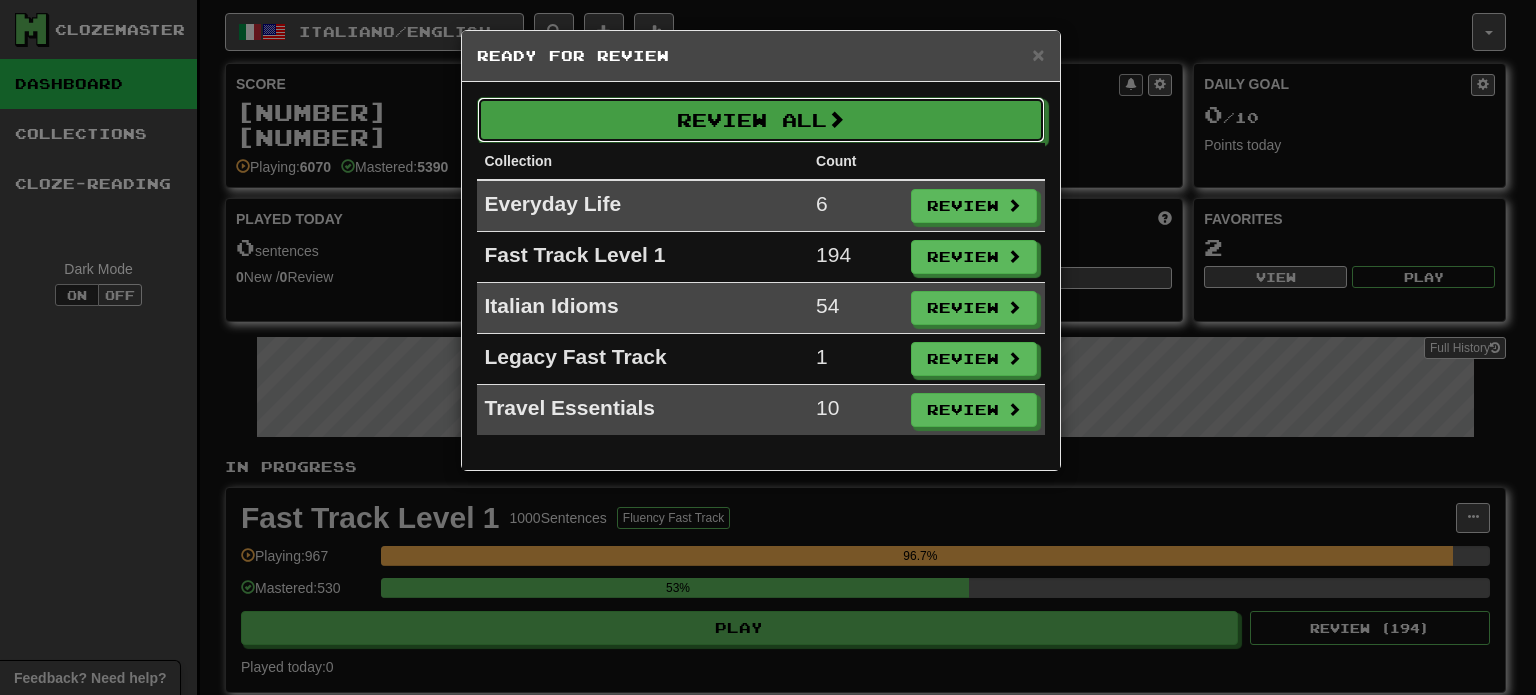 click on "Review All" at bounding box center [761, 120] 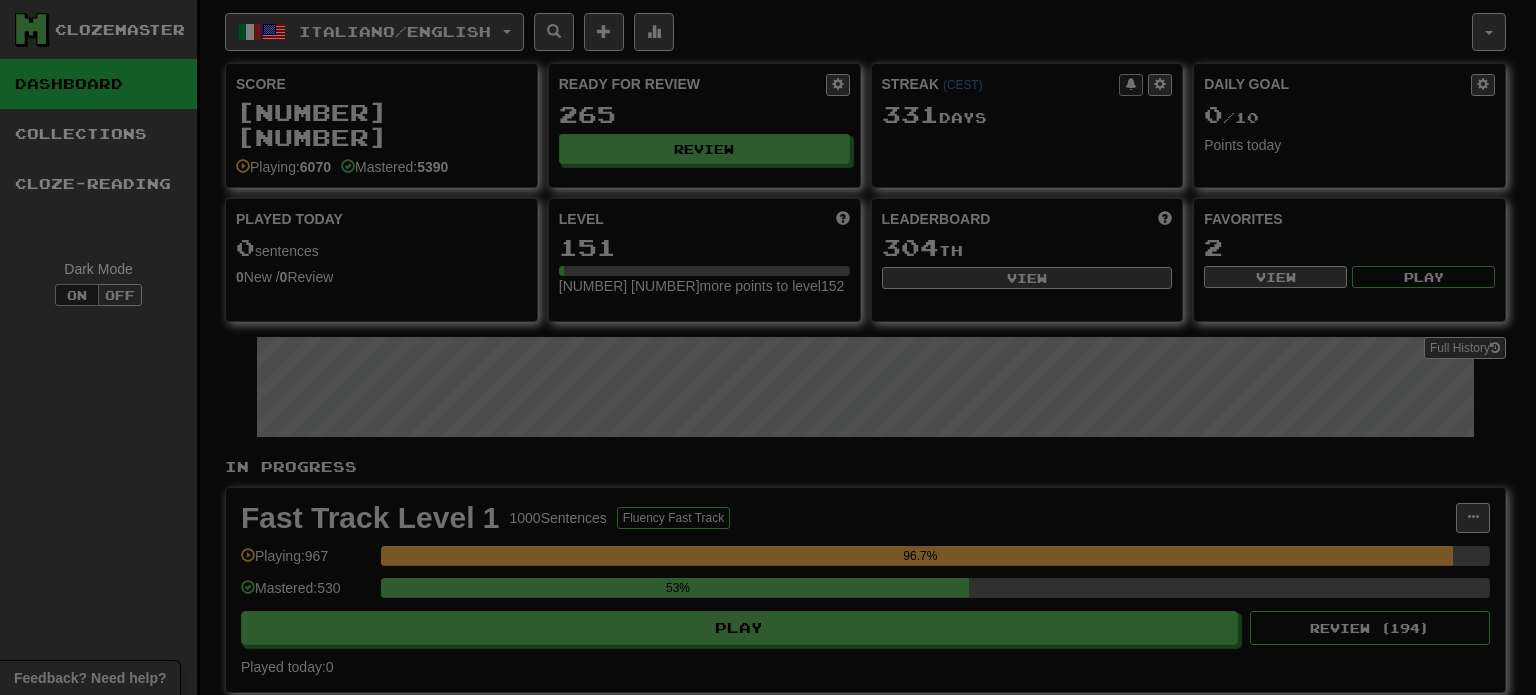 select on "**" 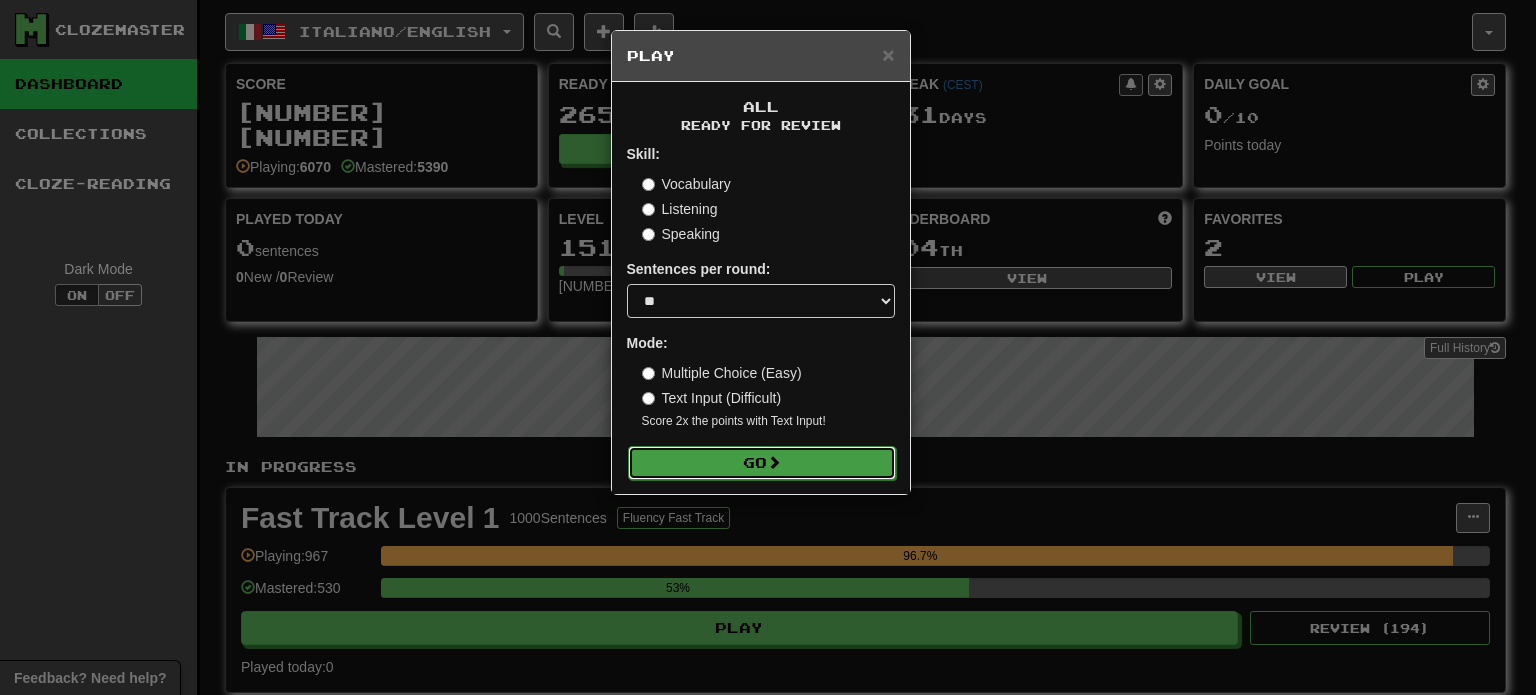click on "Go" at bounding box center (762, 463) 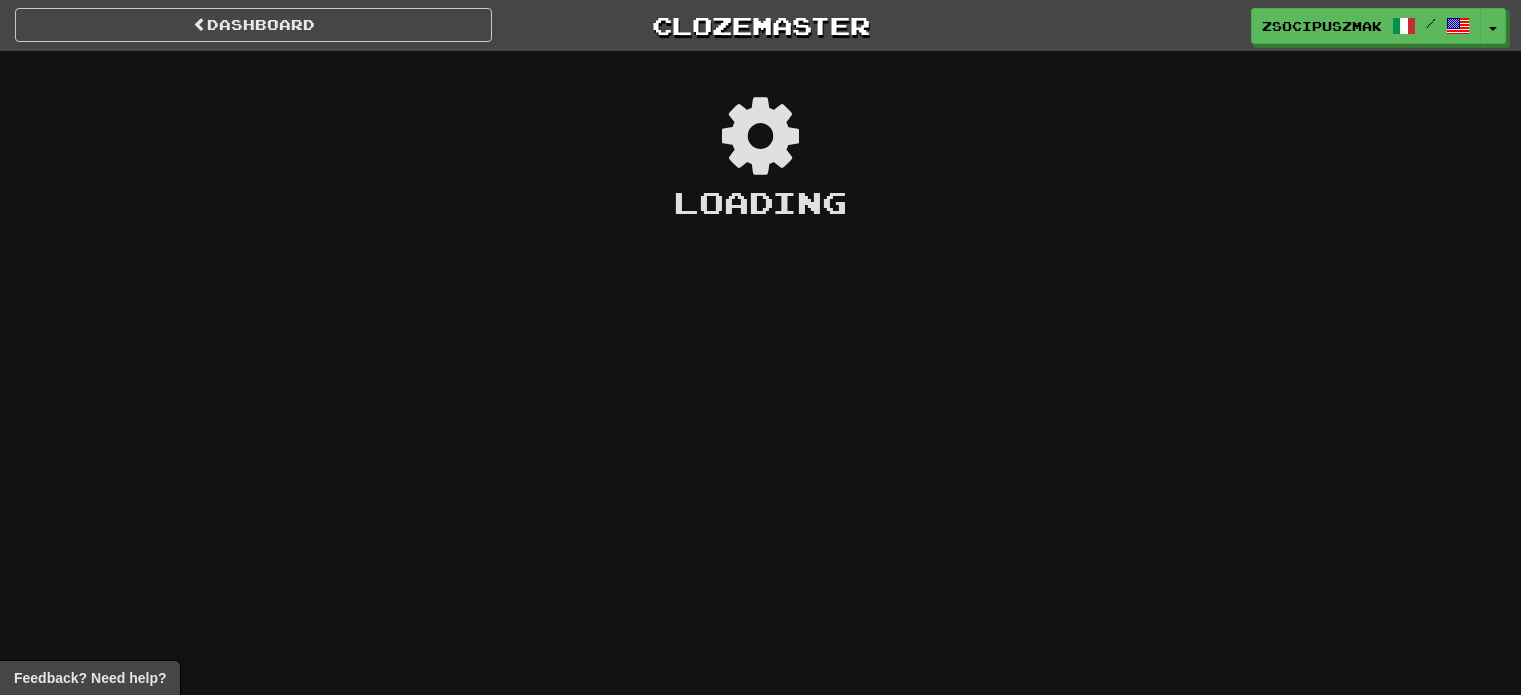 scroll, scrollTop: 0, scrollLeft: 0, axis: both 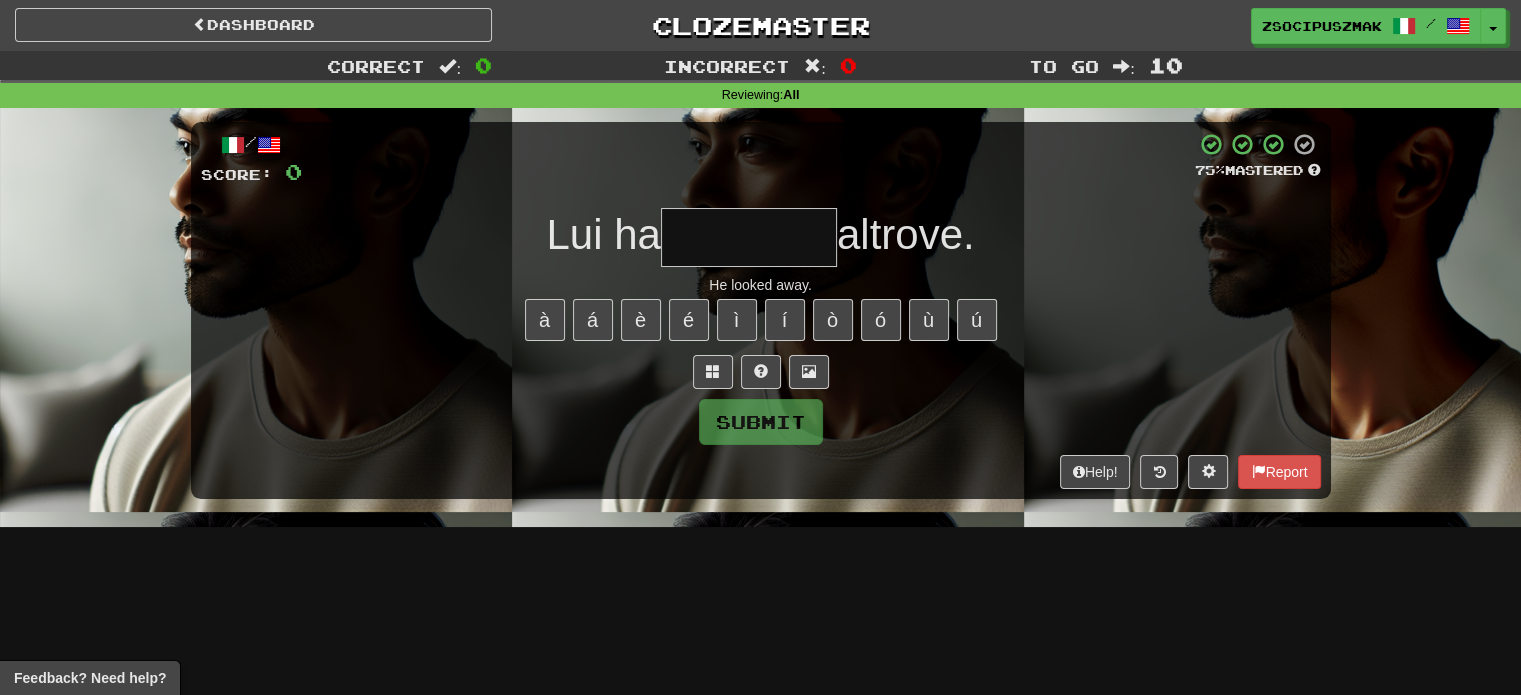 click at bounding box center [749, 237] 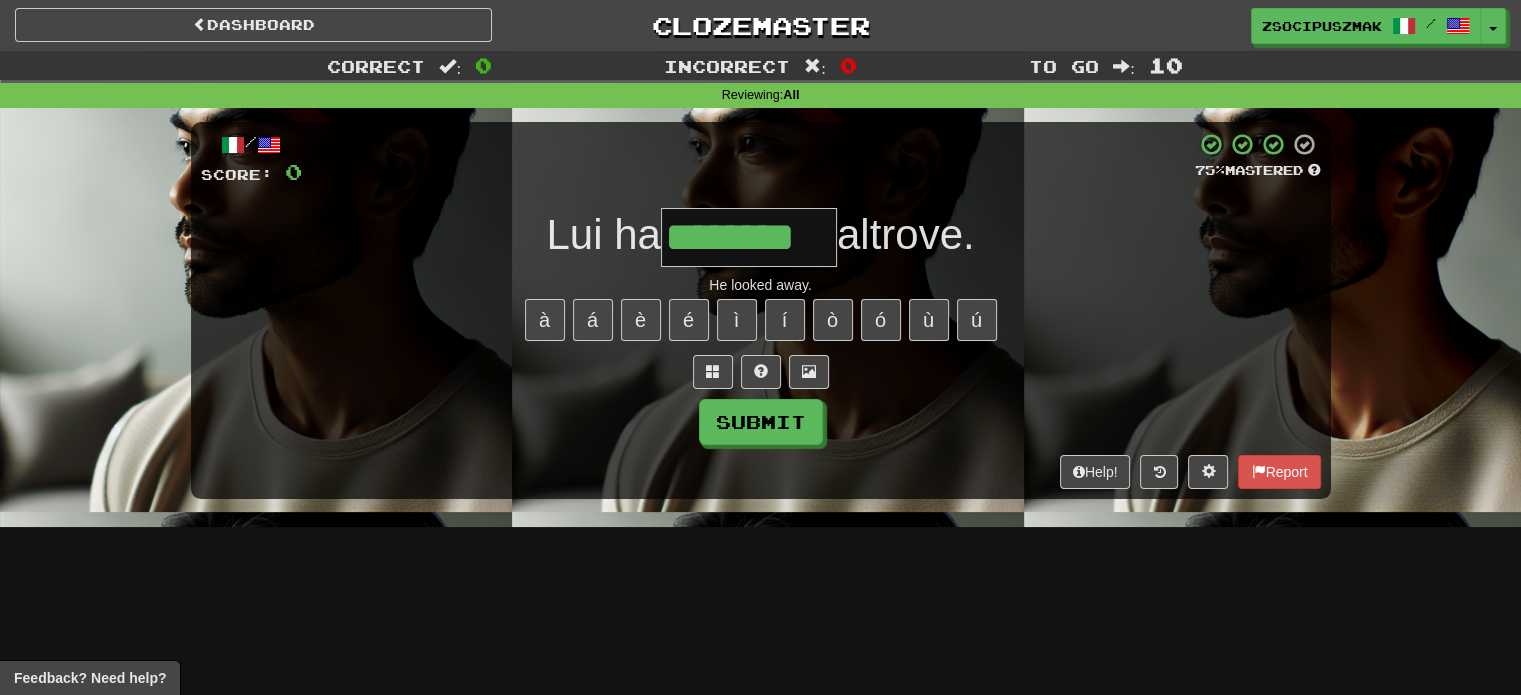 type on "********" 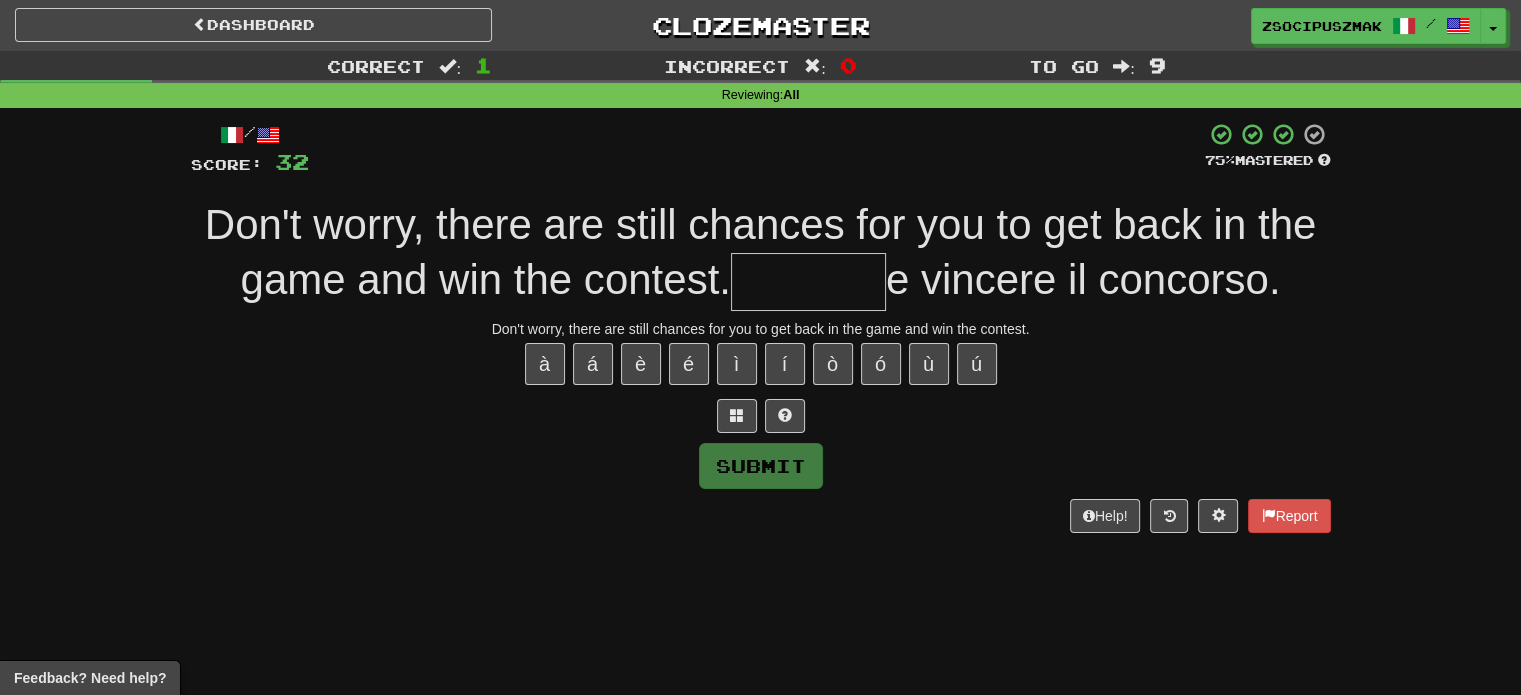 type on "*" 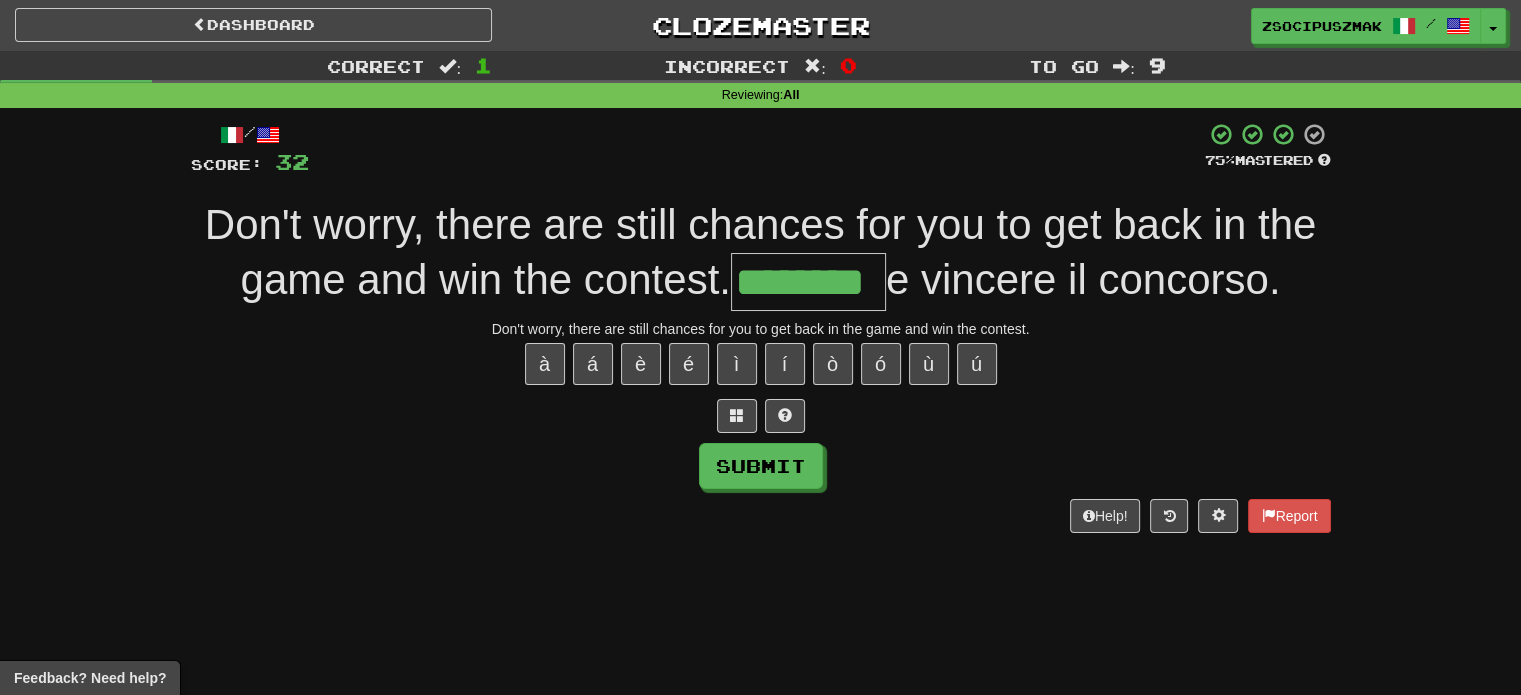 type on "********" 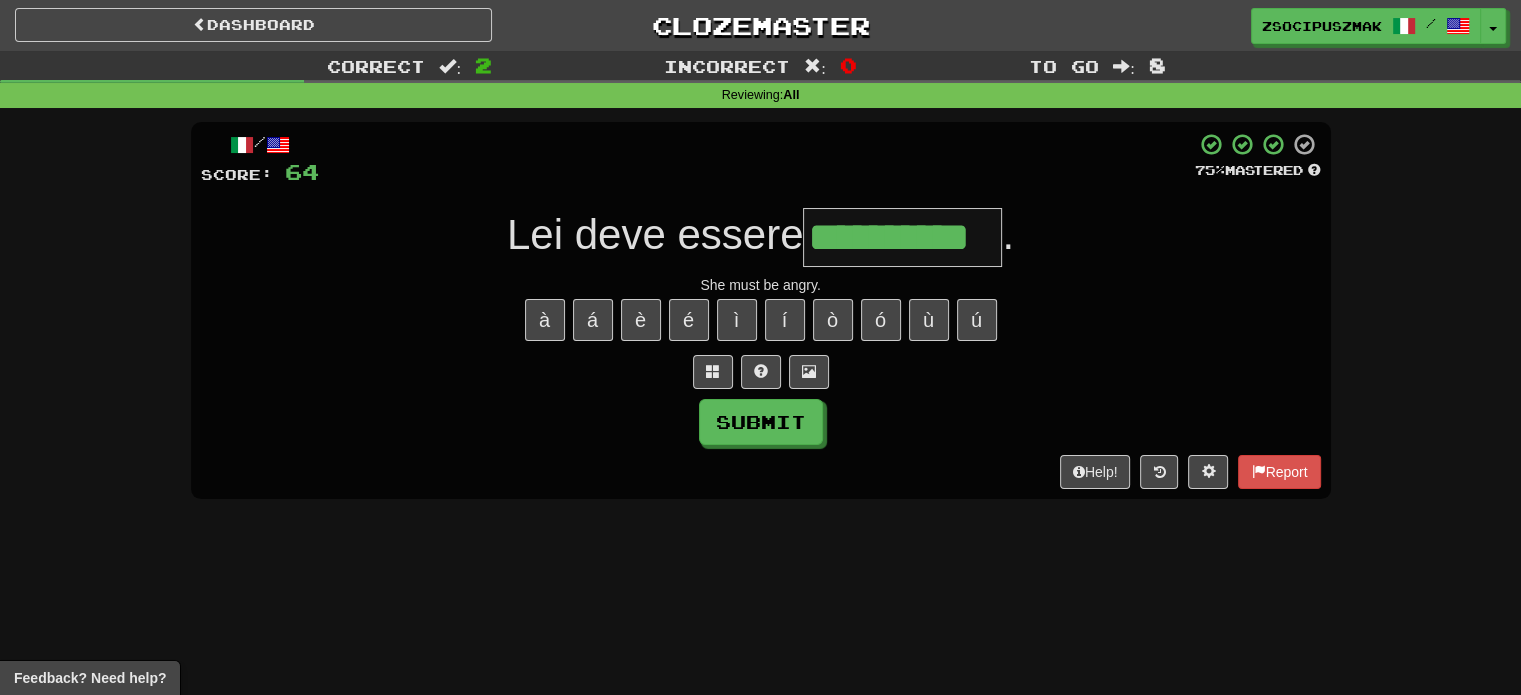 type on "**********" 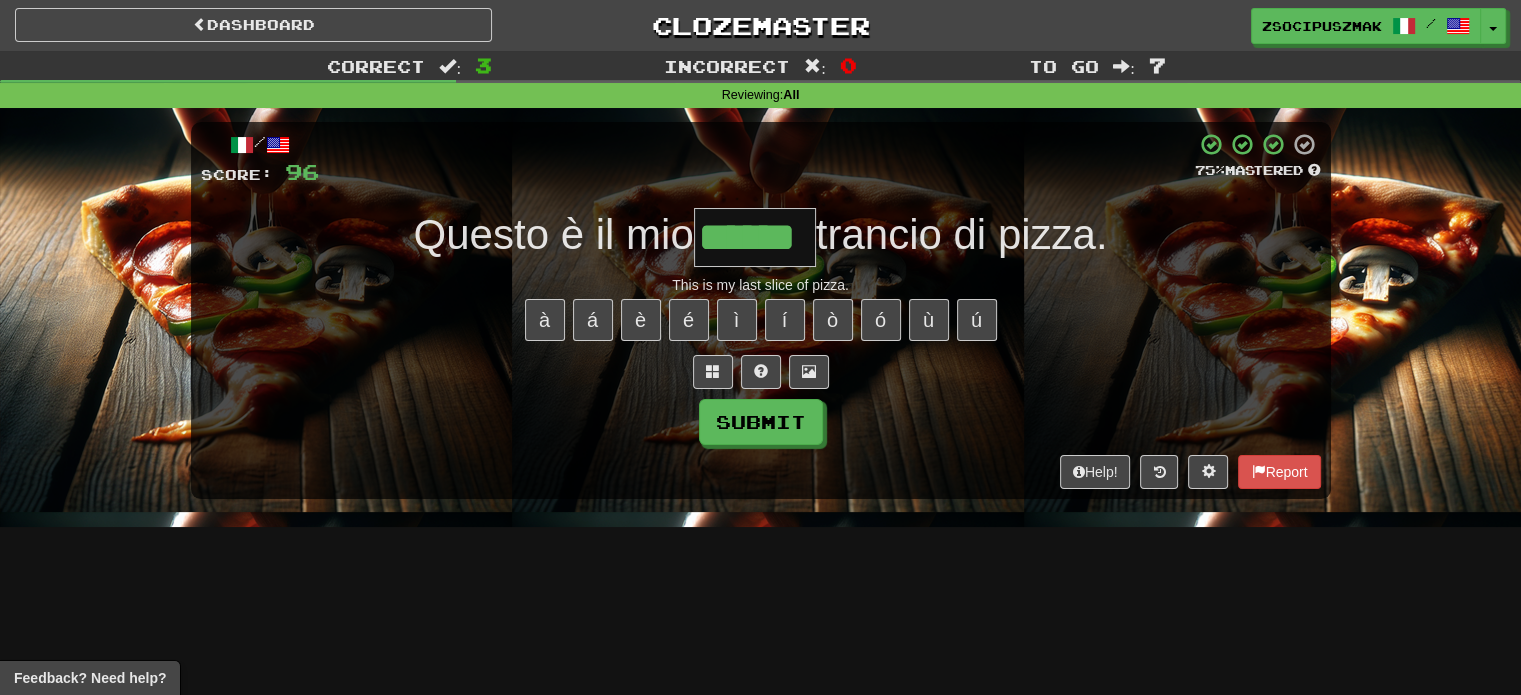 type on "******" 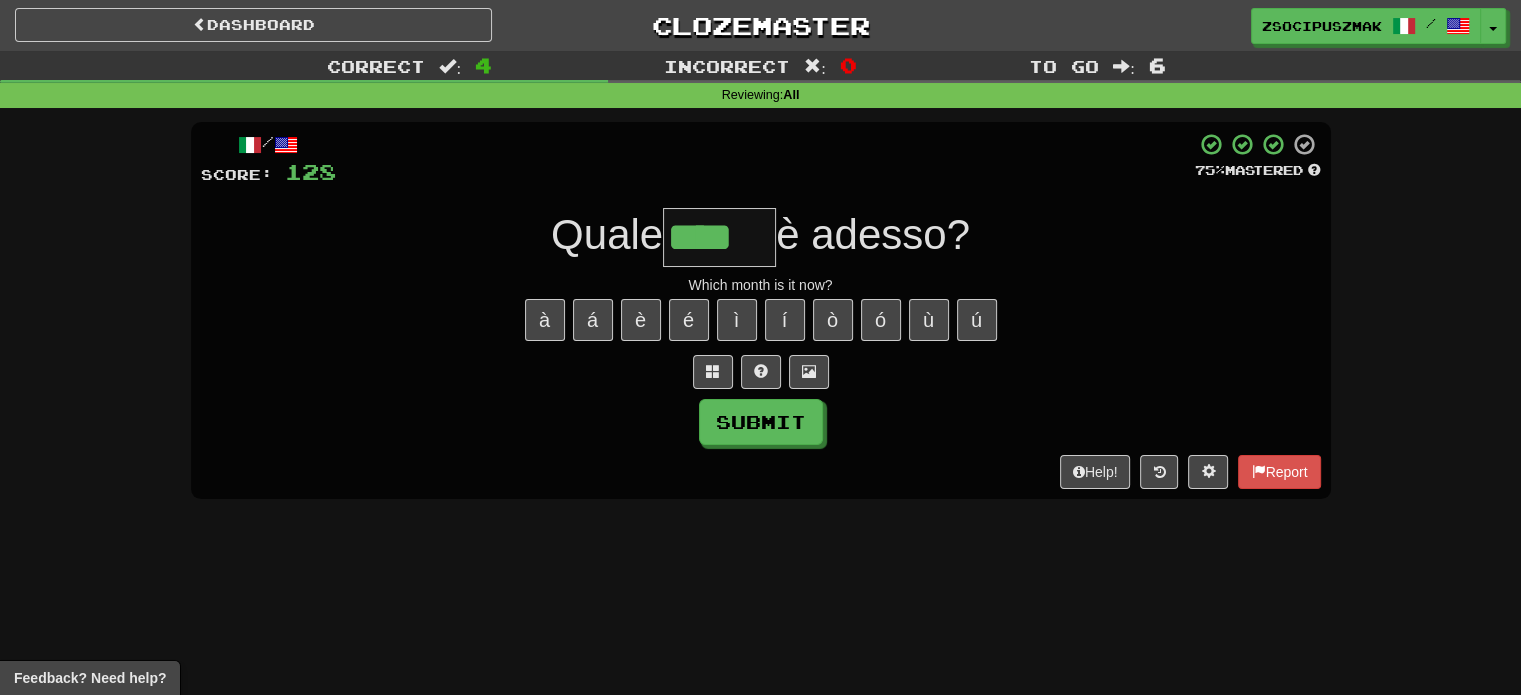 type on "****" 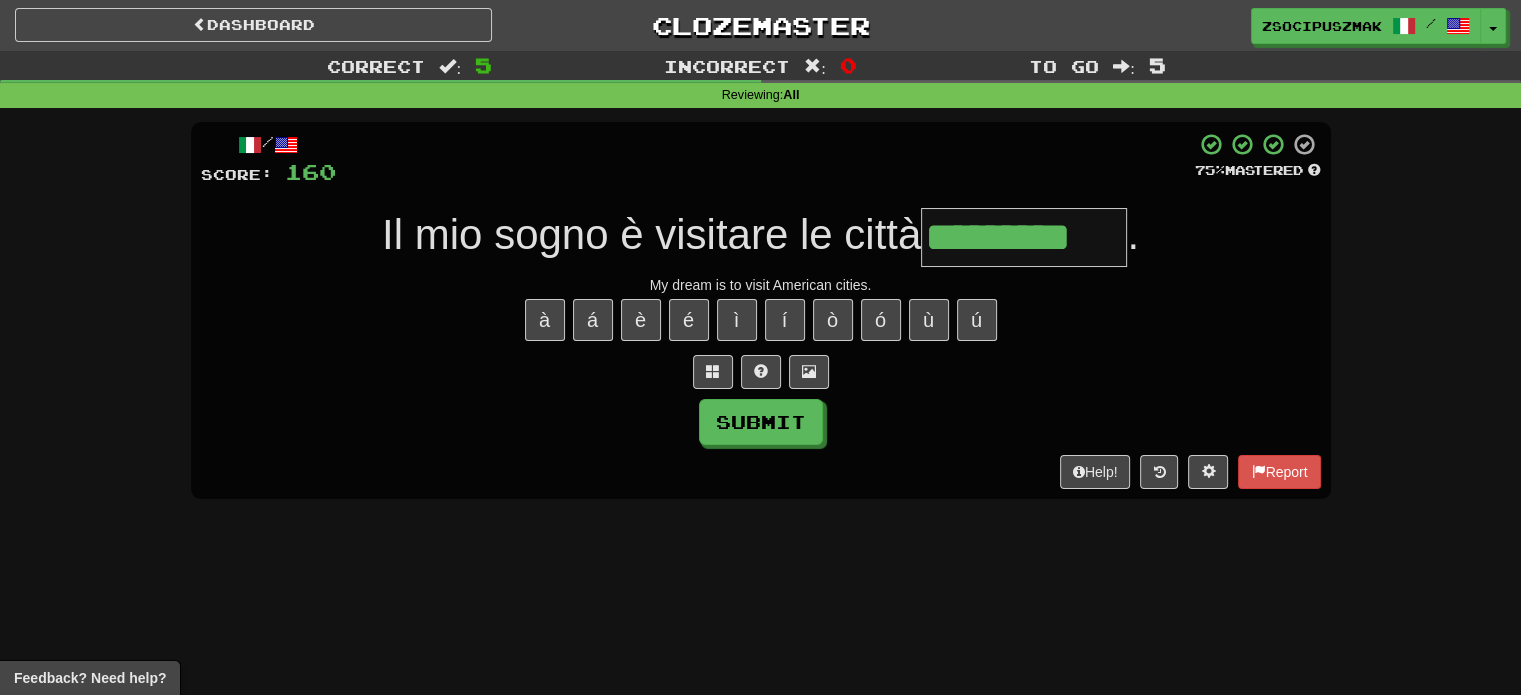 type on "*********" 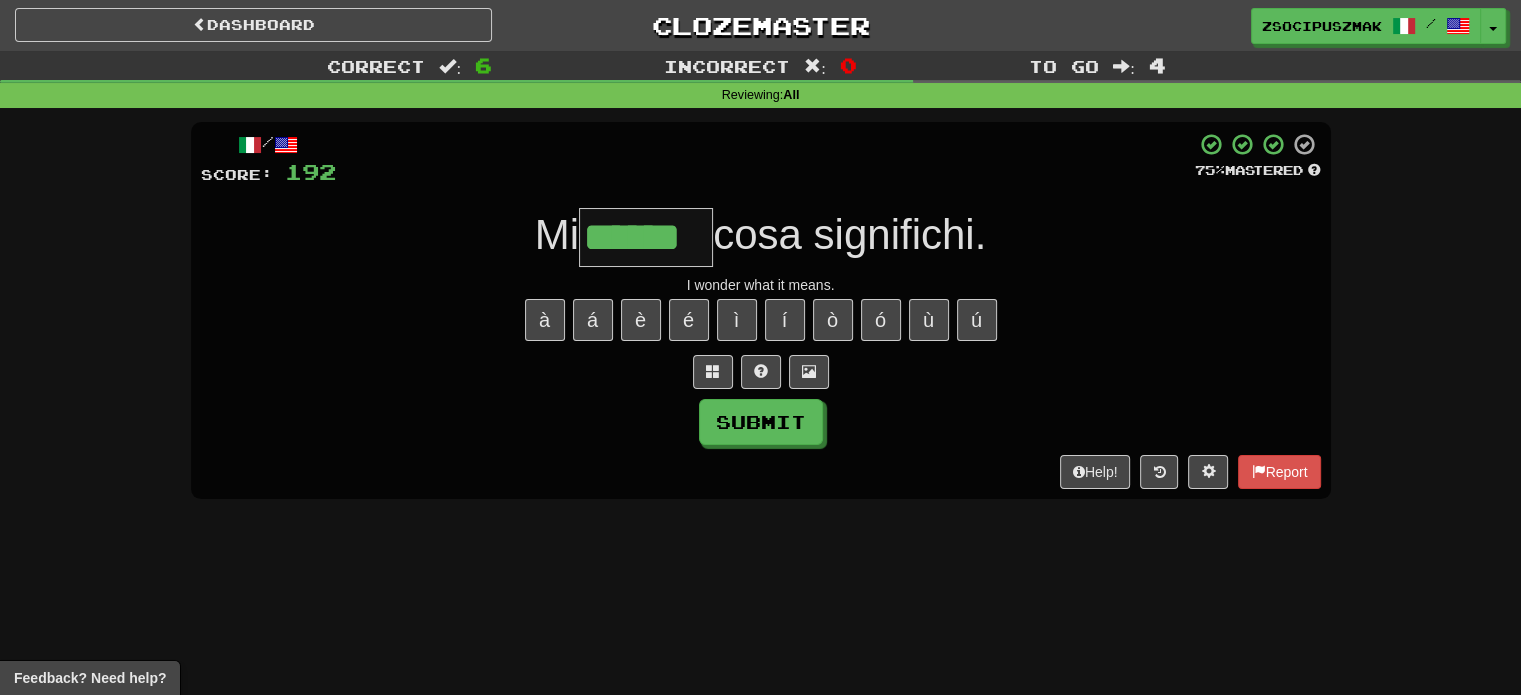 type on "******" 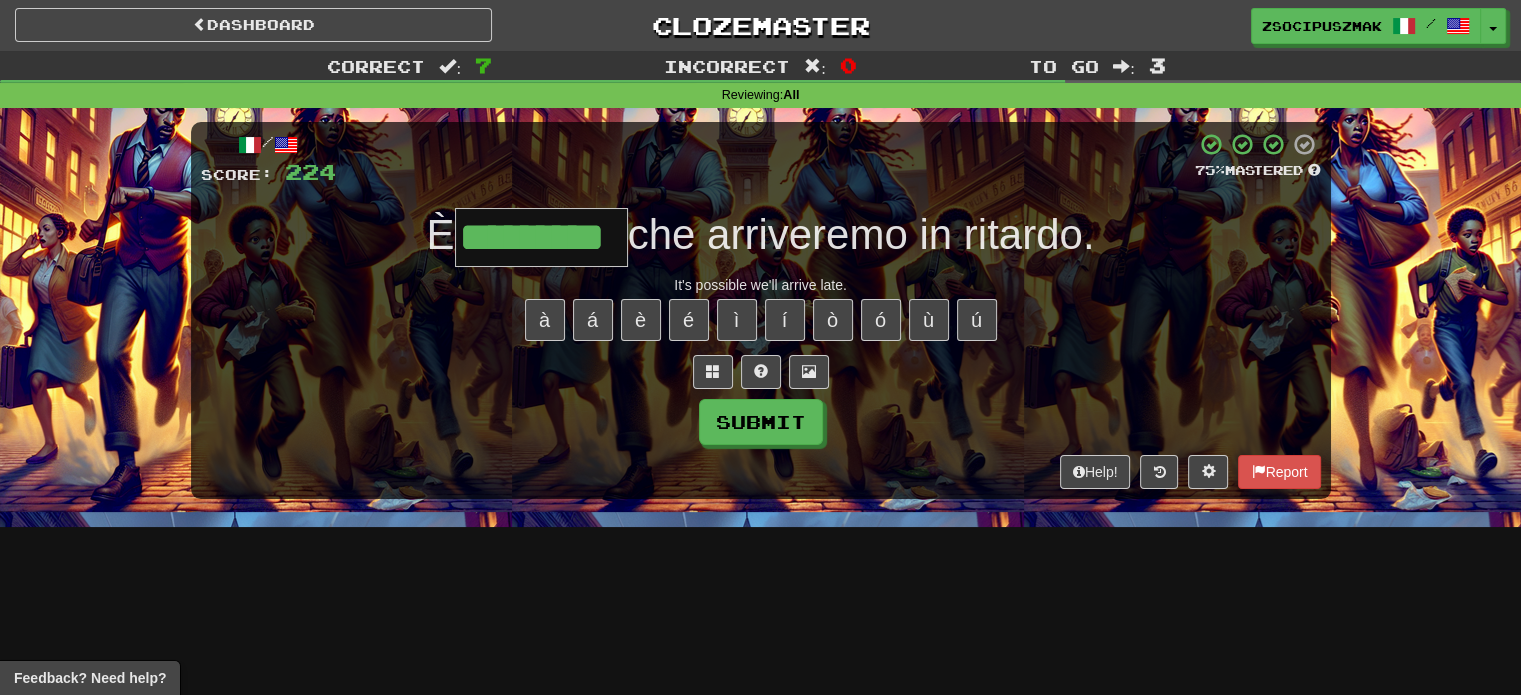 type on "*********" 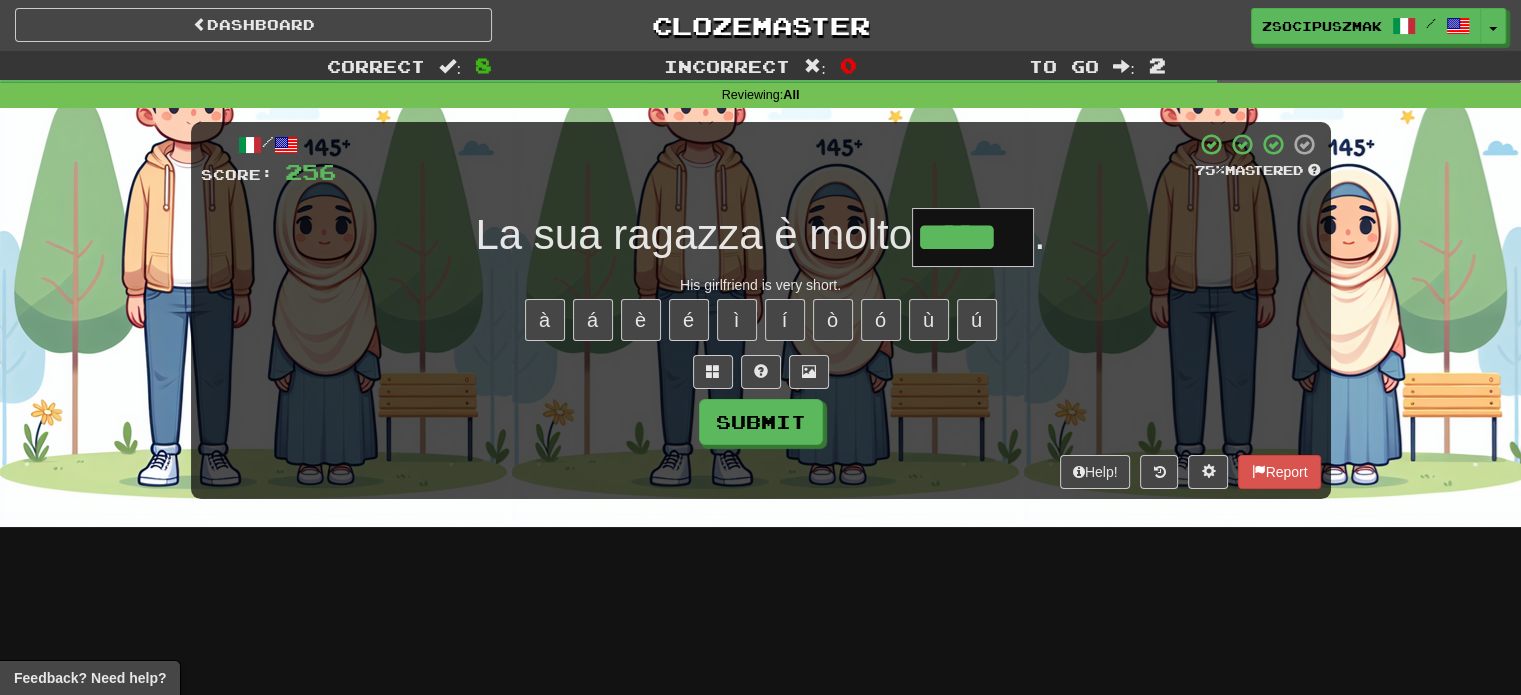 type on "*****" 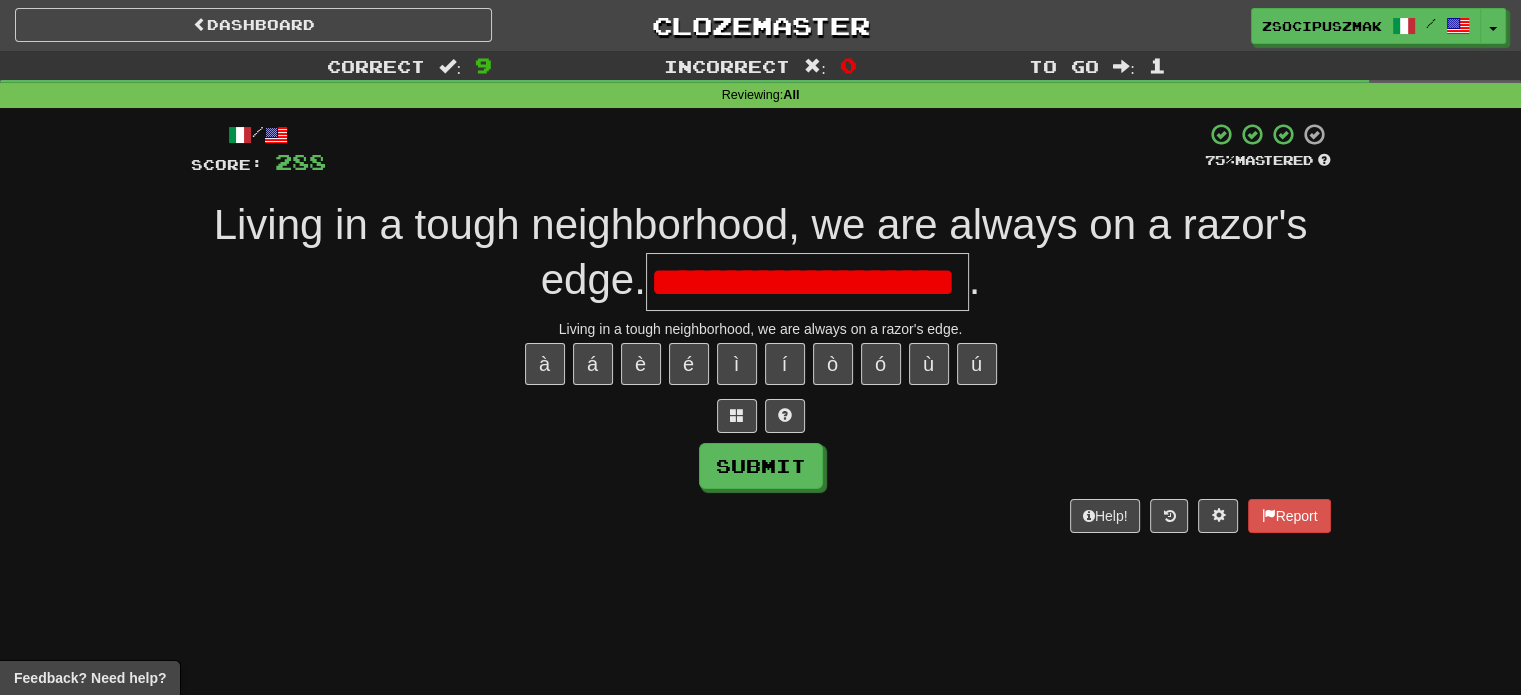 scroll, scrollTop: 0, scrollLeft: 0, axis: both 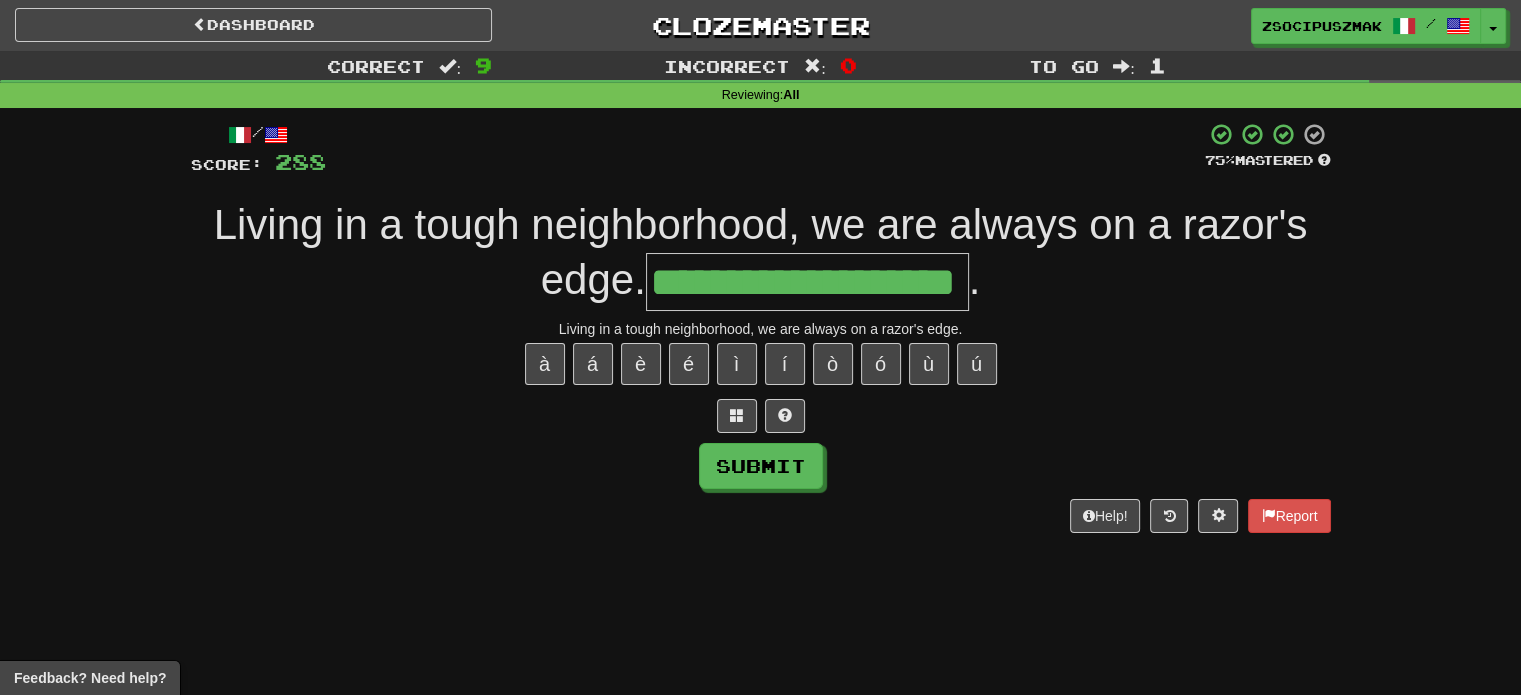 type on "**********" 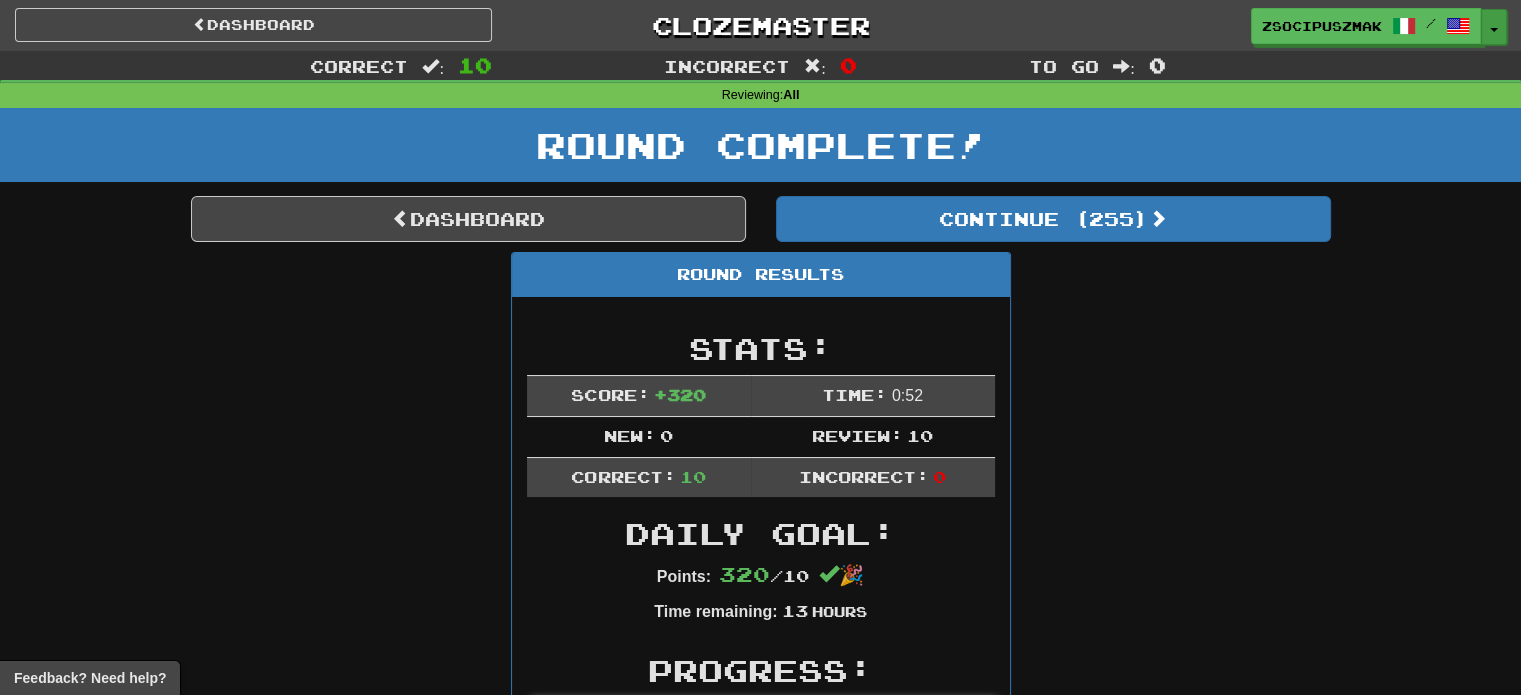 click on "Toggle Dropdown" at bounding box center (1494, 27) 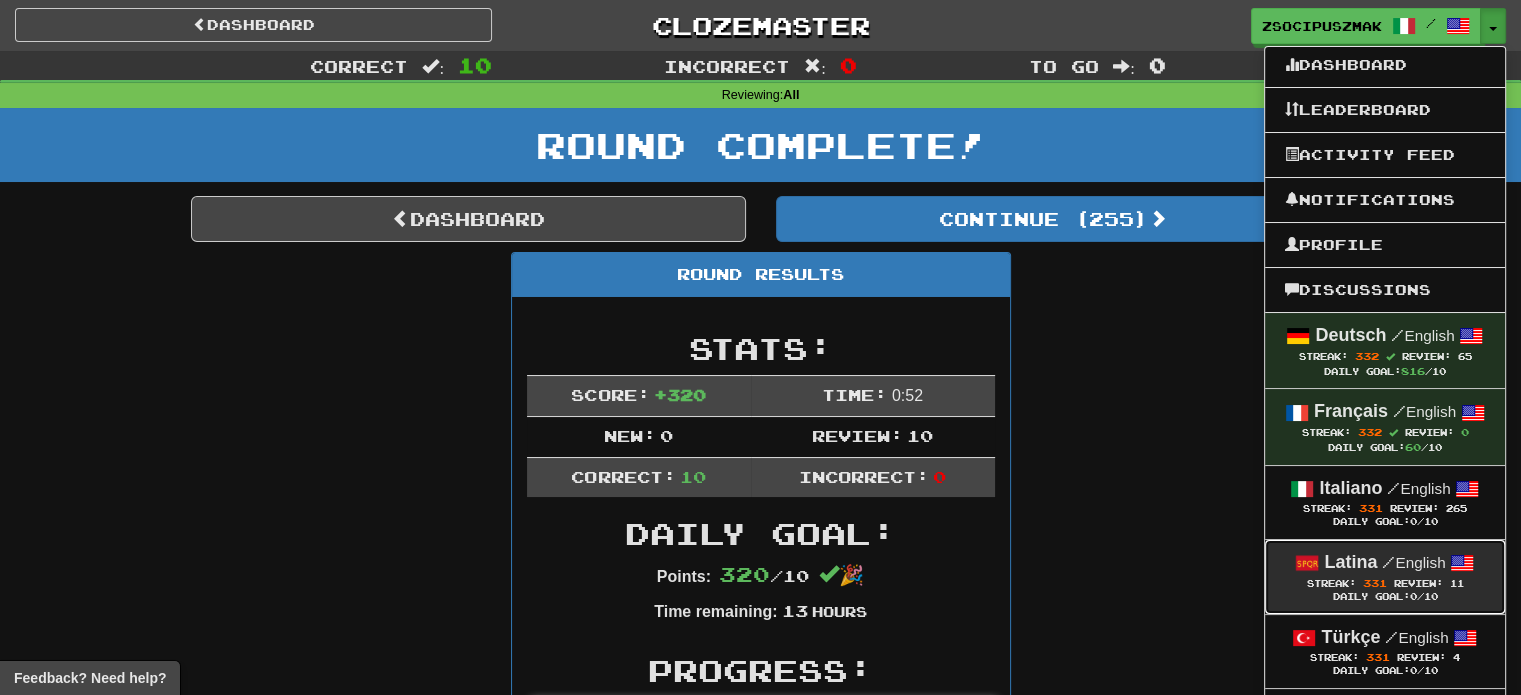 click on "Latina" at bounding box center (1350, 562) 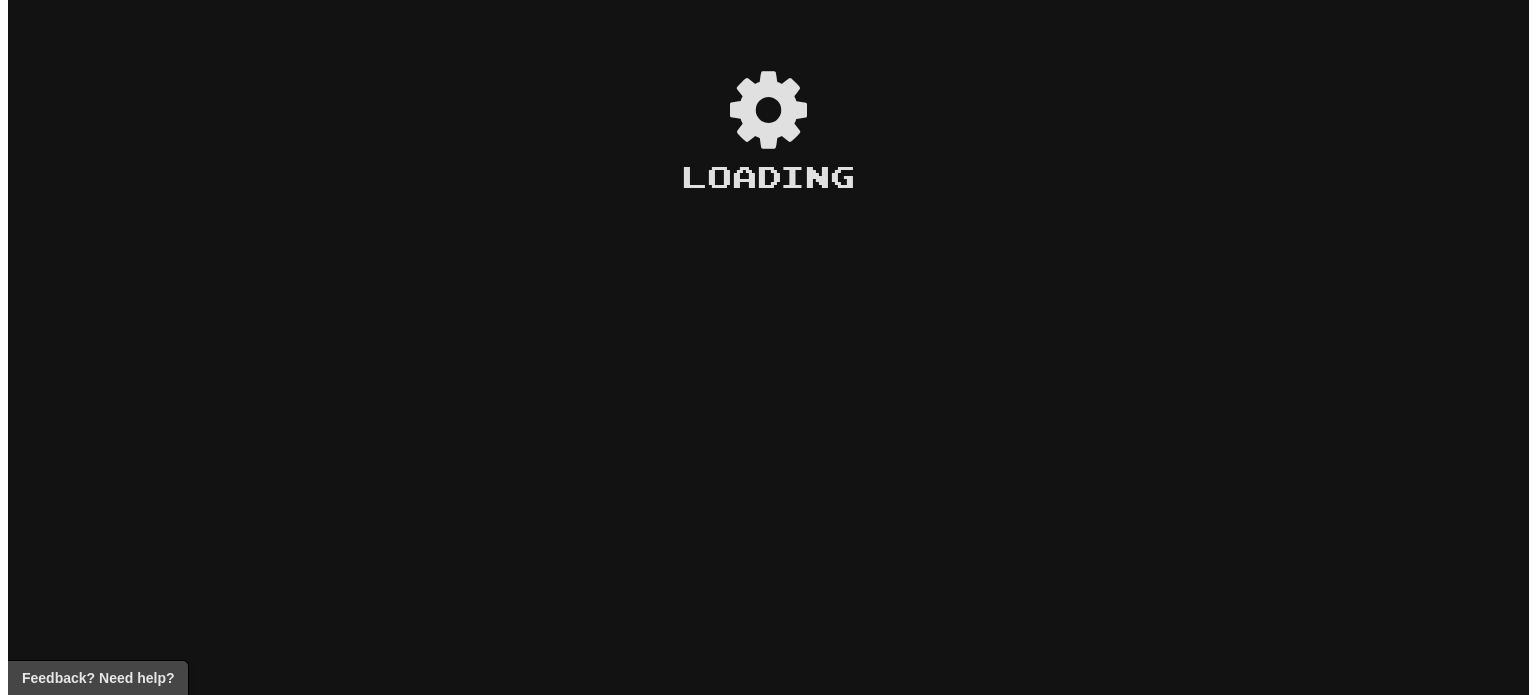 scroll, scrollTop: 0, scrollLeft: 0, axis: both 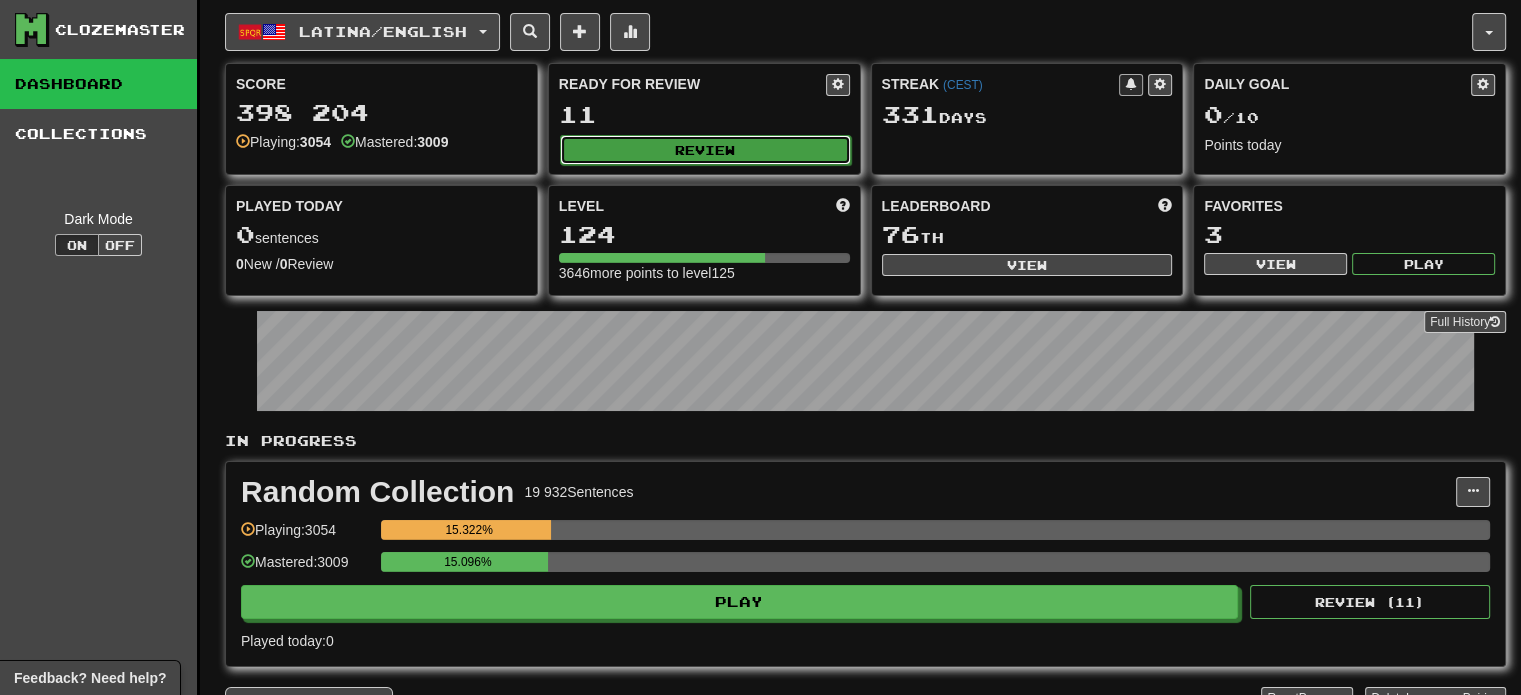 click on "Review" at bounding box center (705, 150) 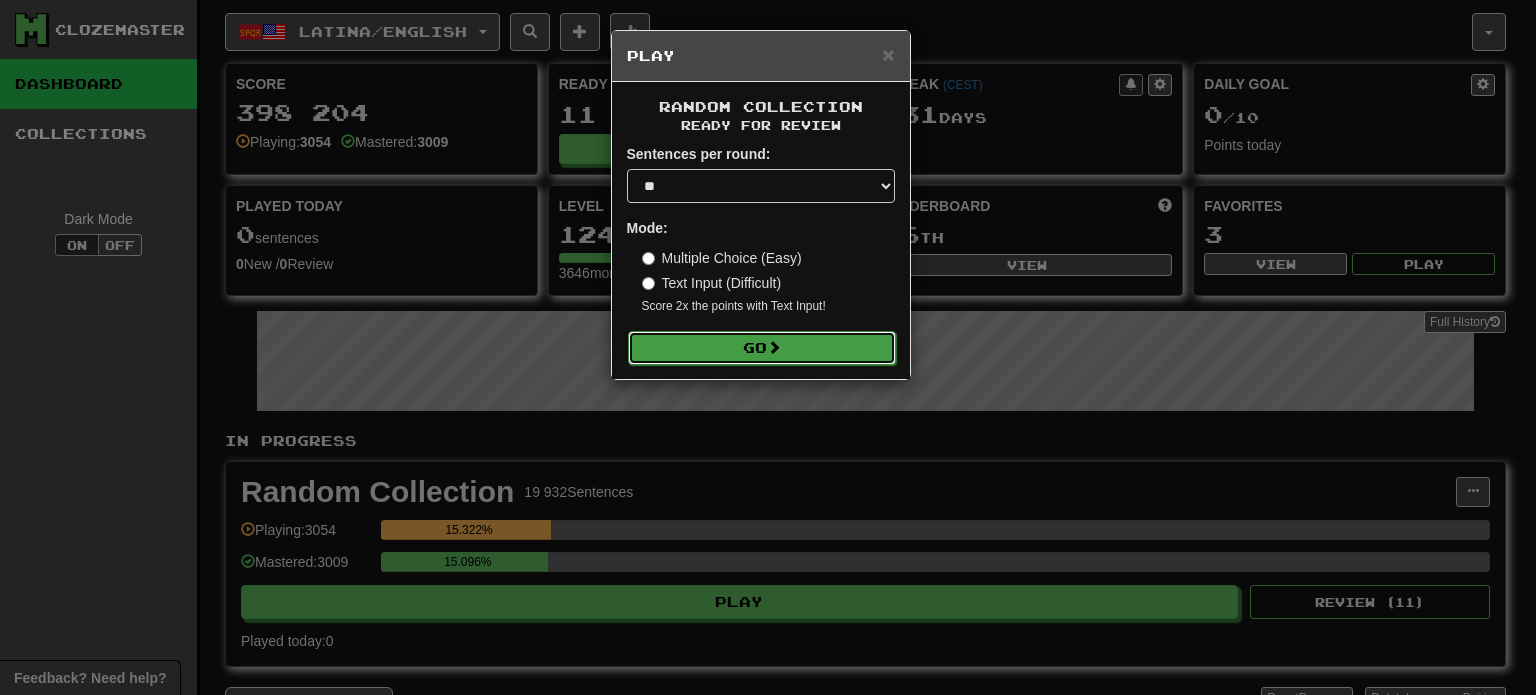 click on "Go" at bounding box center (762, 348) 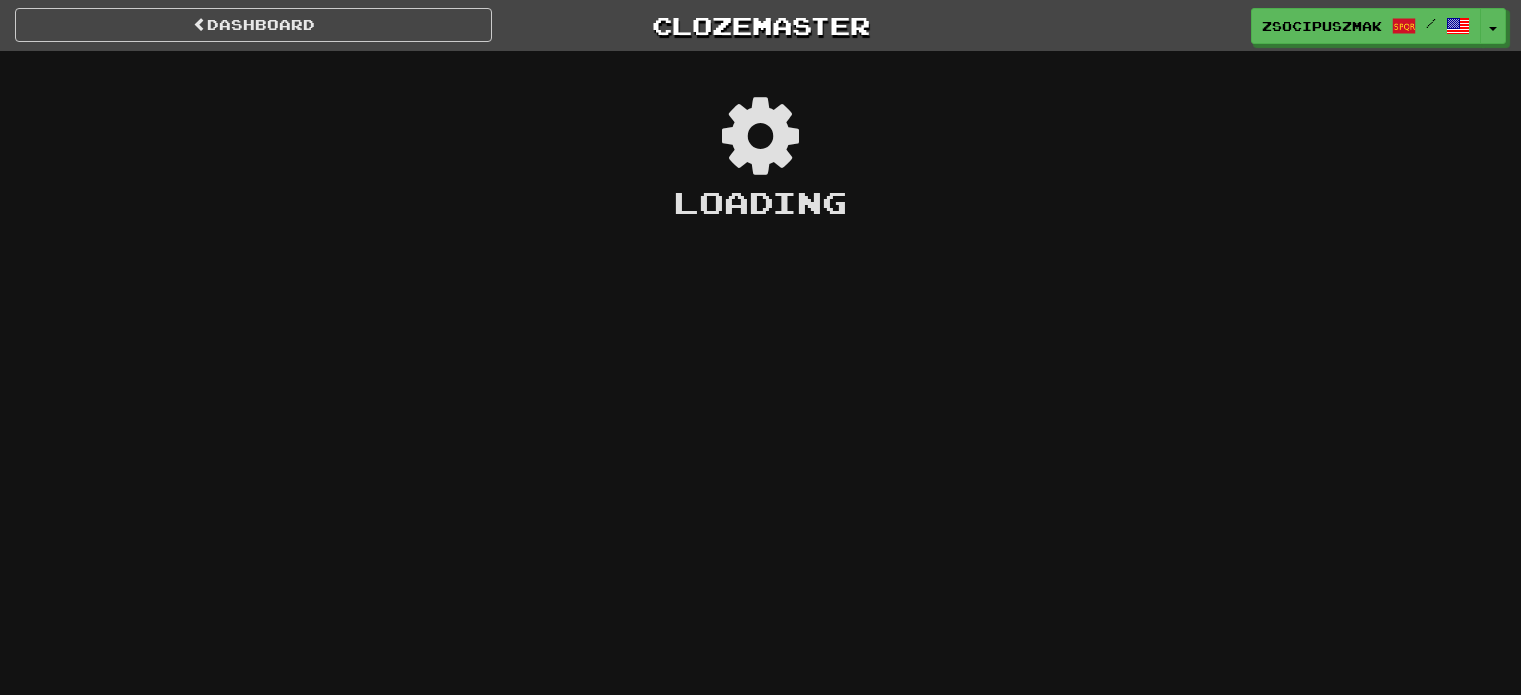 scroll, scrollTop: 0, scrollLeft: 0, axis: both 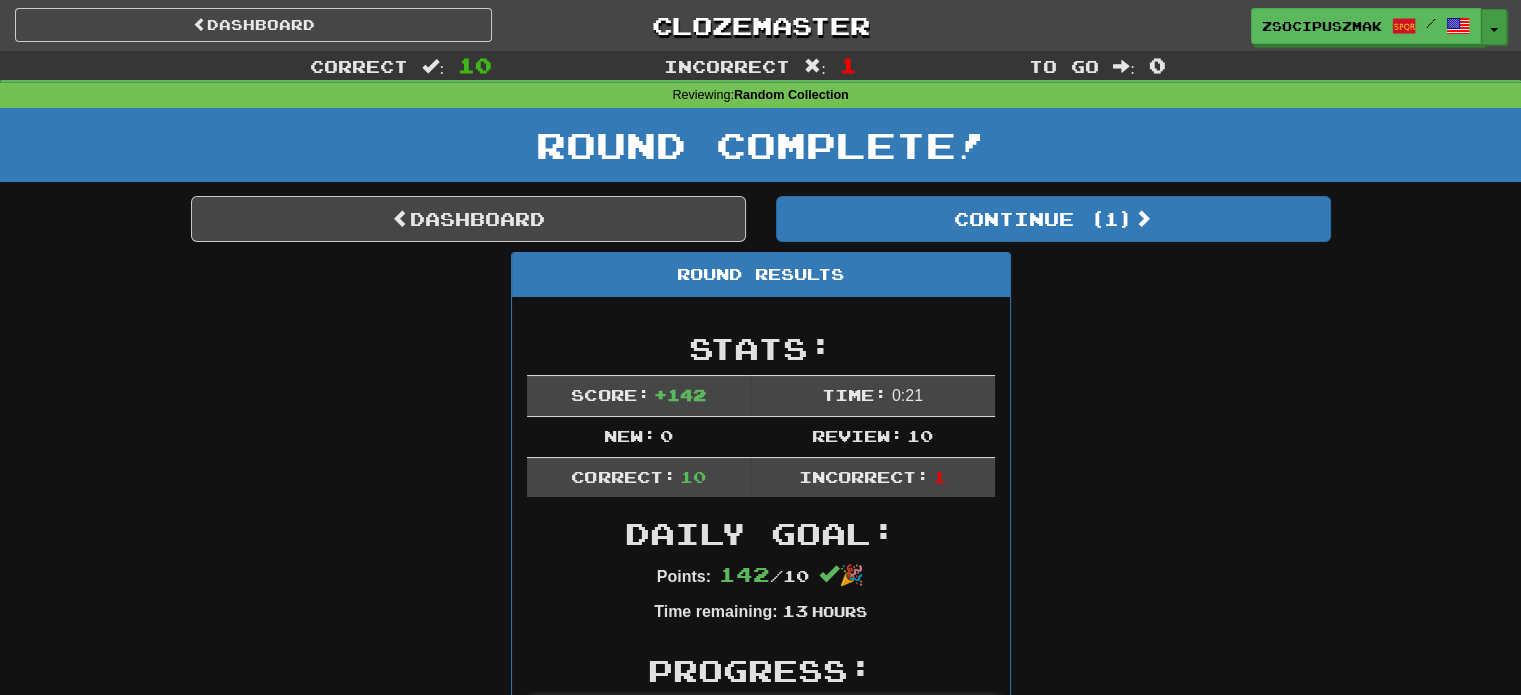 click at bounding box center (1494, 30) 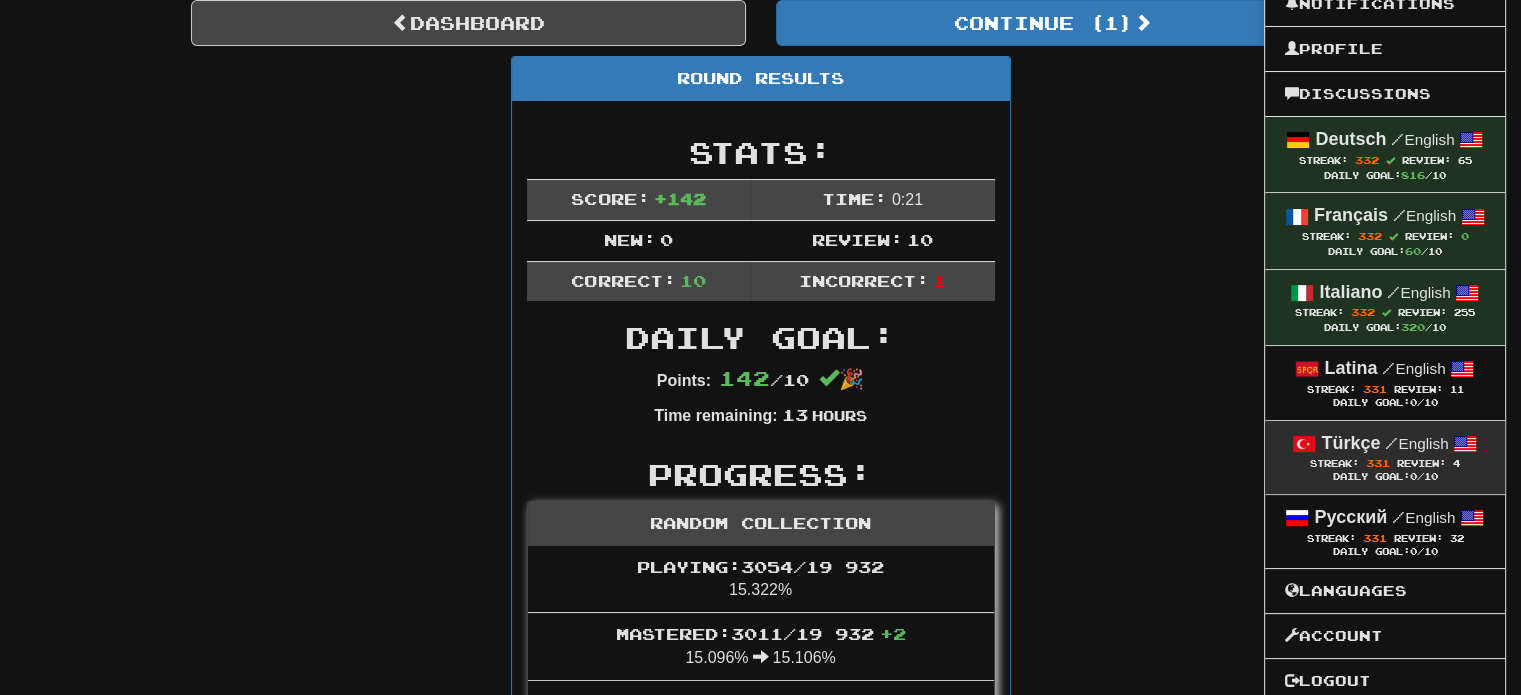 scroll, scrollTop: 200, scrollLeft: 0, axis: vertical 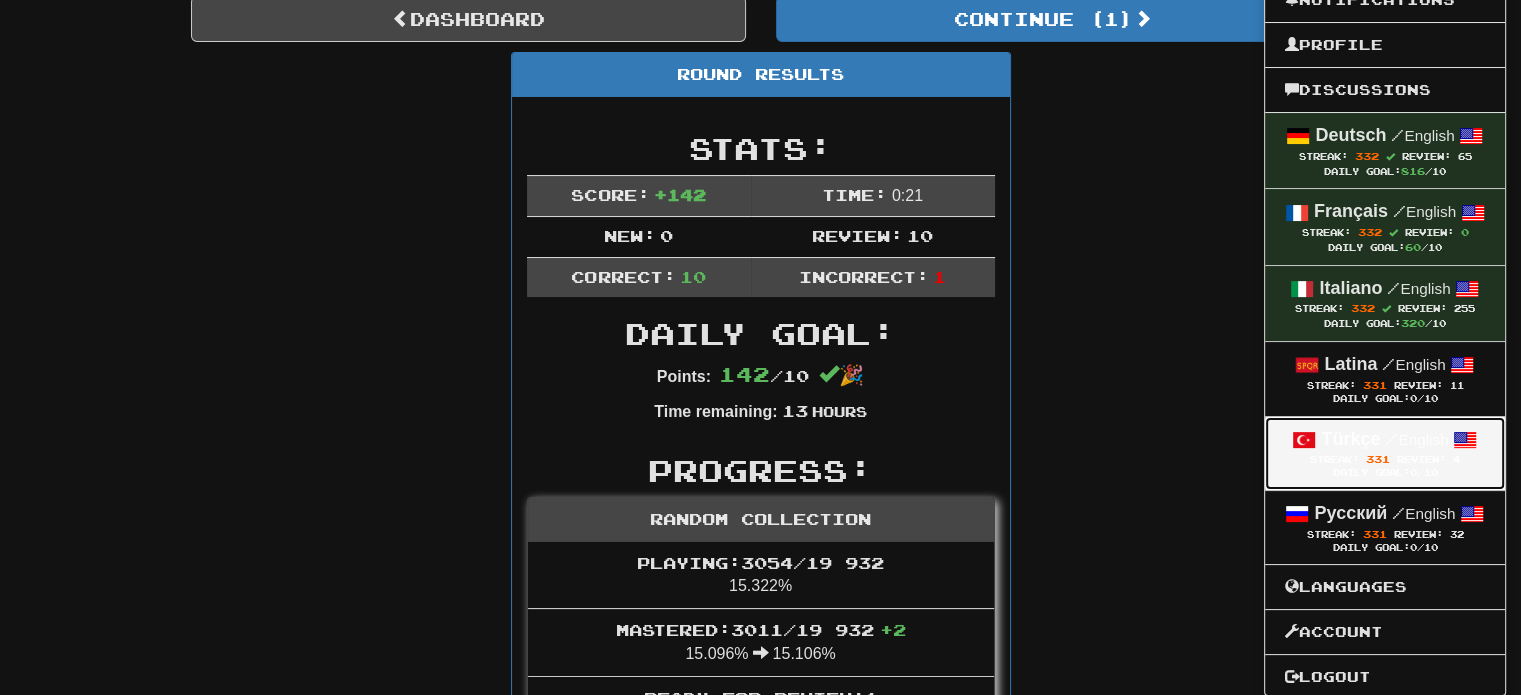 click on "Review:
4" at bounding box center [1428, 459] 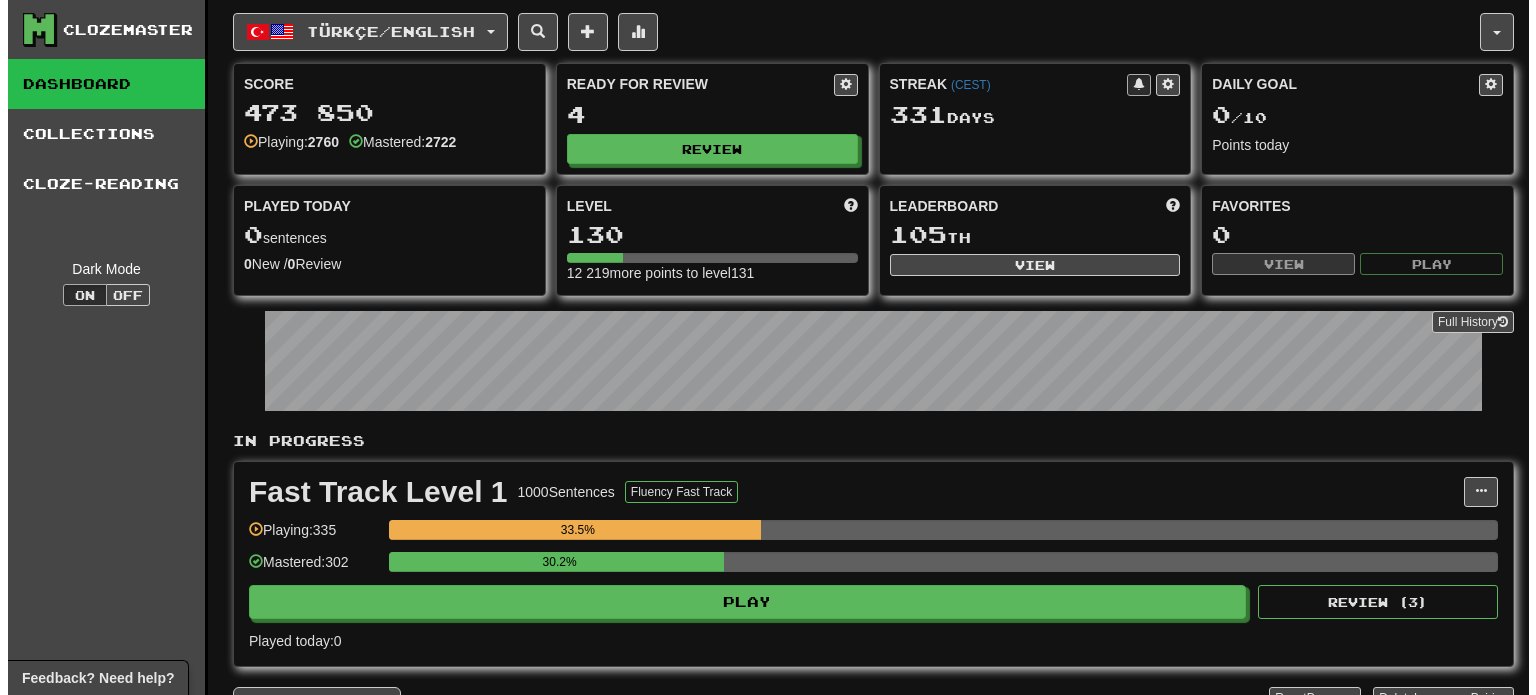 scroll, scrollTop: 0, scrollLeft: 0, axis: both 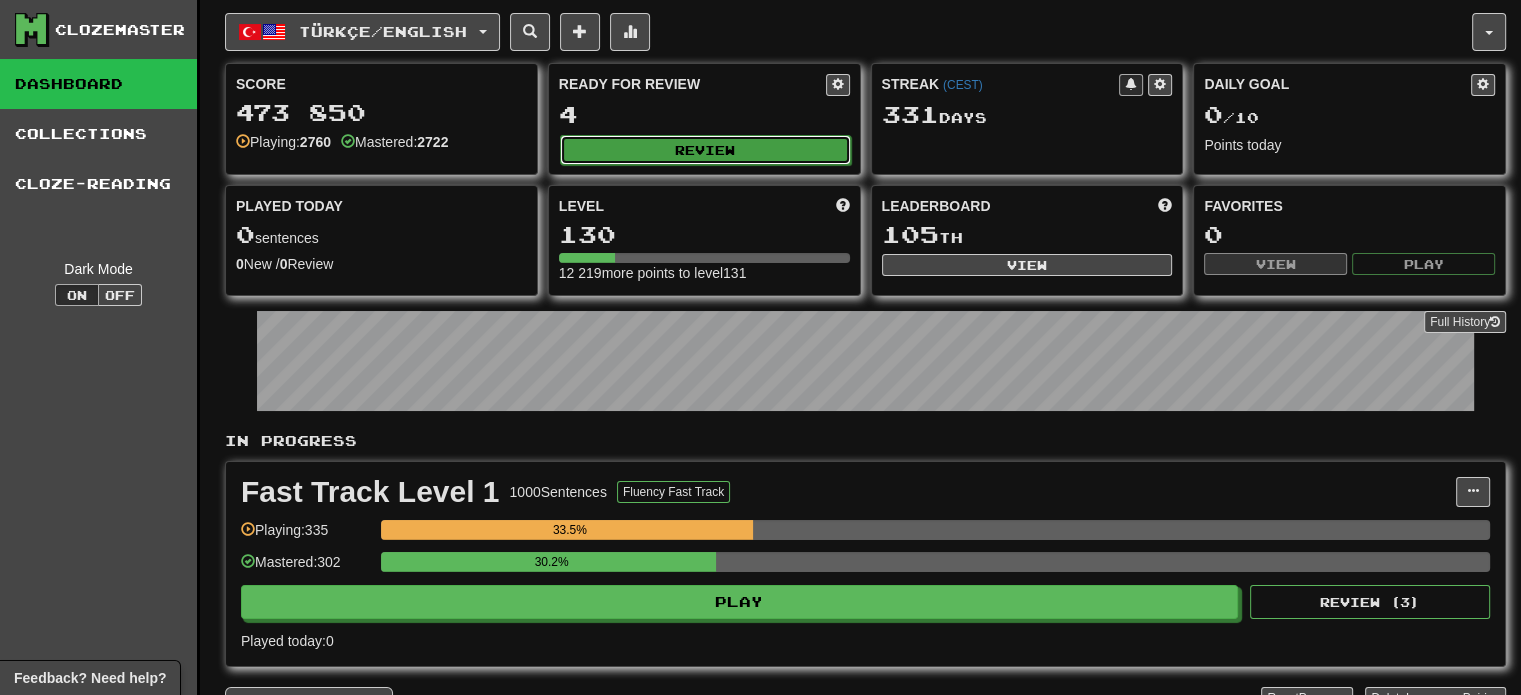 click on "Review" at bounding box center [705, 150] 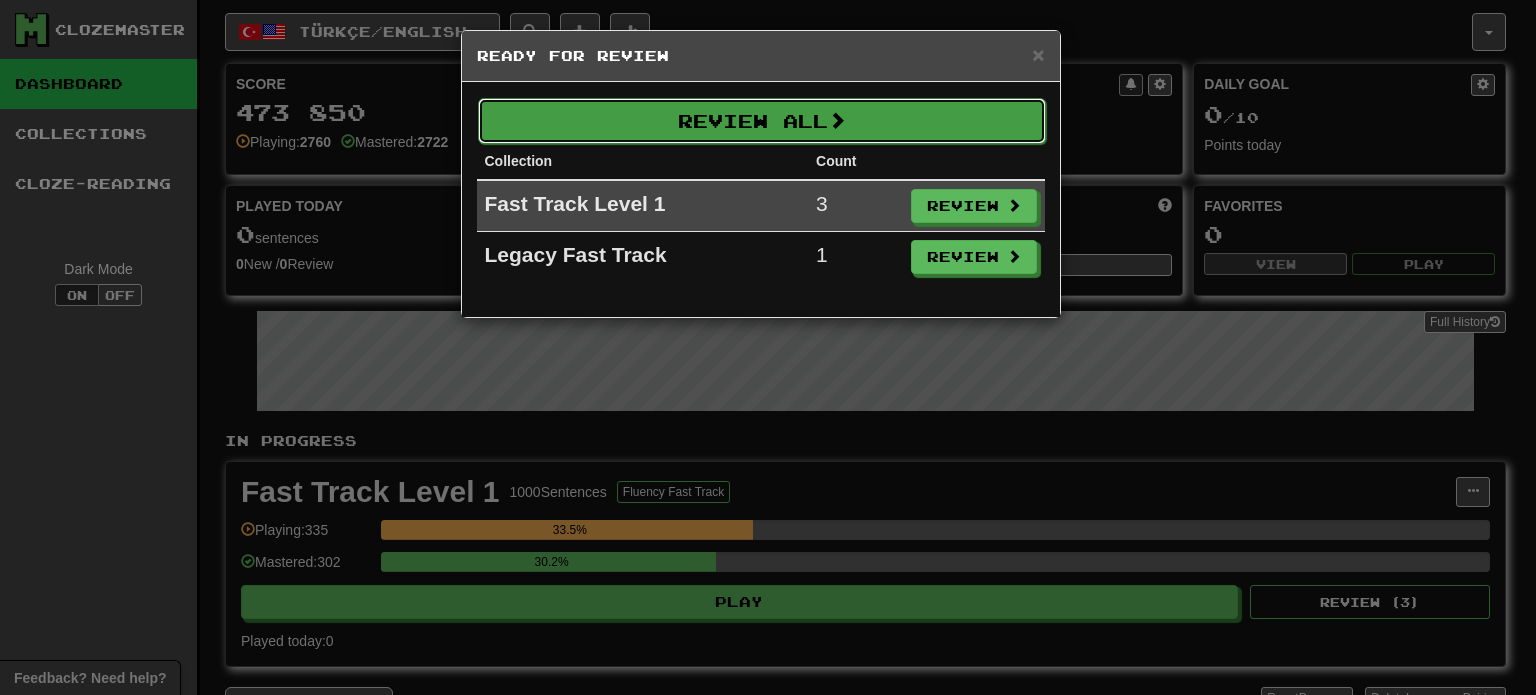 click on "Review All" at bounding box center (762, 121) 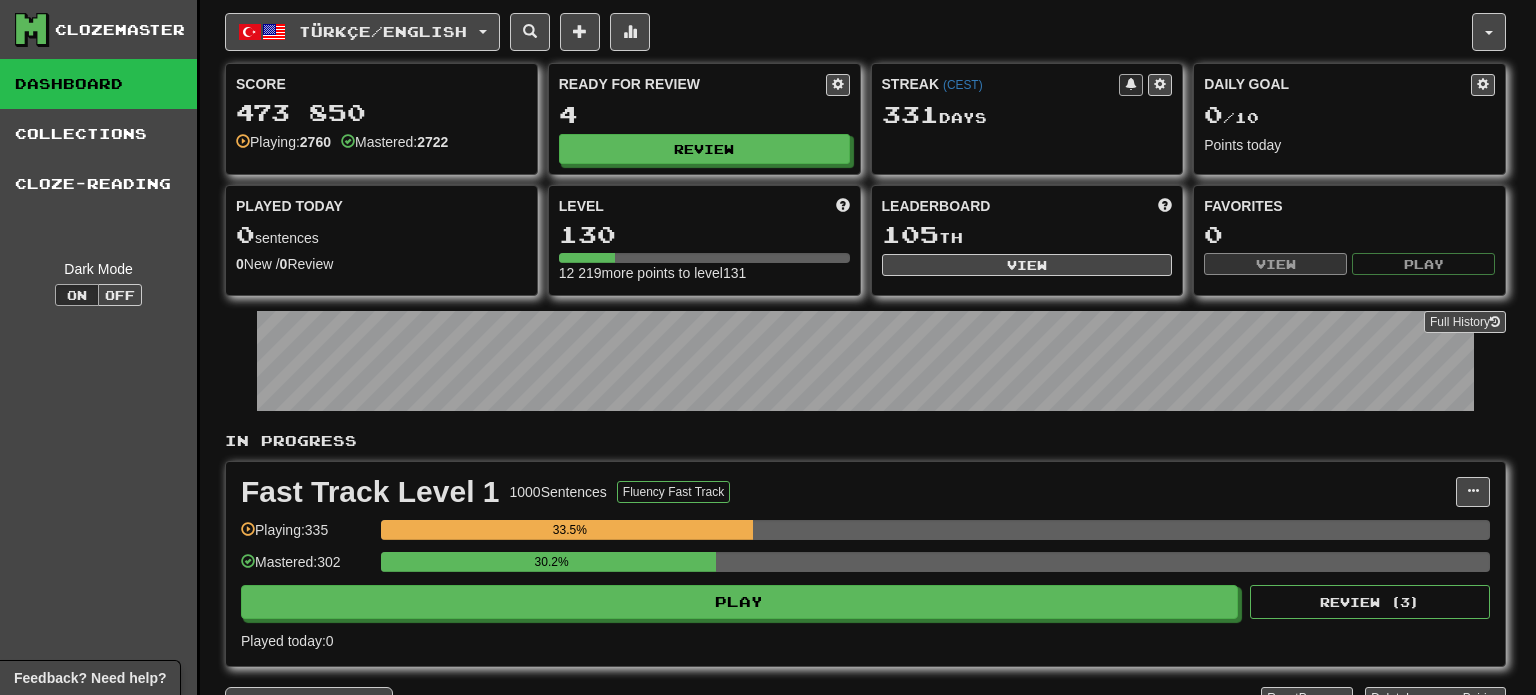 select on "**" 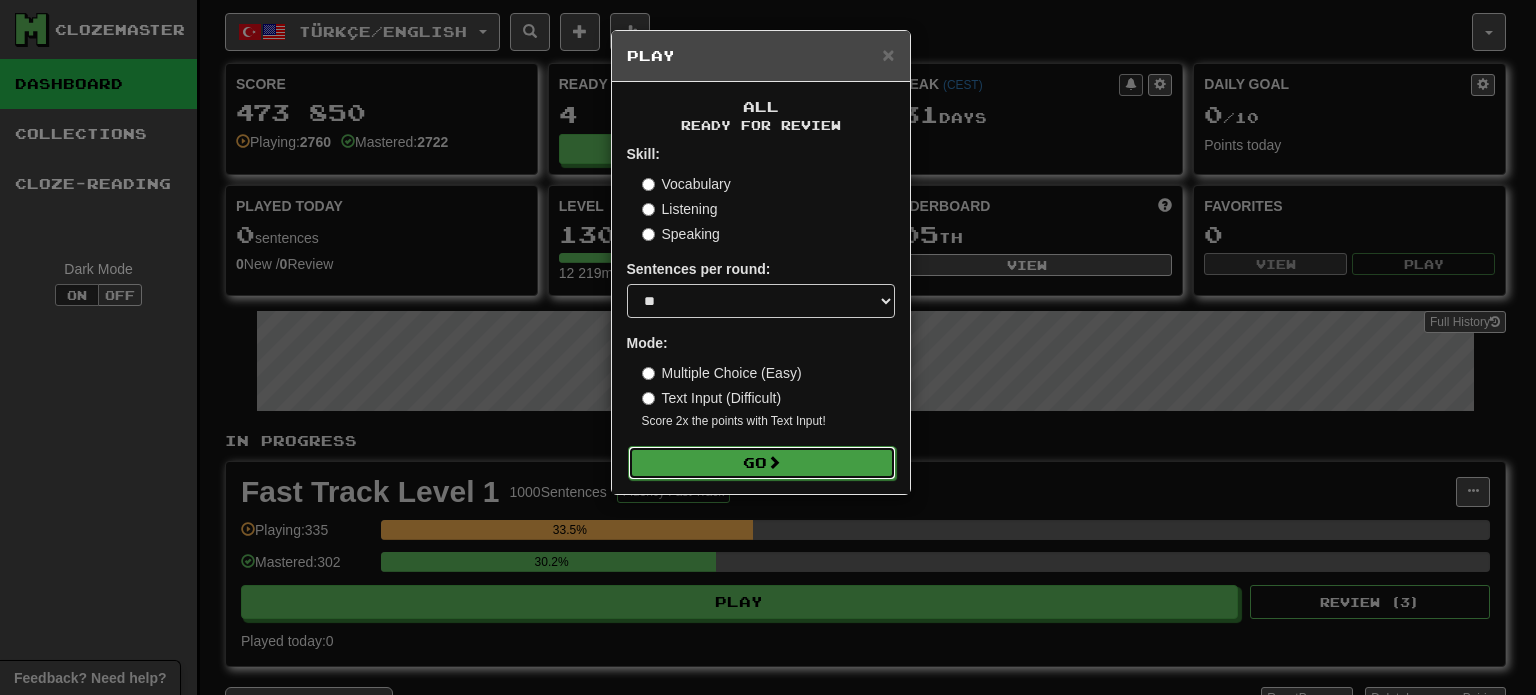 click on "Go" at bounding box center [762, 463] 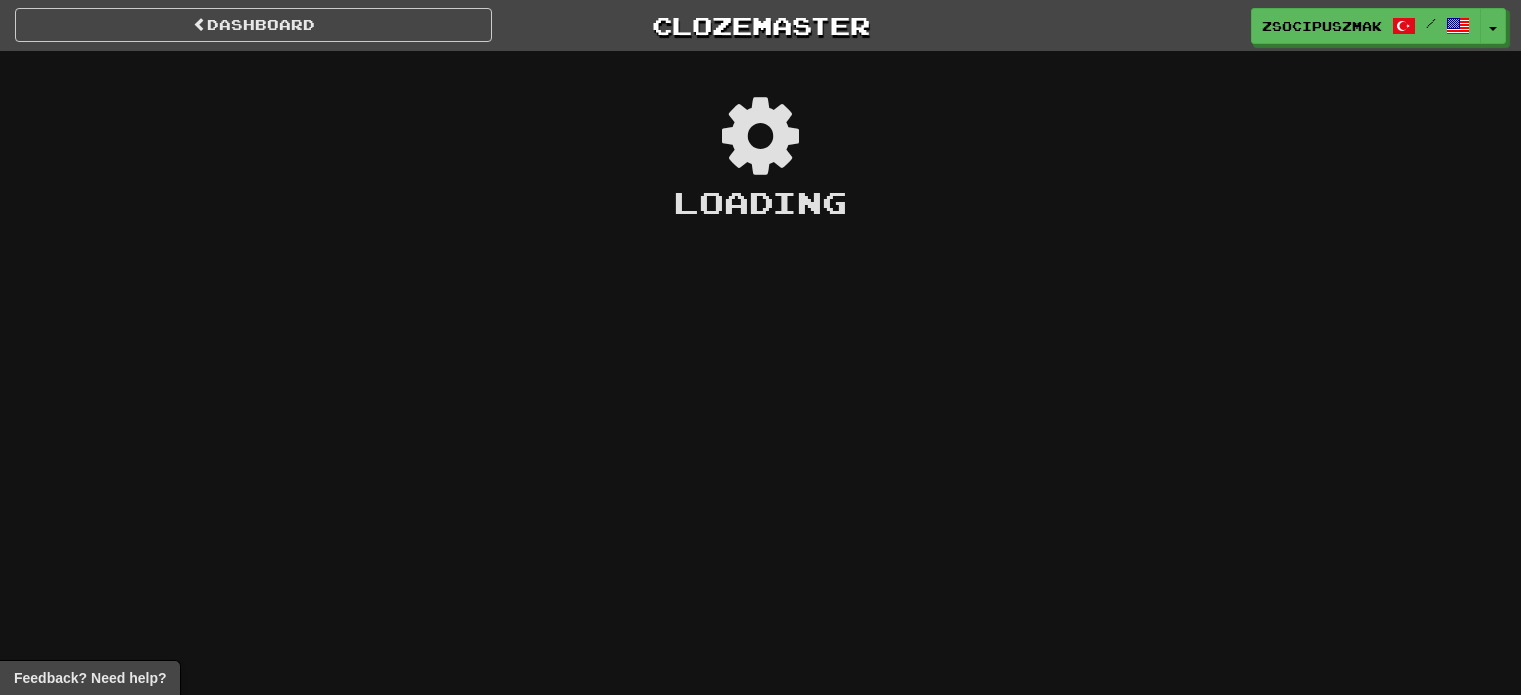 scroll, scrollTop: 0, scrollLeft: 0, axis: both 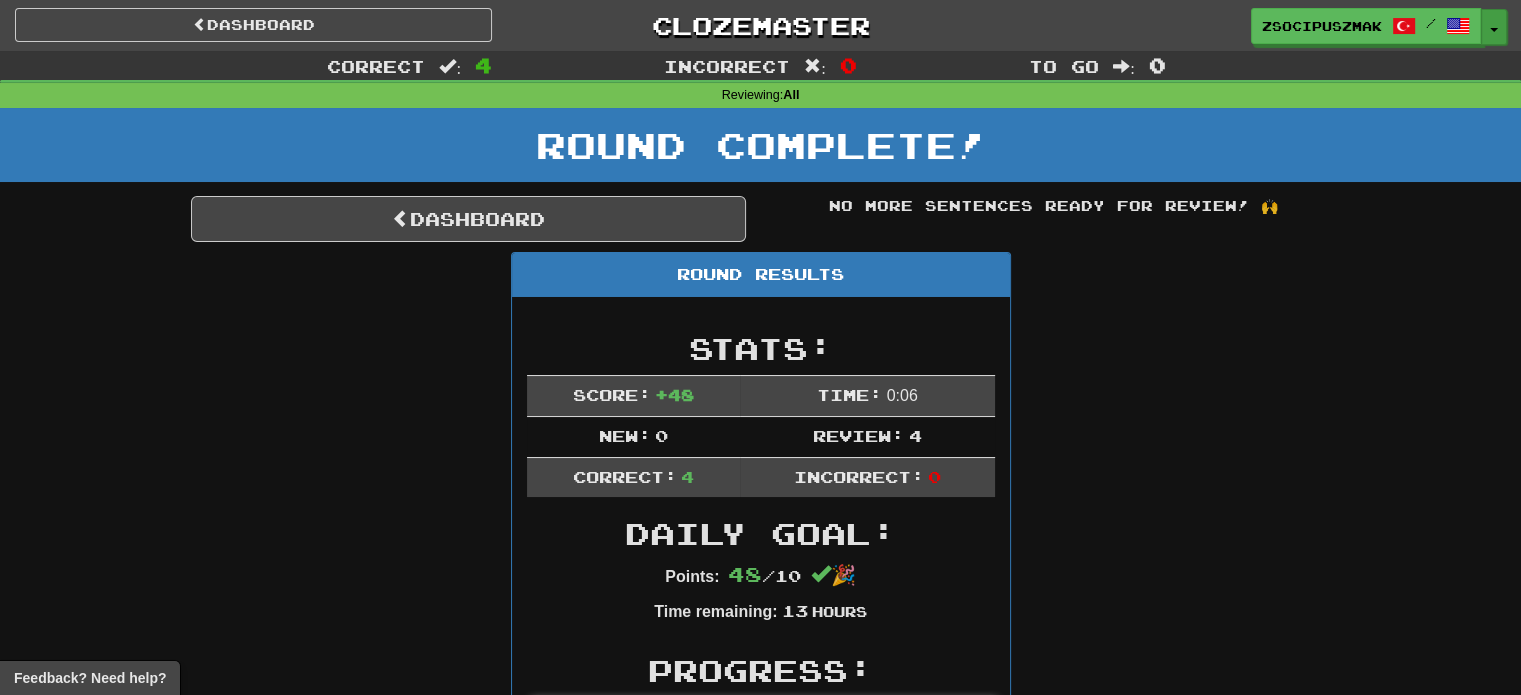 click on "Toggle Dropdown" at bounding box center (1494, 27) 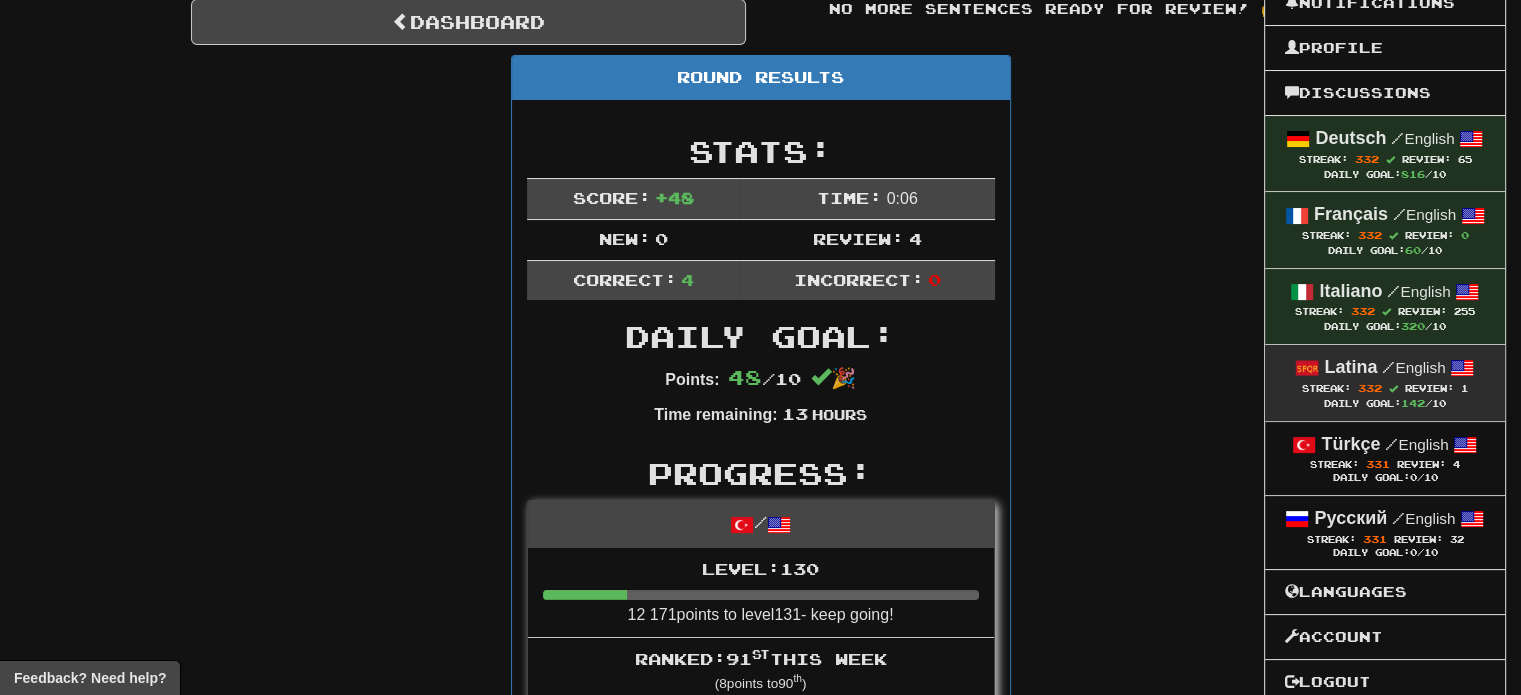 scroll, scrollTop: 200, scrollLeft: 0, axis: vertical 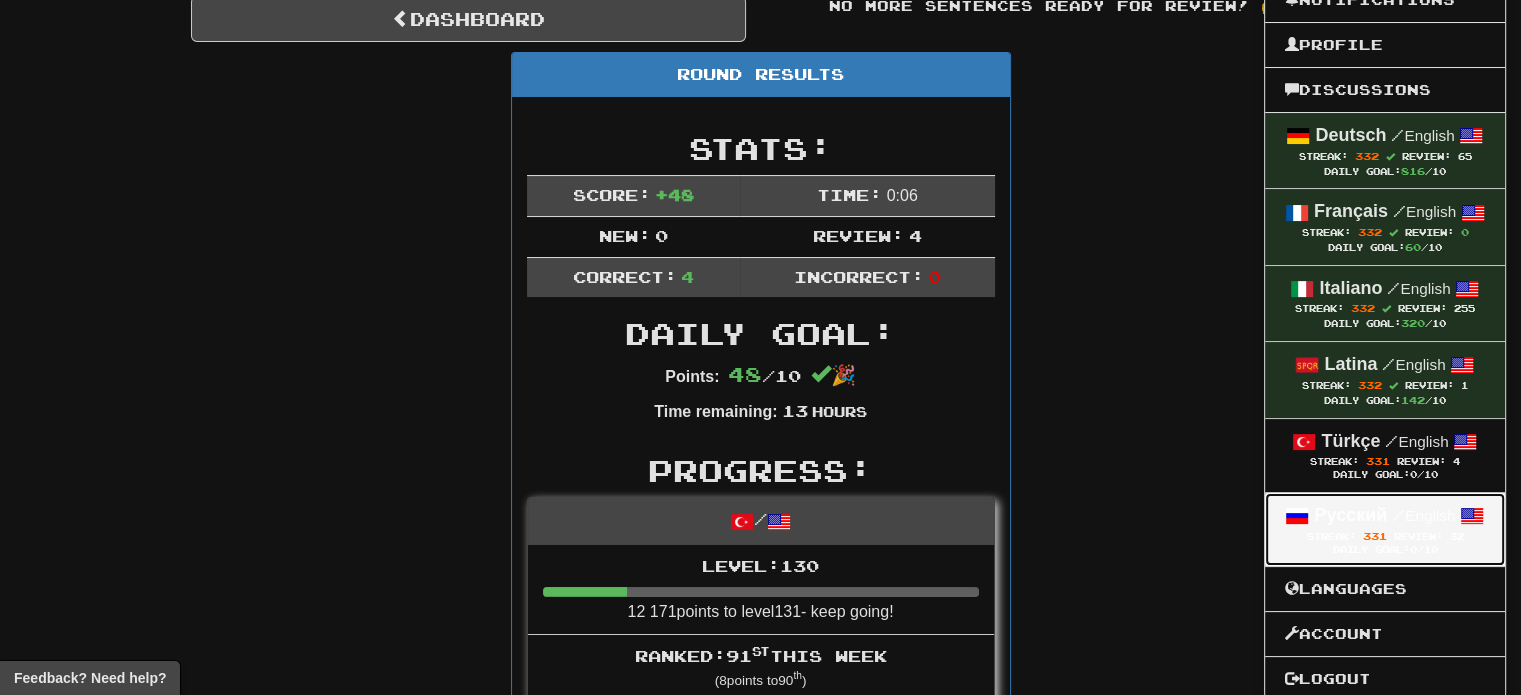 click on "Review:
32" at bounding box center (1428, 536) 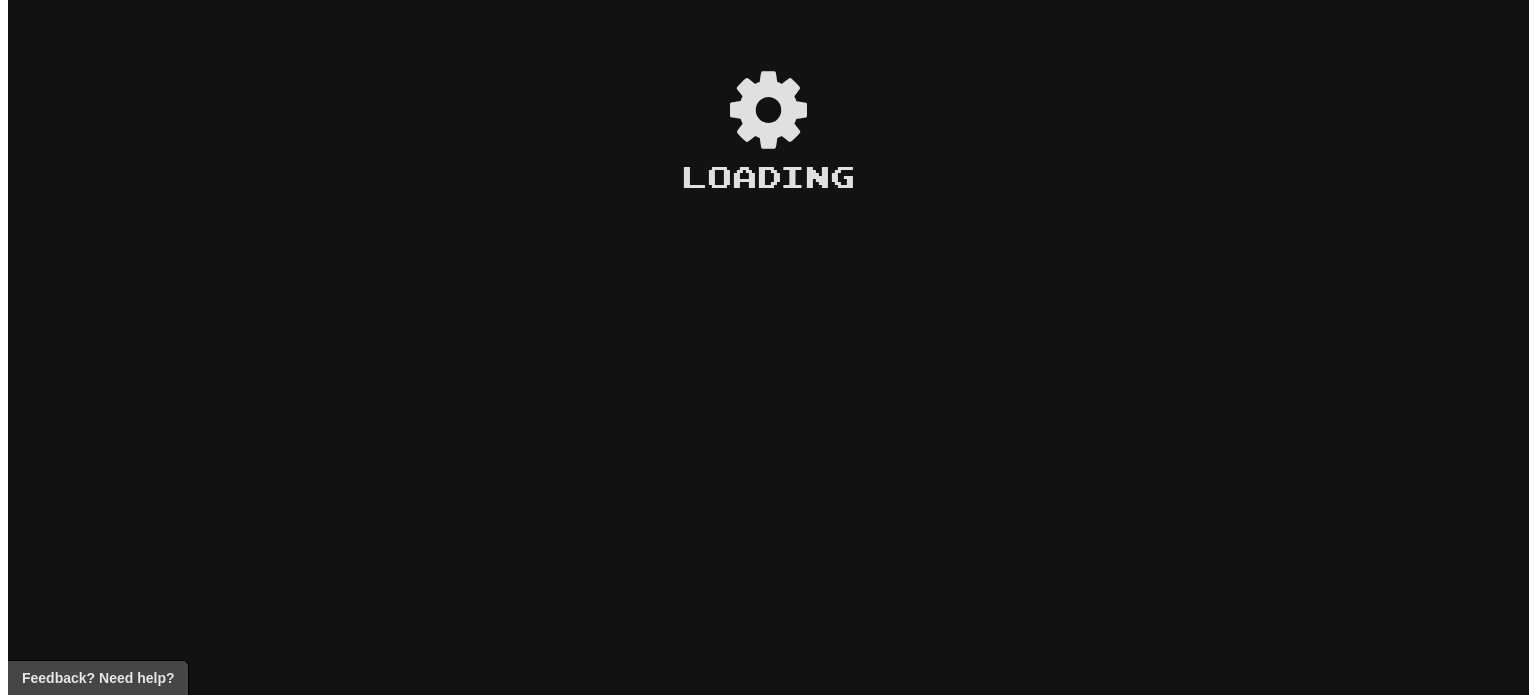 scroll, scrollTop: 0, scrollLeft: 0, axis: both 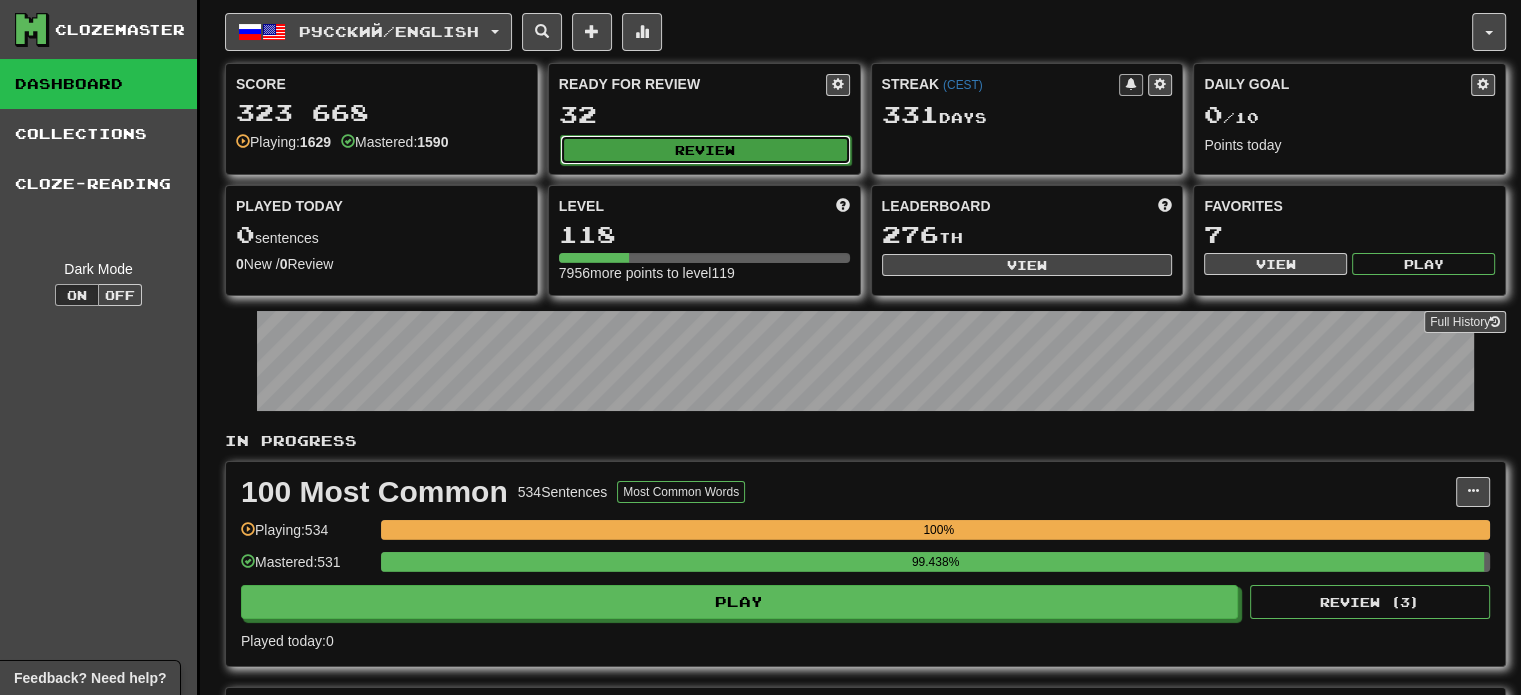 click on "Review" at bounding box center [705, 150] 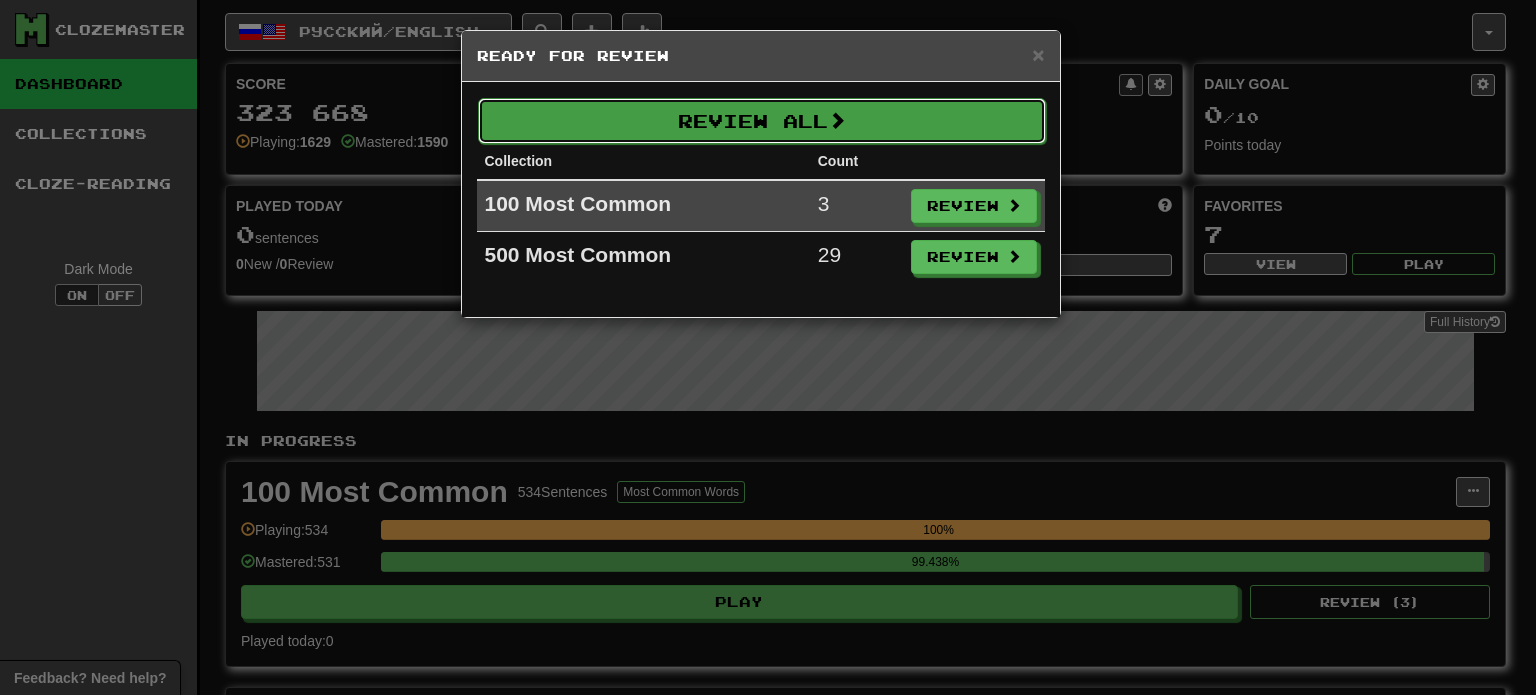 click on "Review All" at bounding box center [762, 121] 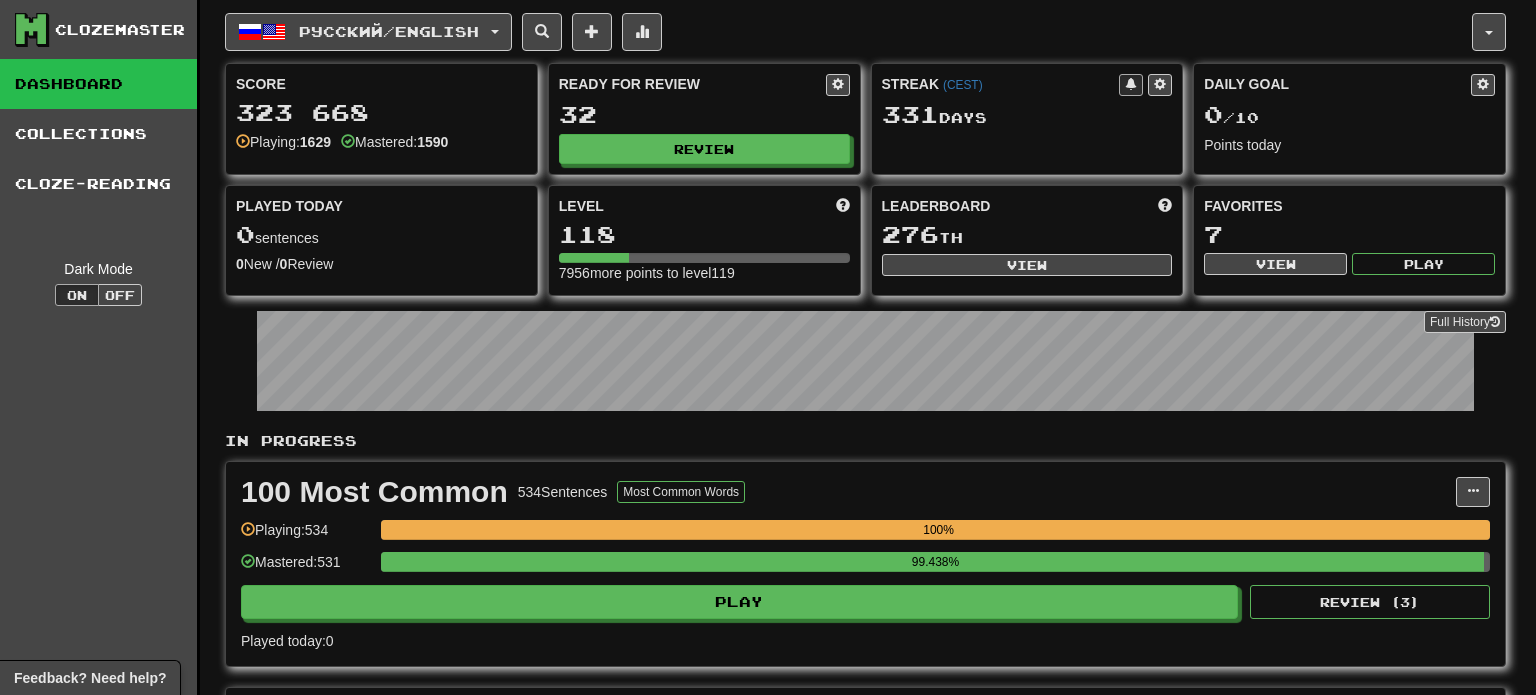 select on "**" 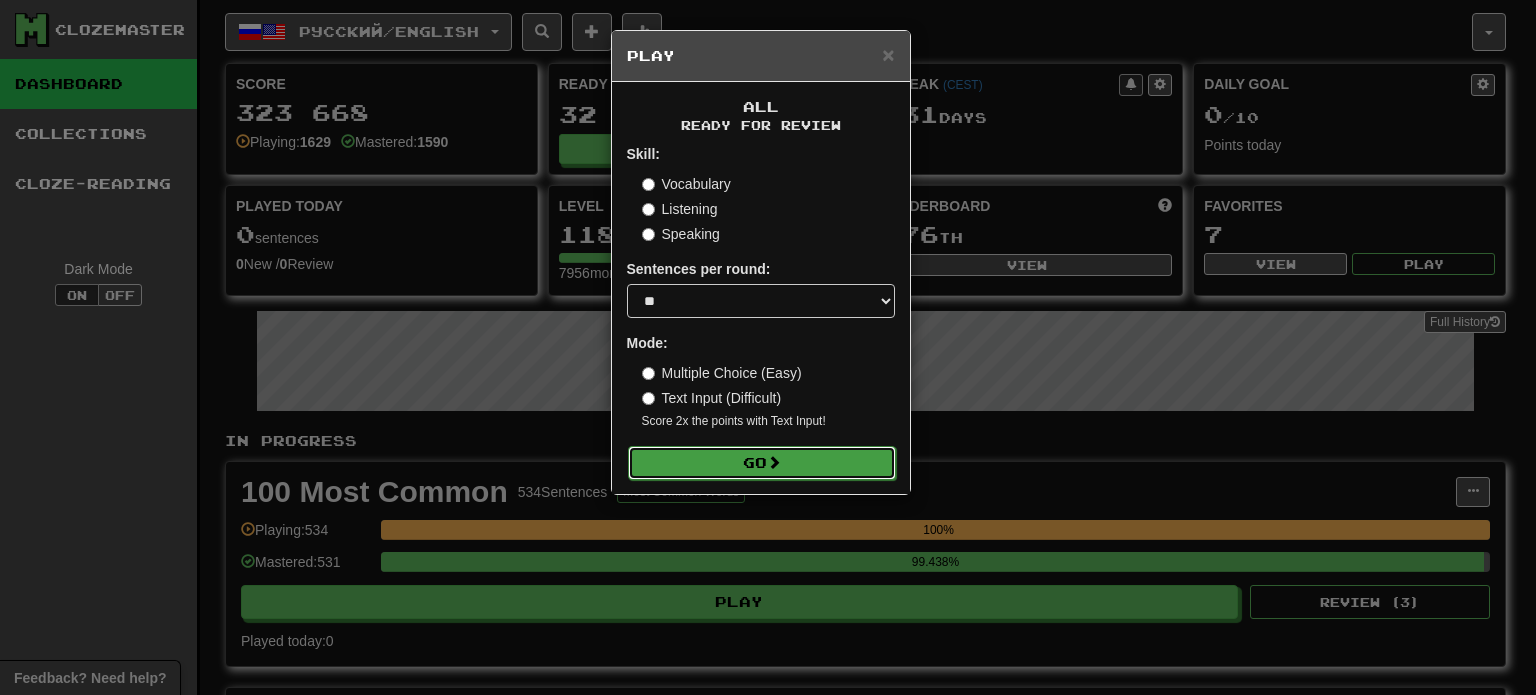 click on "Go" at bounding box center [762, 463] 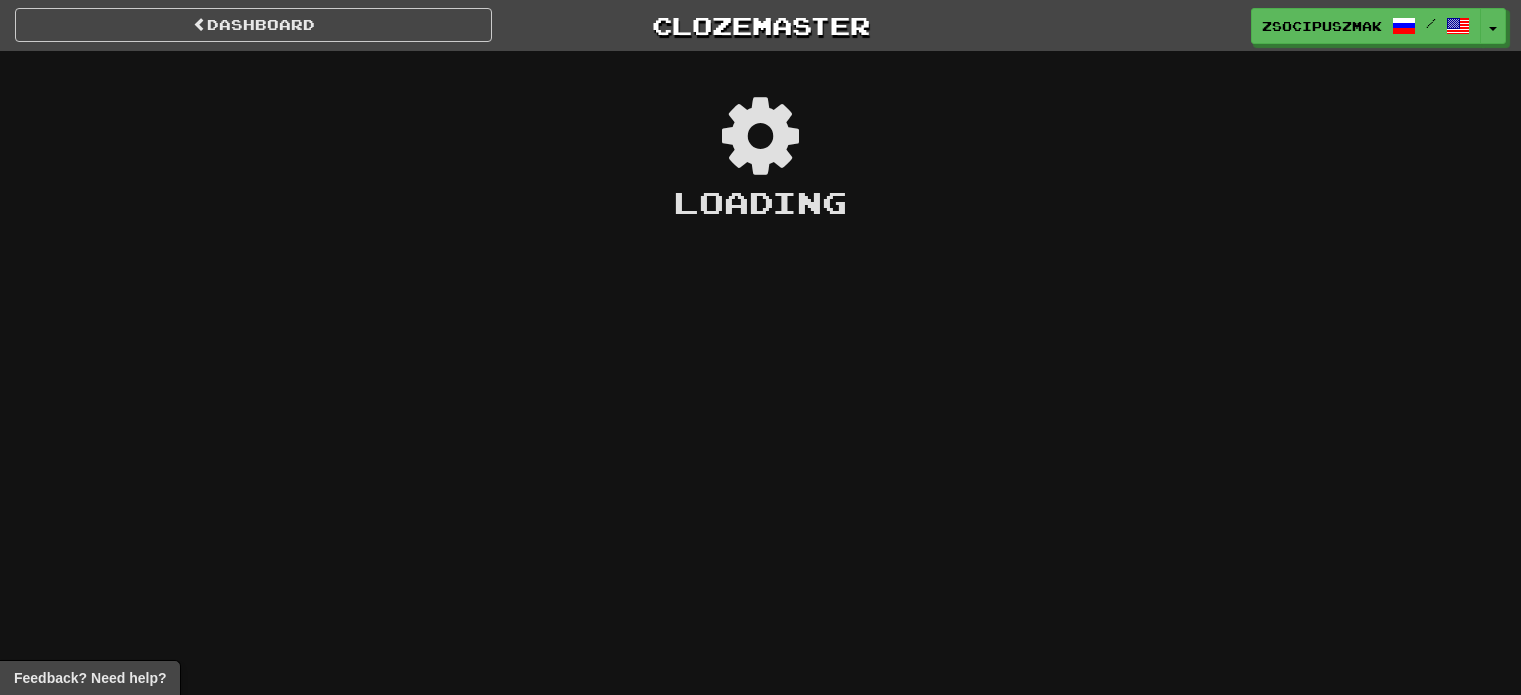 scroll, scrollTop: 0, scrollLeft: 0, axis: both 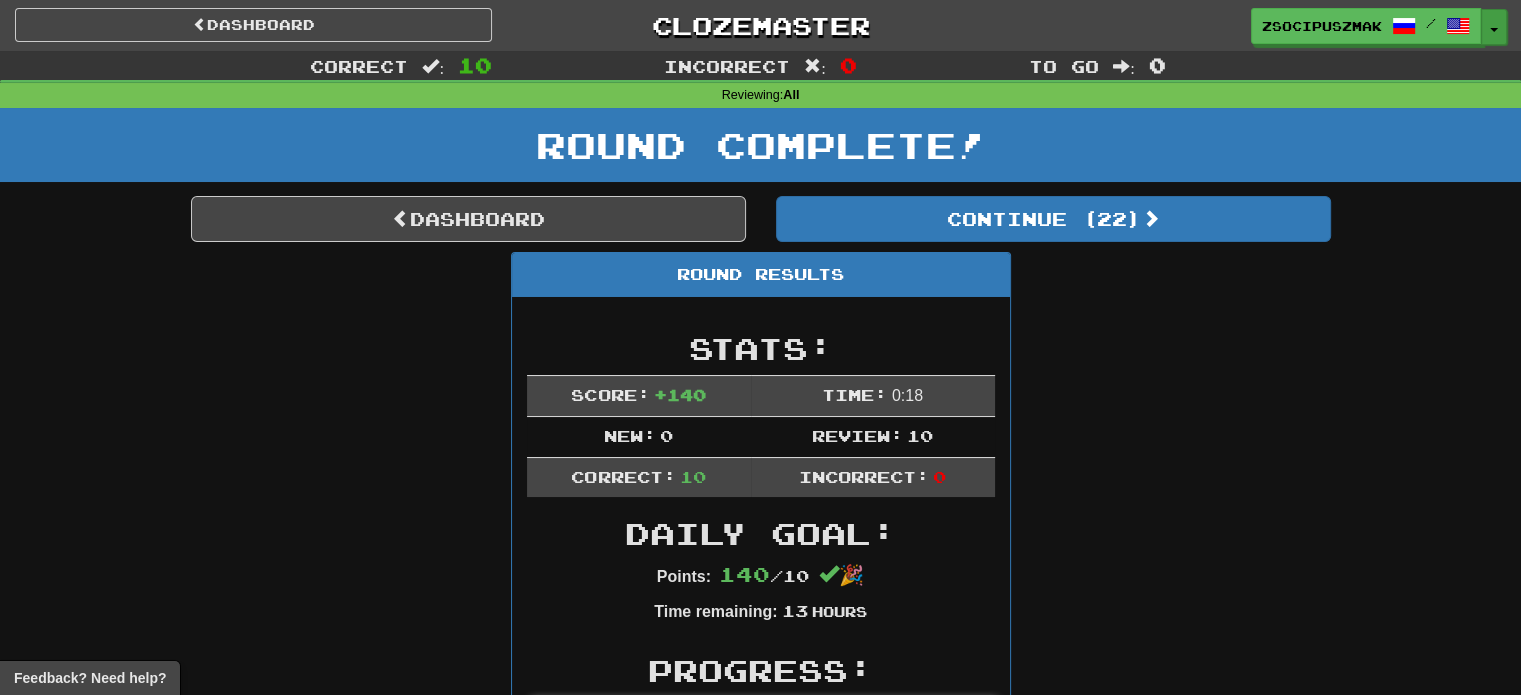click on "Toggle Dropdown" at bounding box center (1494, 27) 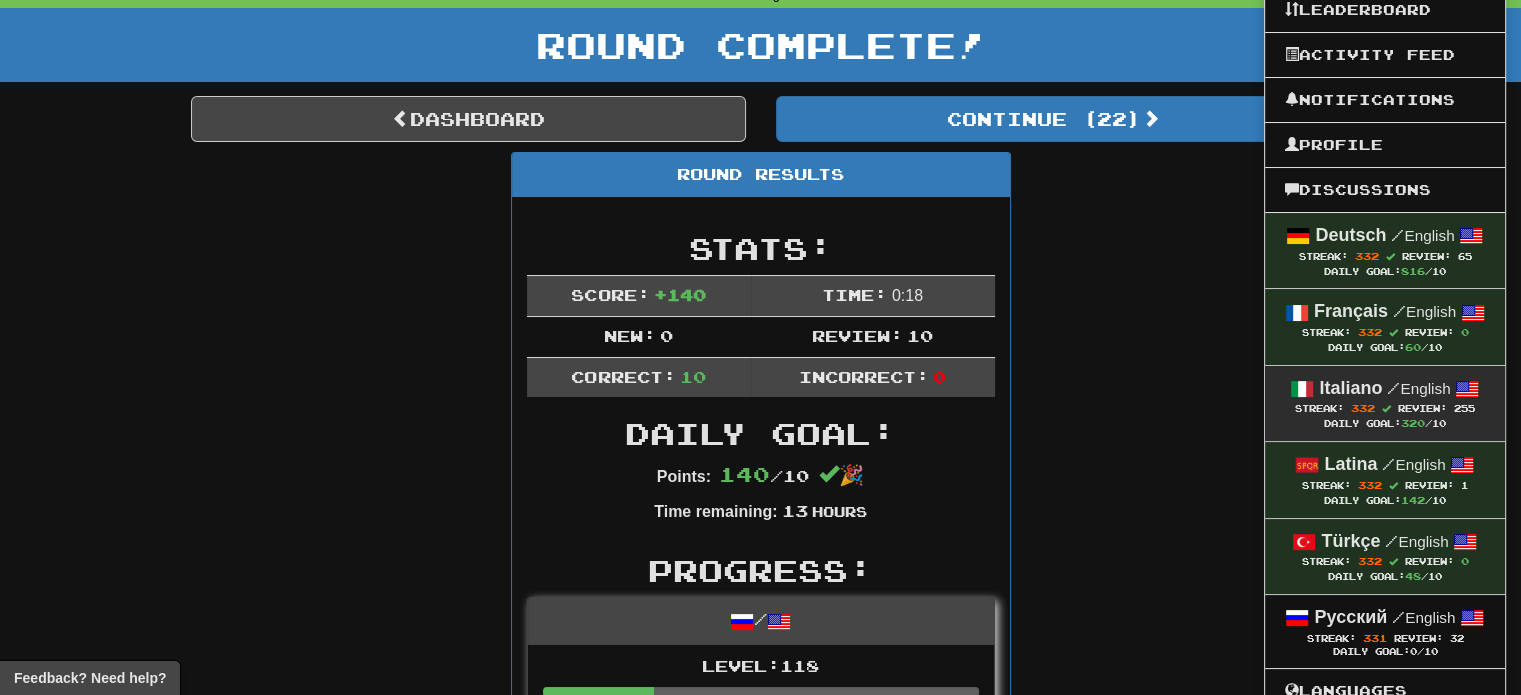 scroll, scrollTop: 0, scrollLeft: 0, axis: both 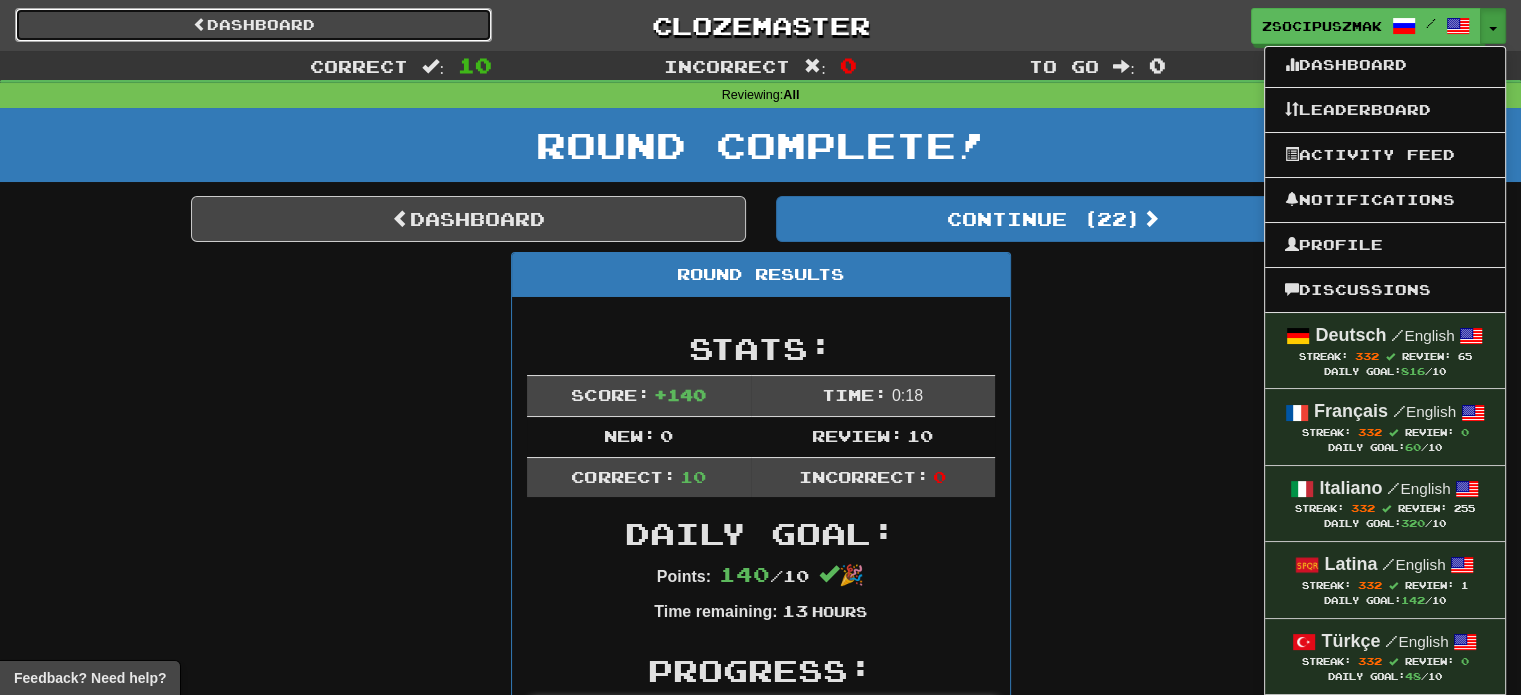 click on "Dashboard" at bounding box center [253, 25] 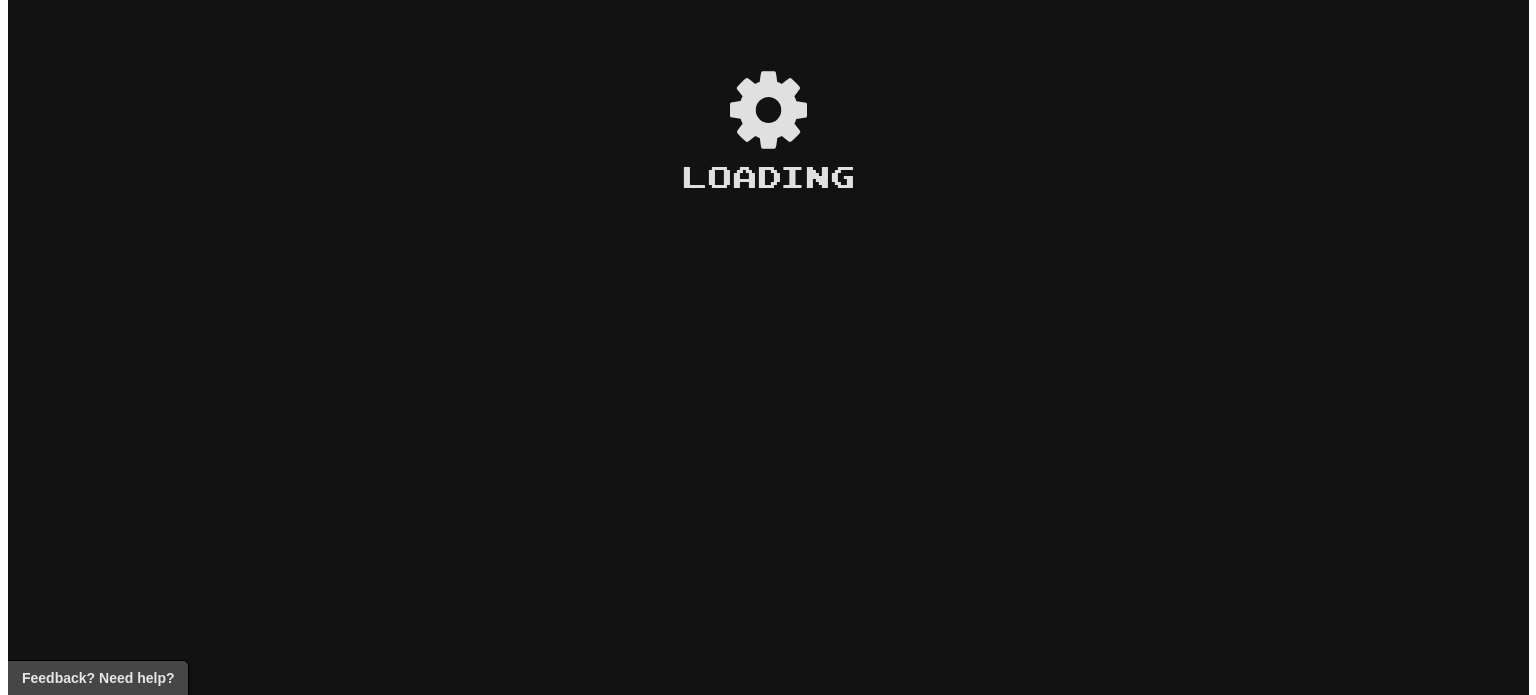 scroll, scrollTop: 0, scrollLeft: 0, axis: both 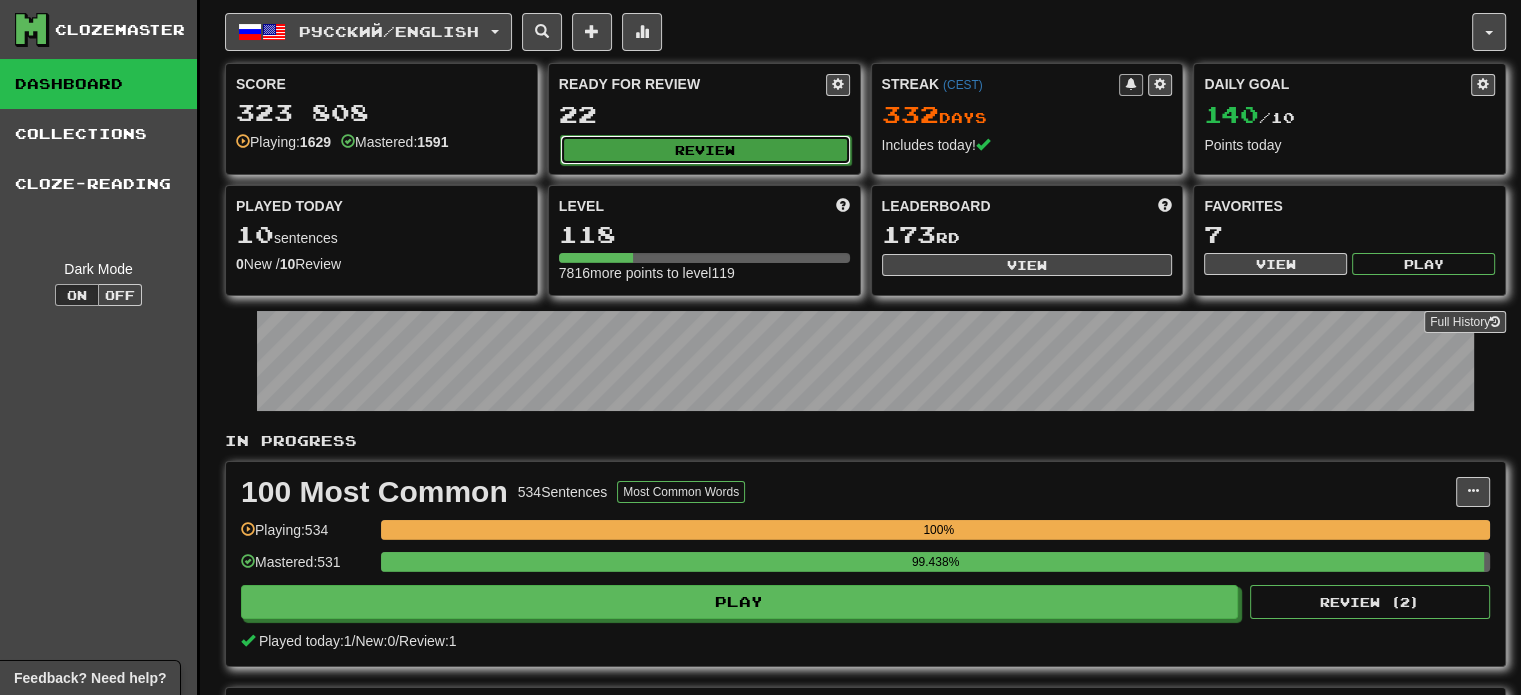 click on "Review" at bounding box center [705, 150] 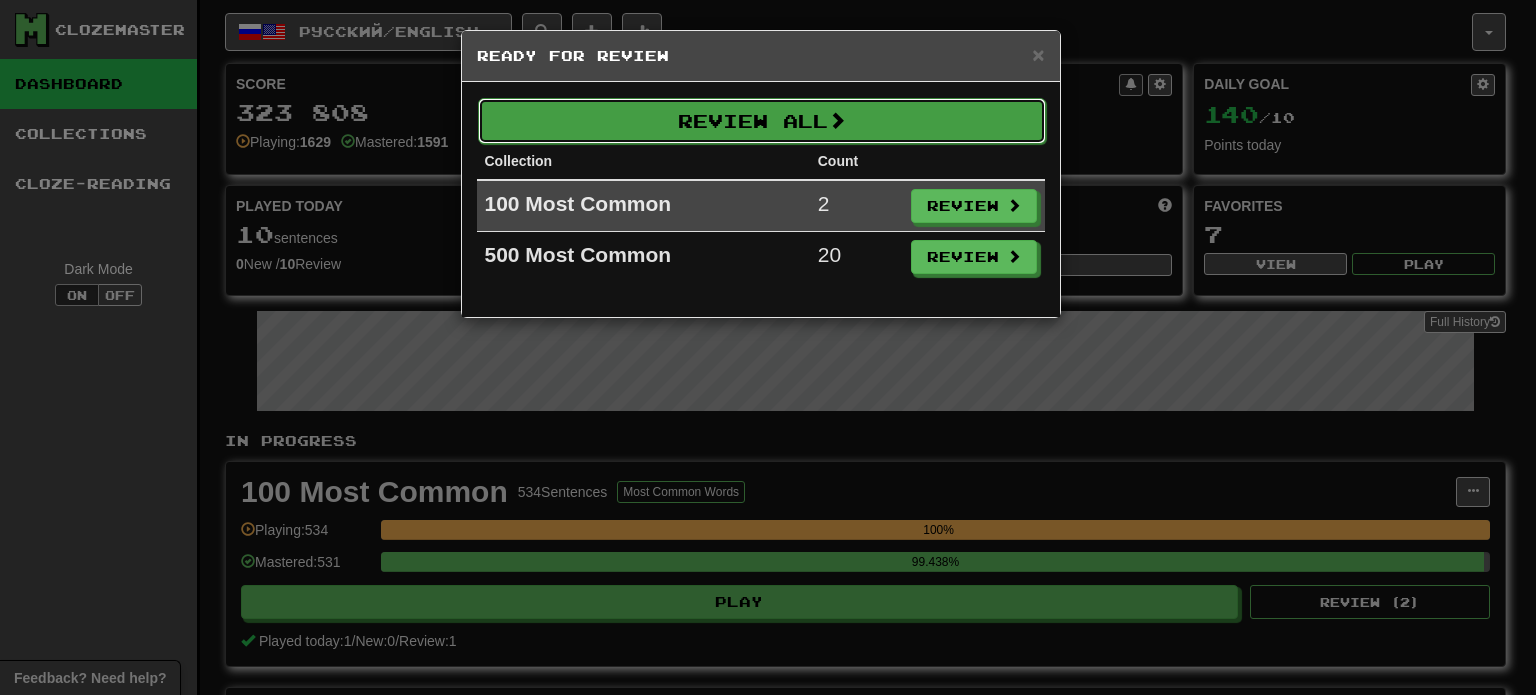 click on "Review All" at bounding box center [762, 121] 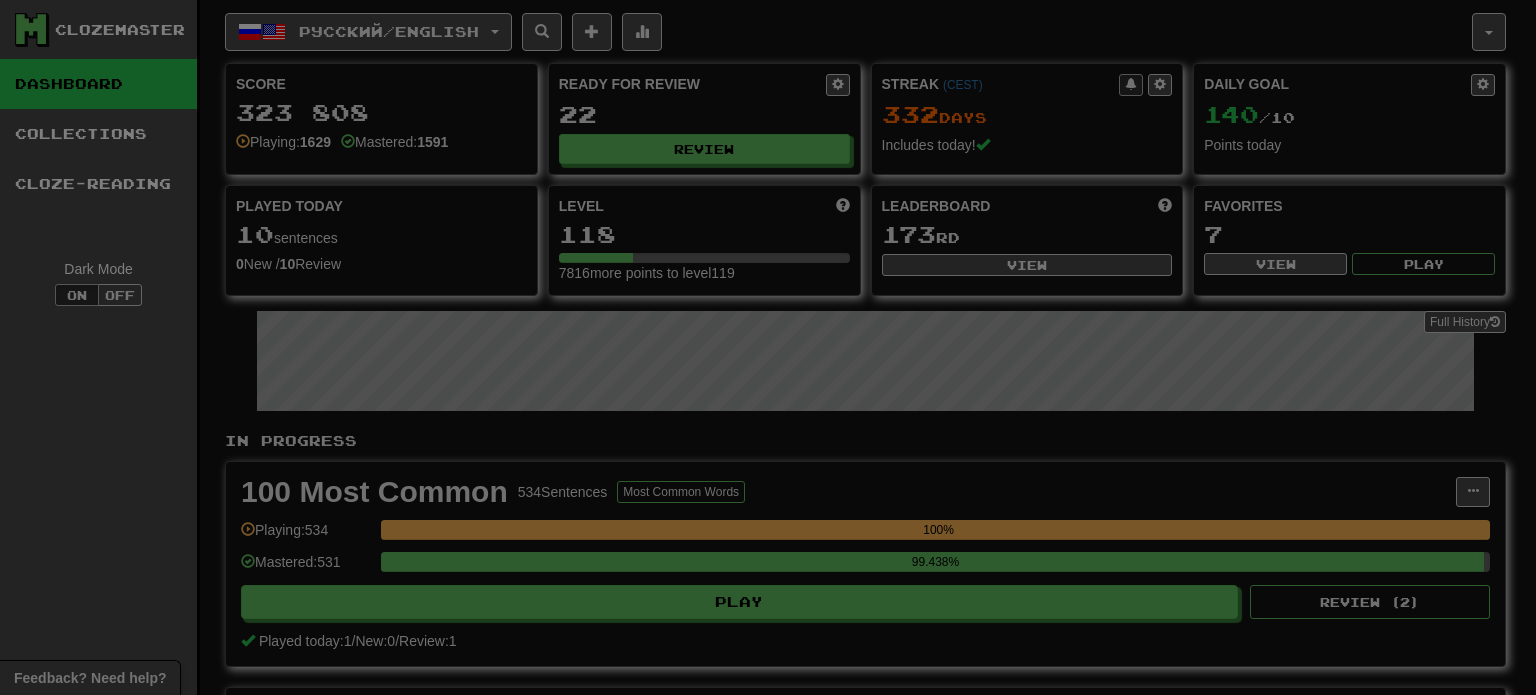 select on "**" 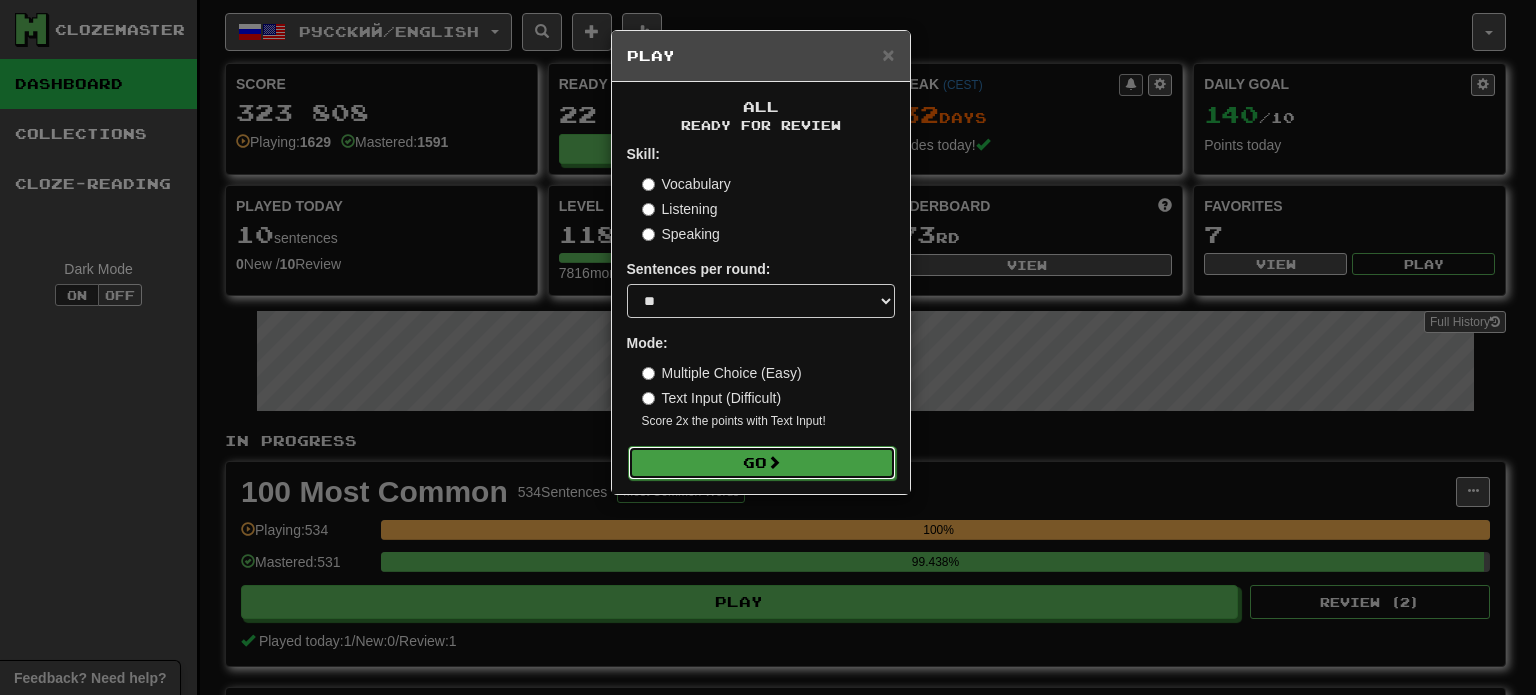 click on "Go" at bounding box center [762, 463] 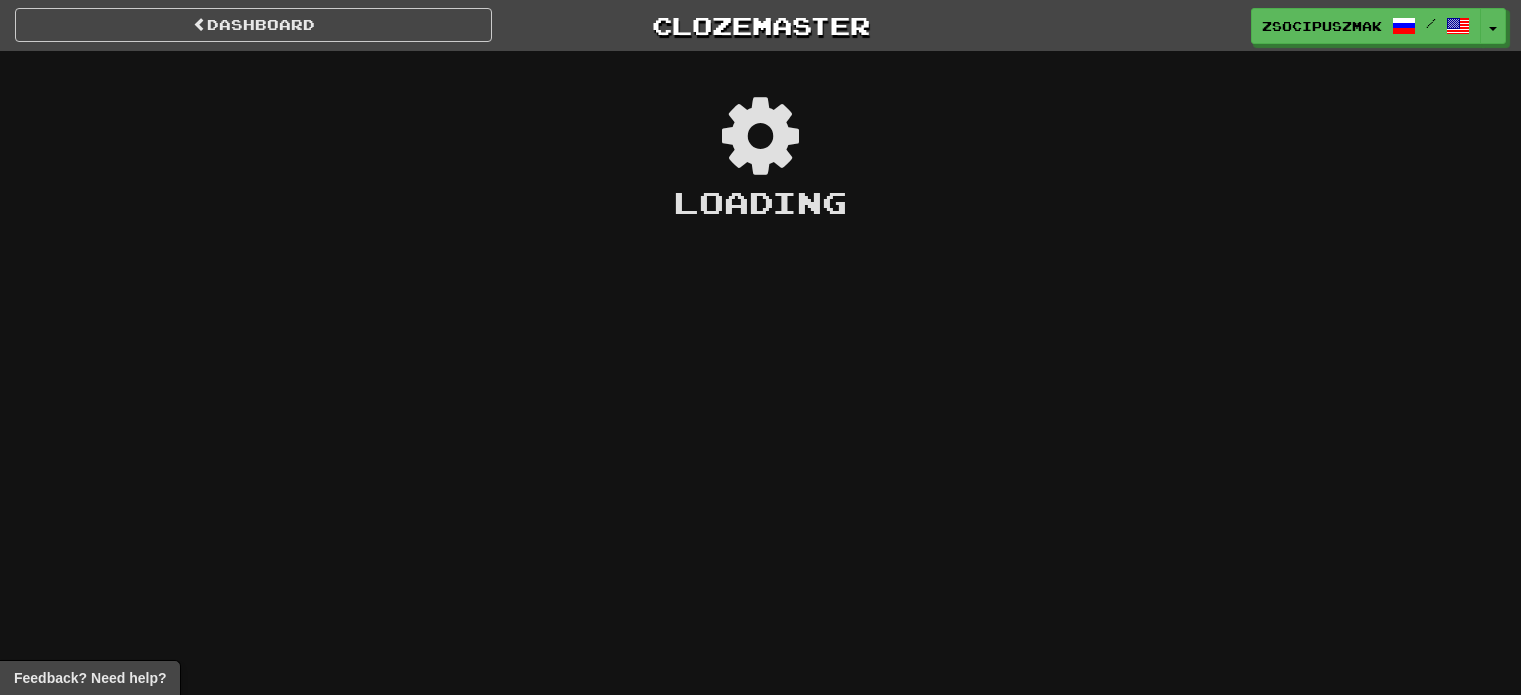 scroll, scrollTop: 0, scrollLeft: 0, axis: both 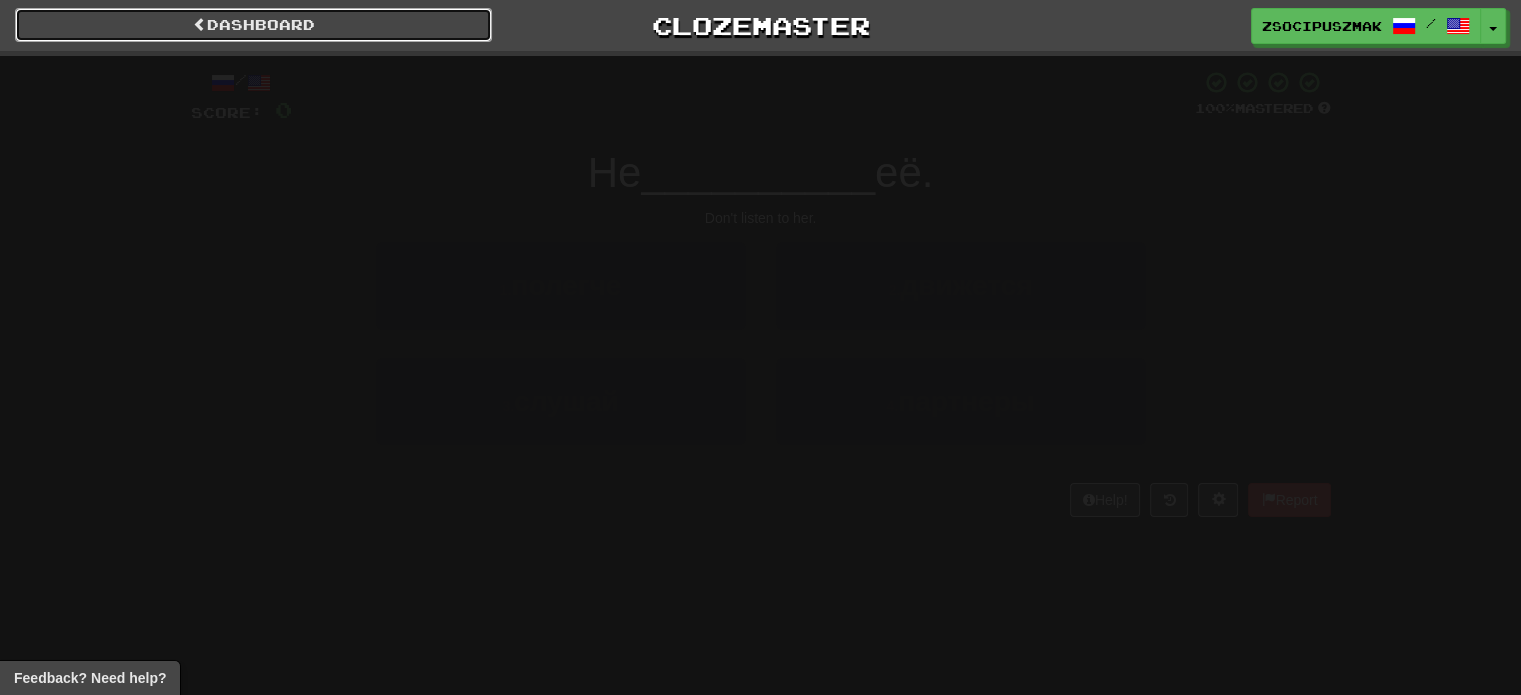 click on "Dashboard" at bounding box center (253, 25) 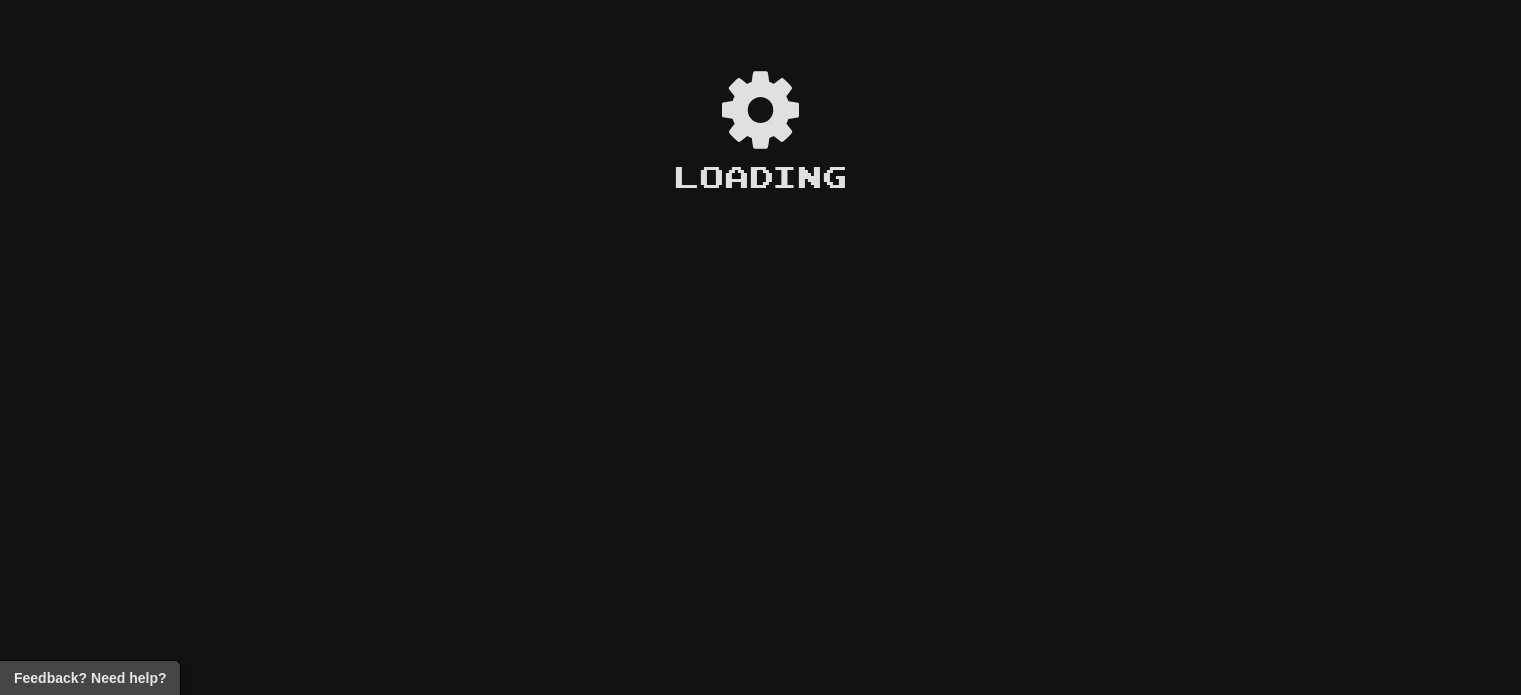scroll, scrollTop: 0, scrollLeft: 0, axis: both 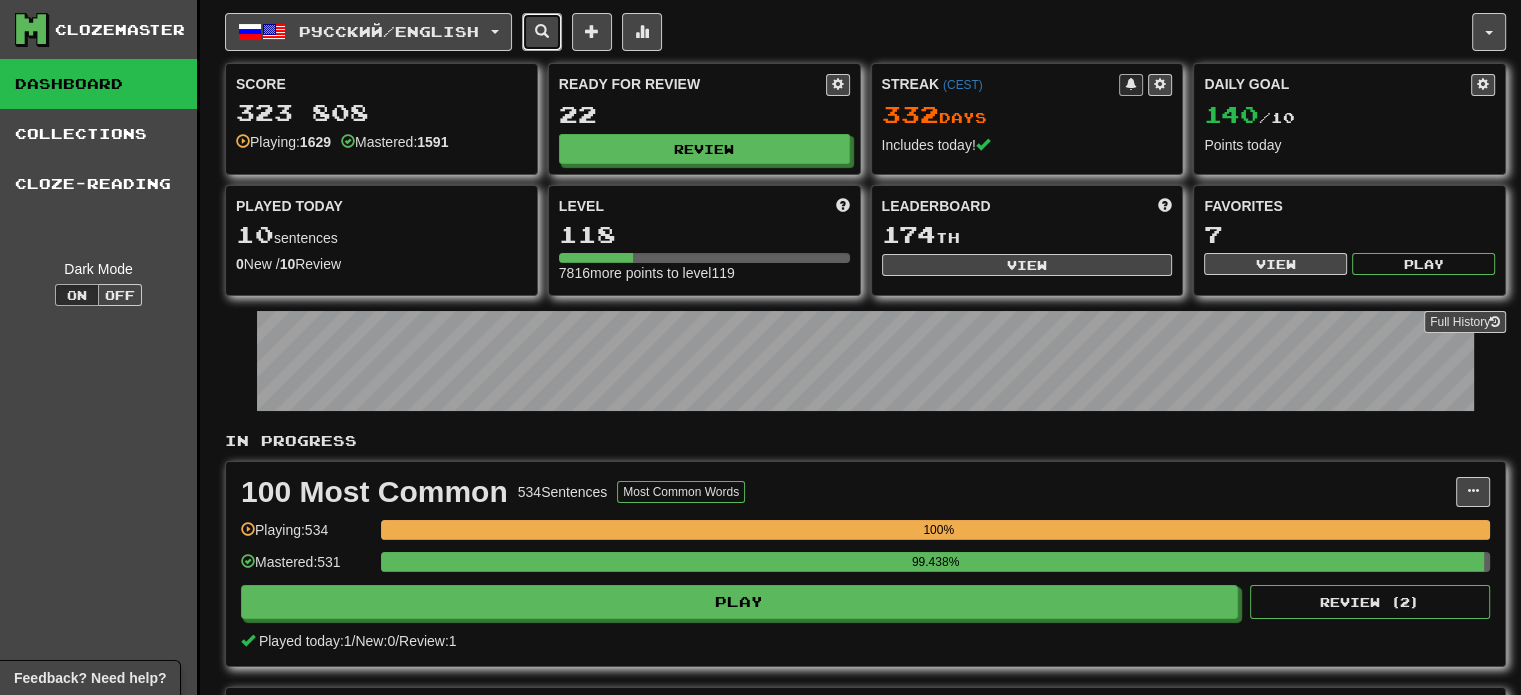 click at bounding box center (542, 32) 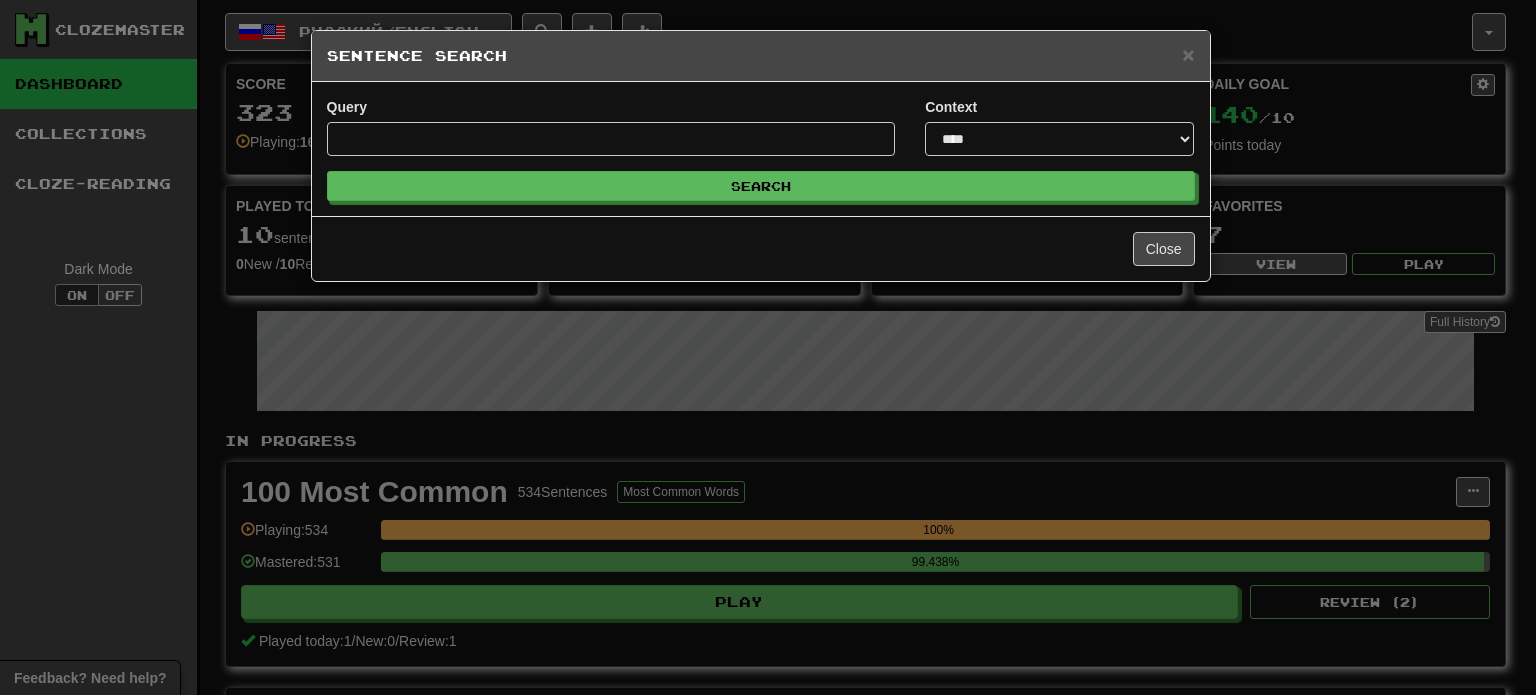 click on "**********" at bounding box center (768, 347) 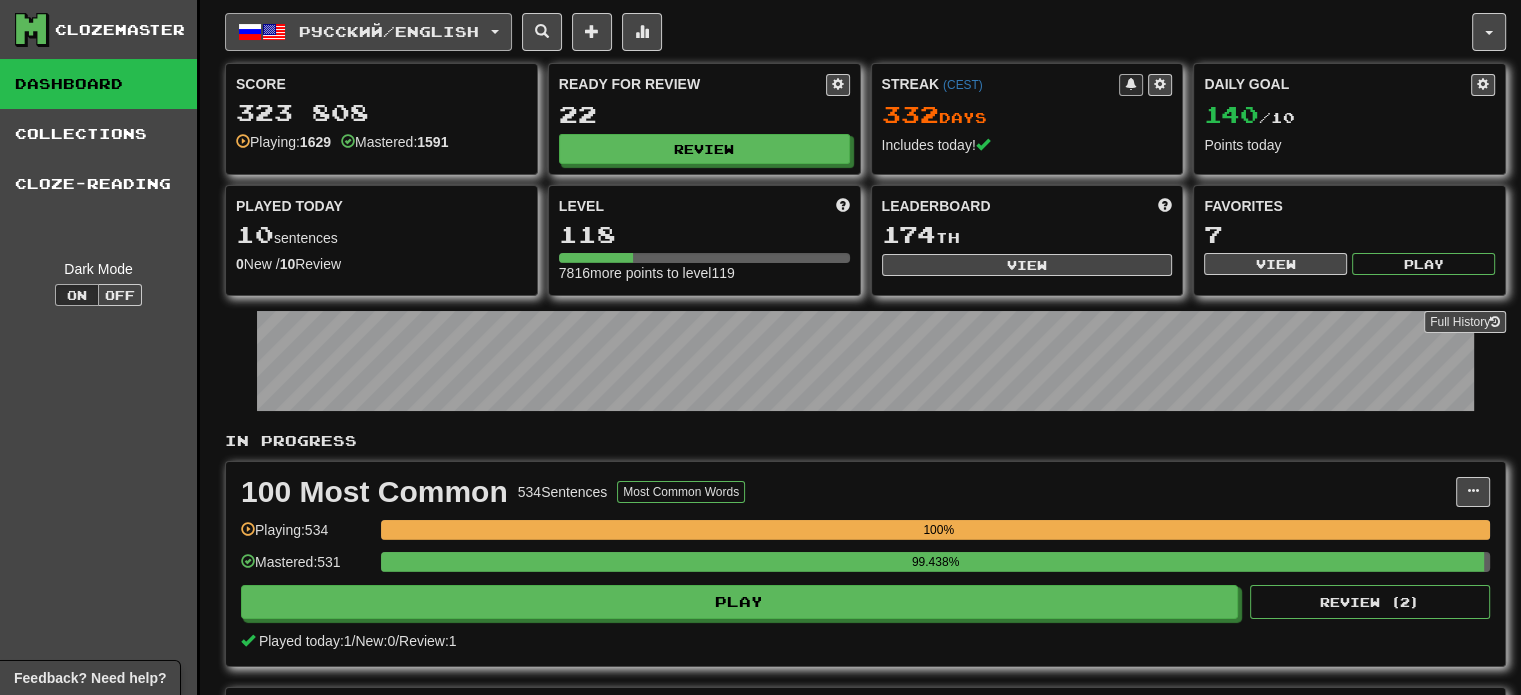 click at bounding box center [274, 32] 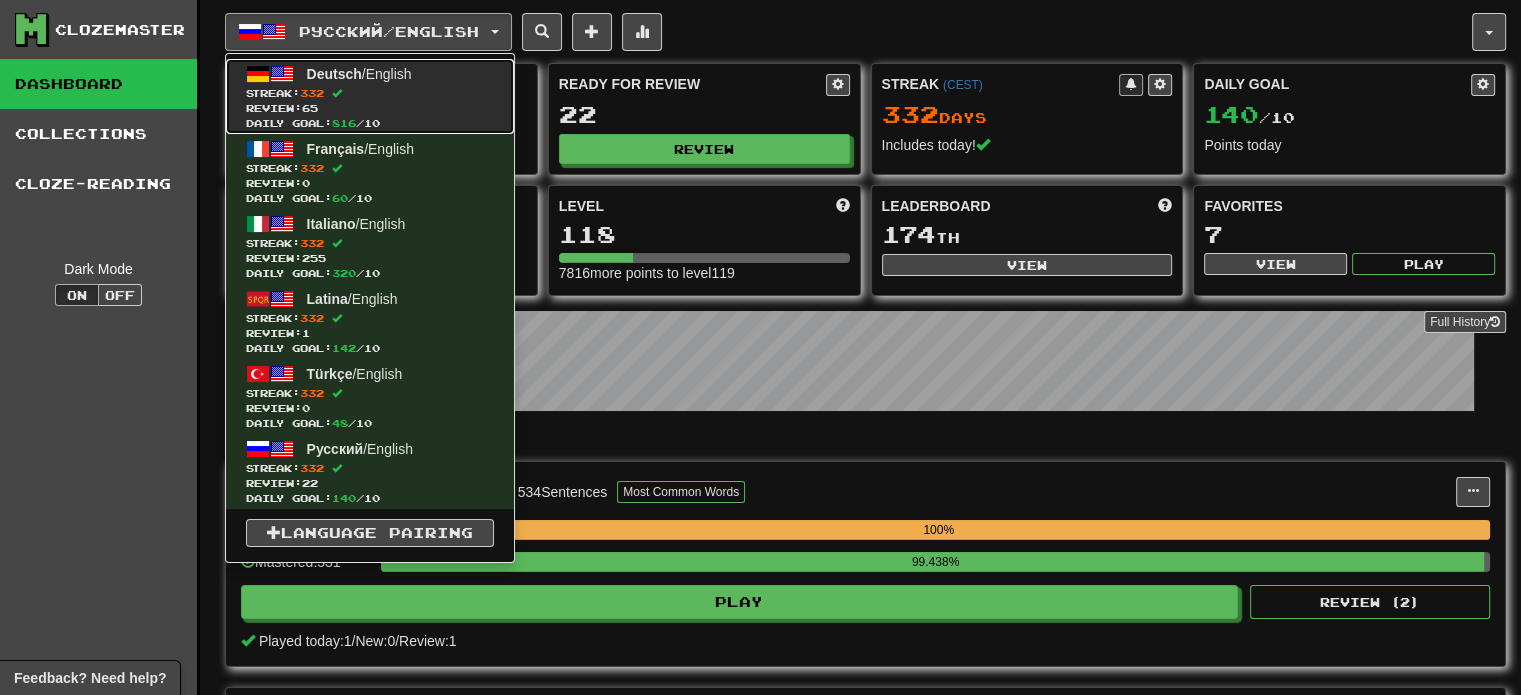 click on "Streak:  332" at bounding box center [370, 93] 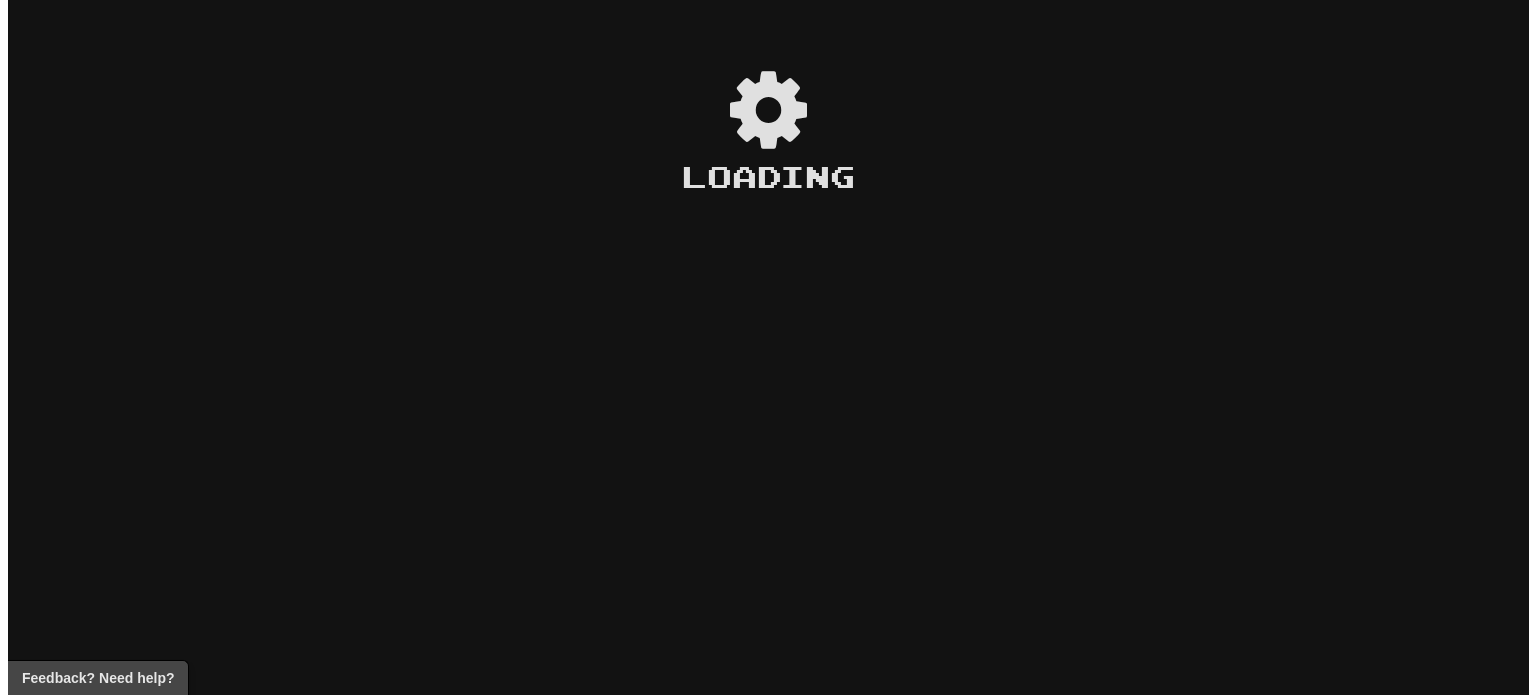 scroll, scrollTop: 0, scrollLeft: 0, axis: both 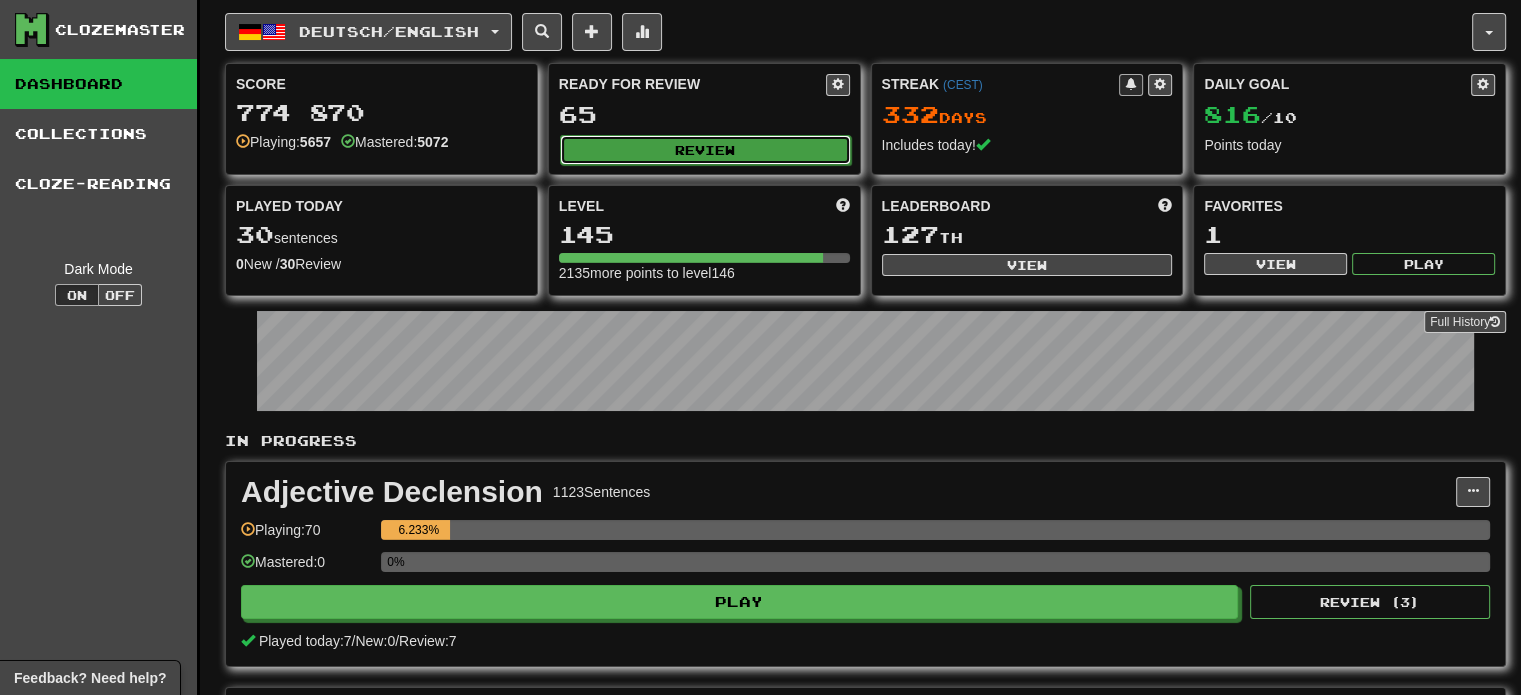 click on "Review" at bounding box center (705, 150) 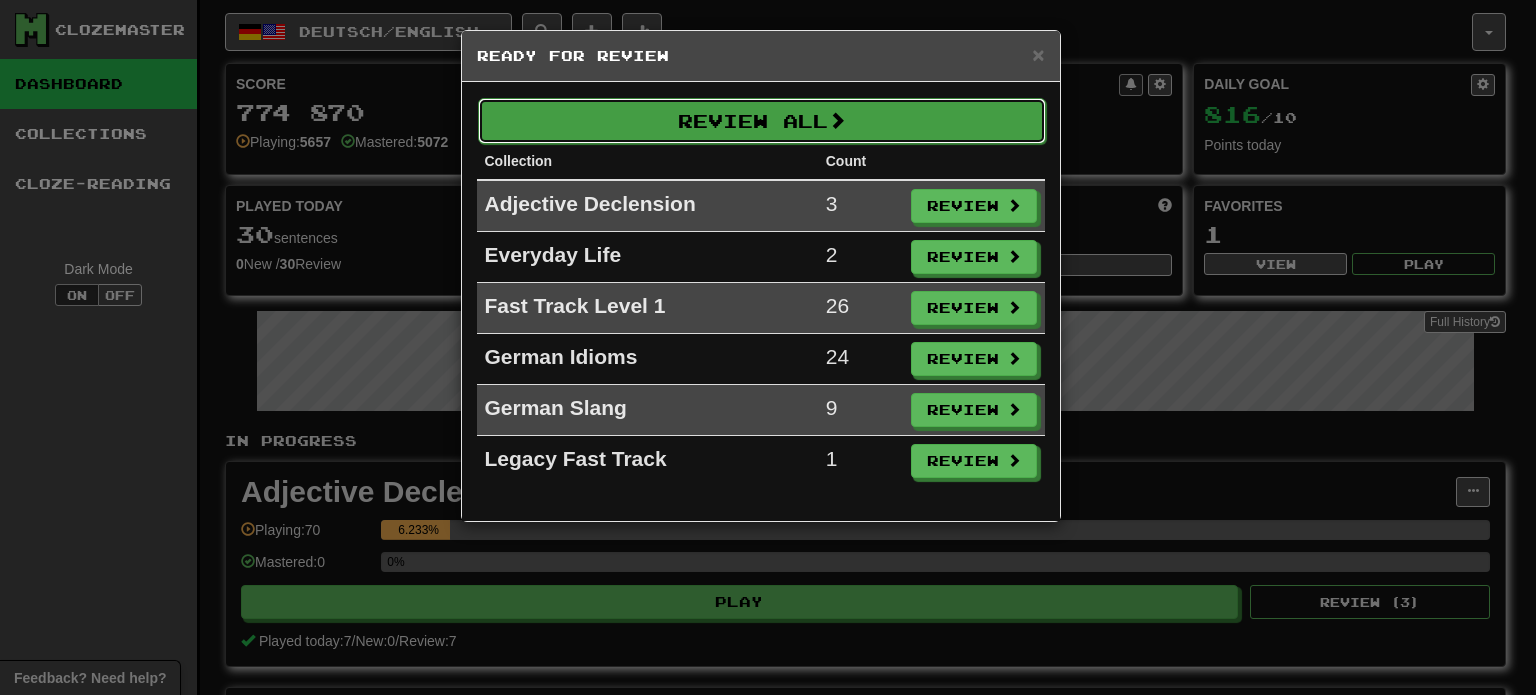 click on "Review All" at bounding box center [762, 121] 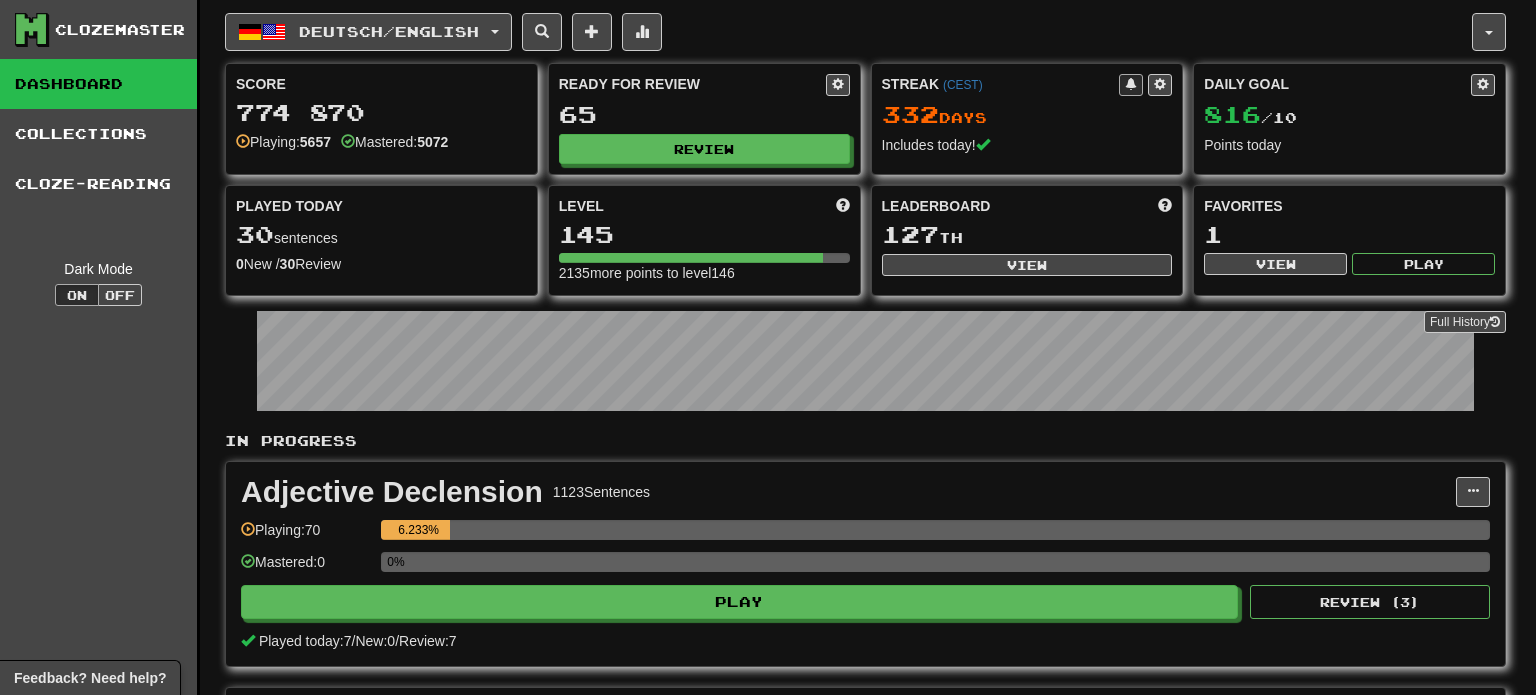 select on "**" 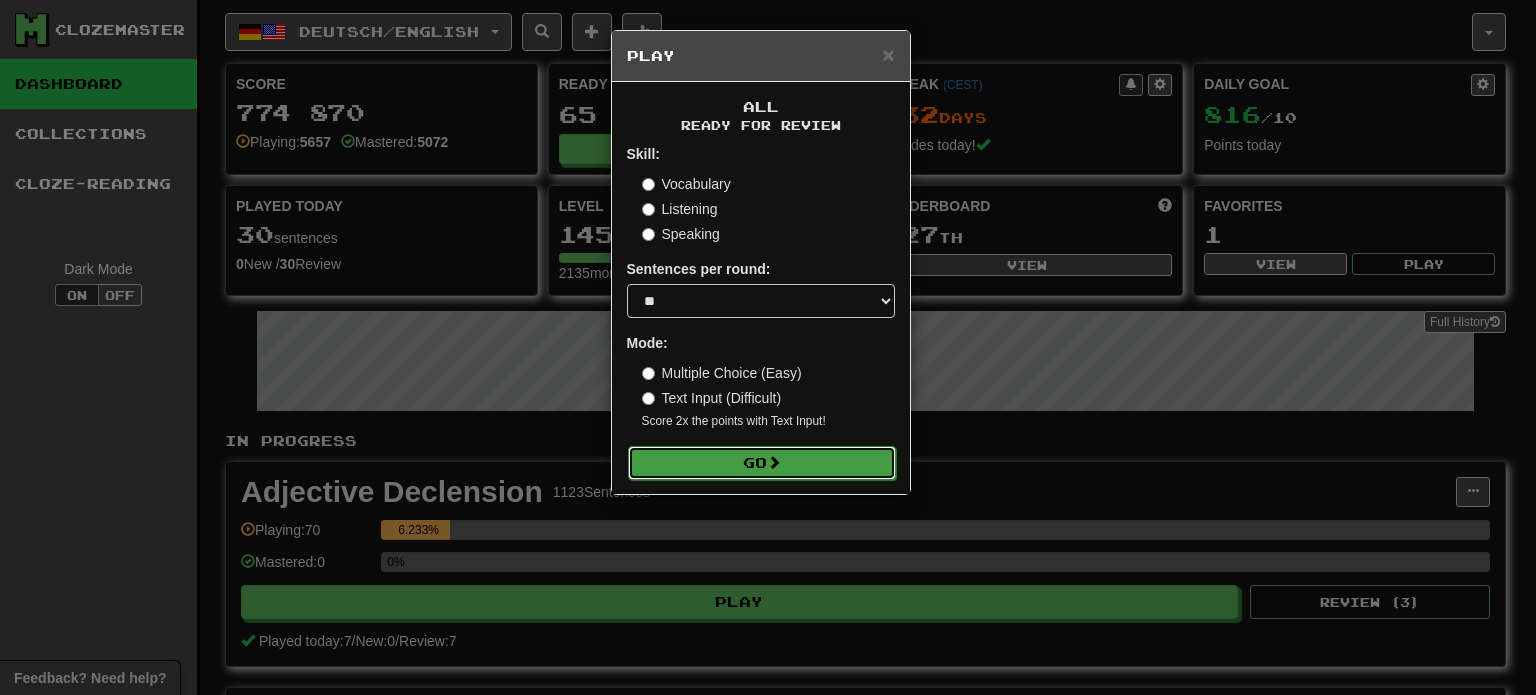click on "Go" at bounding box center [762, 463] 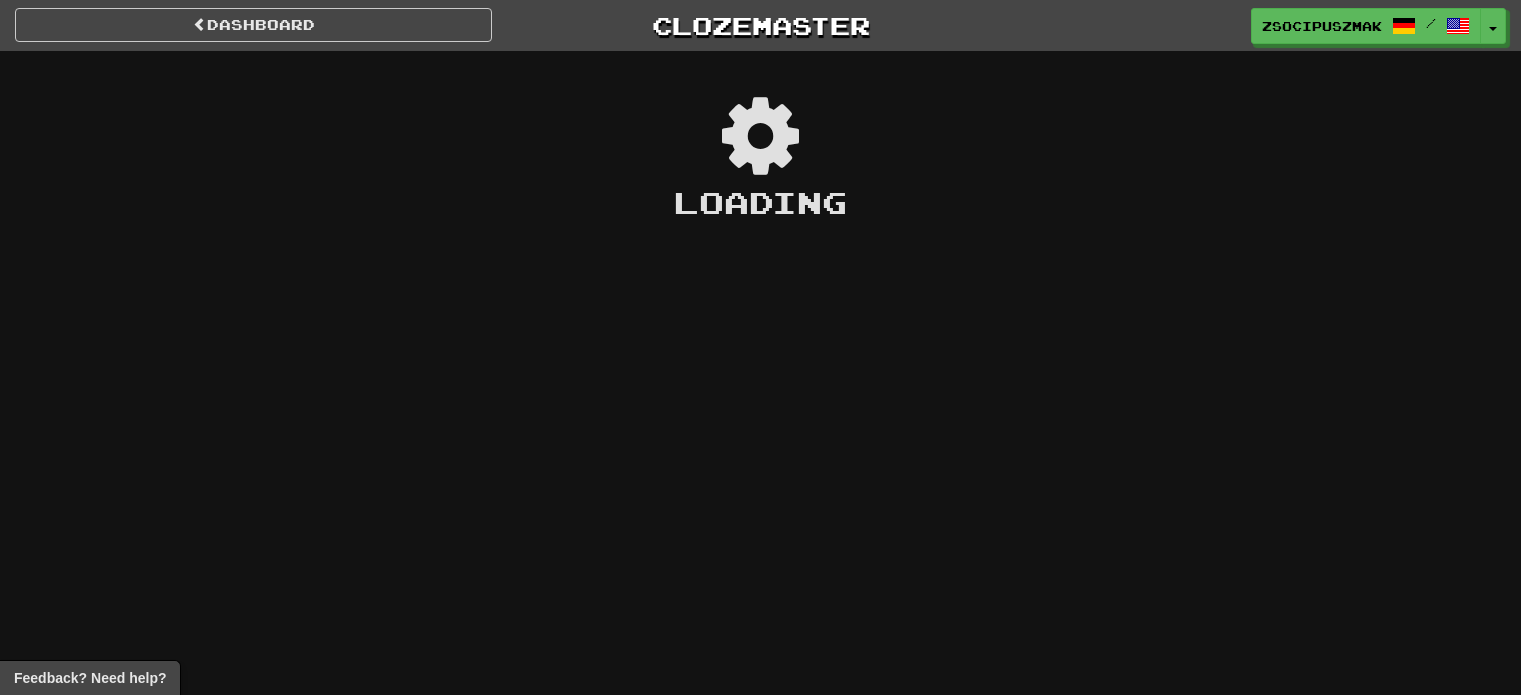 scroll, scrollTop: 0, scrollLeft: 0, axis: both 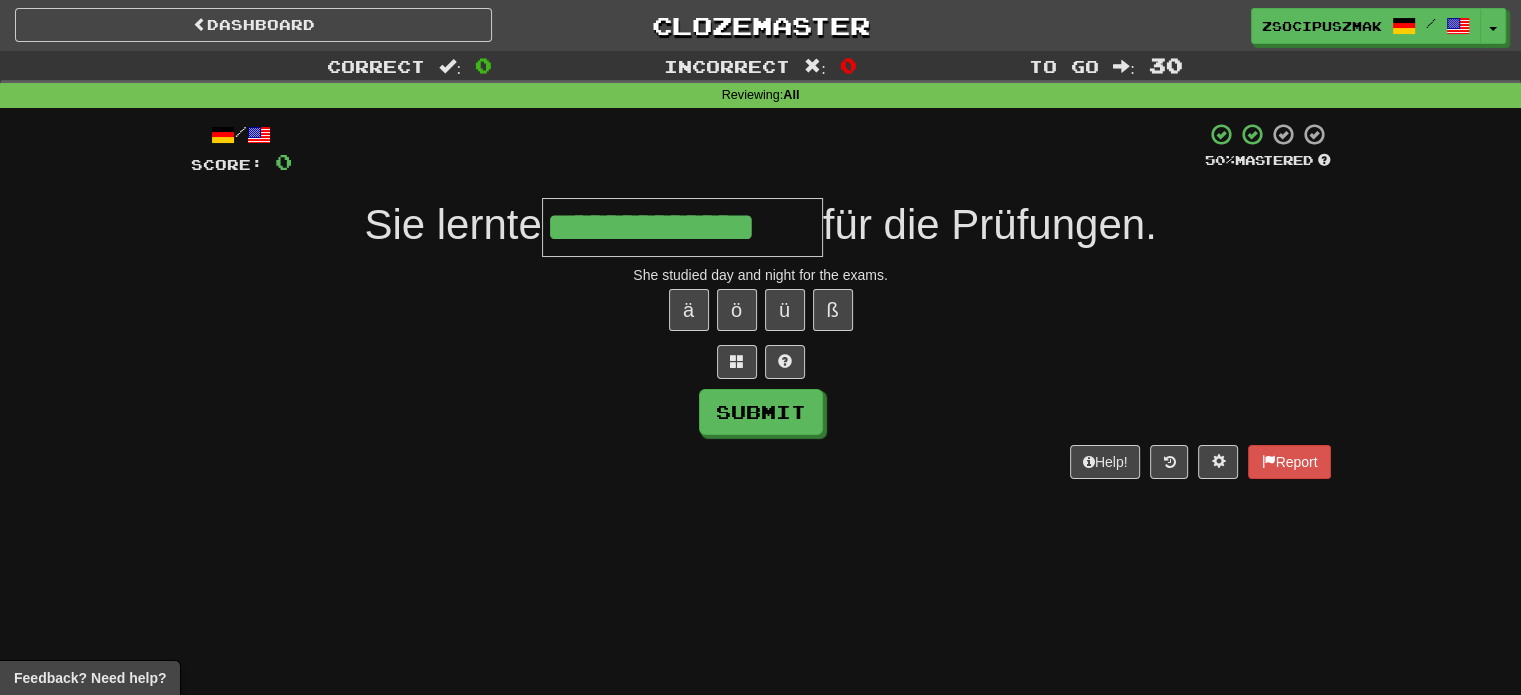 type on "**********" 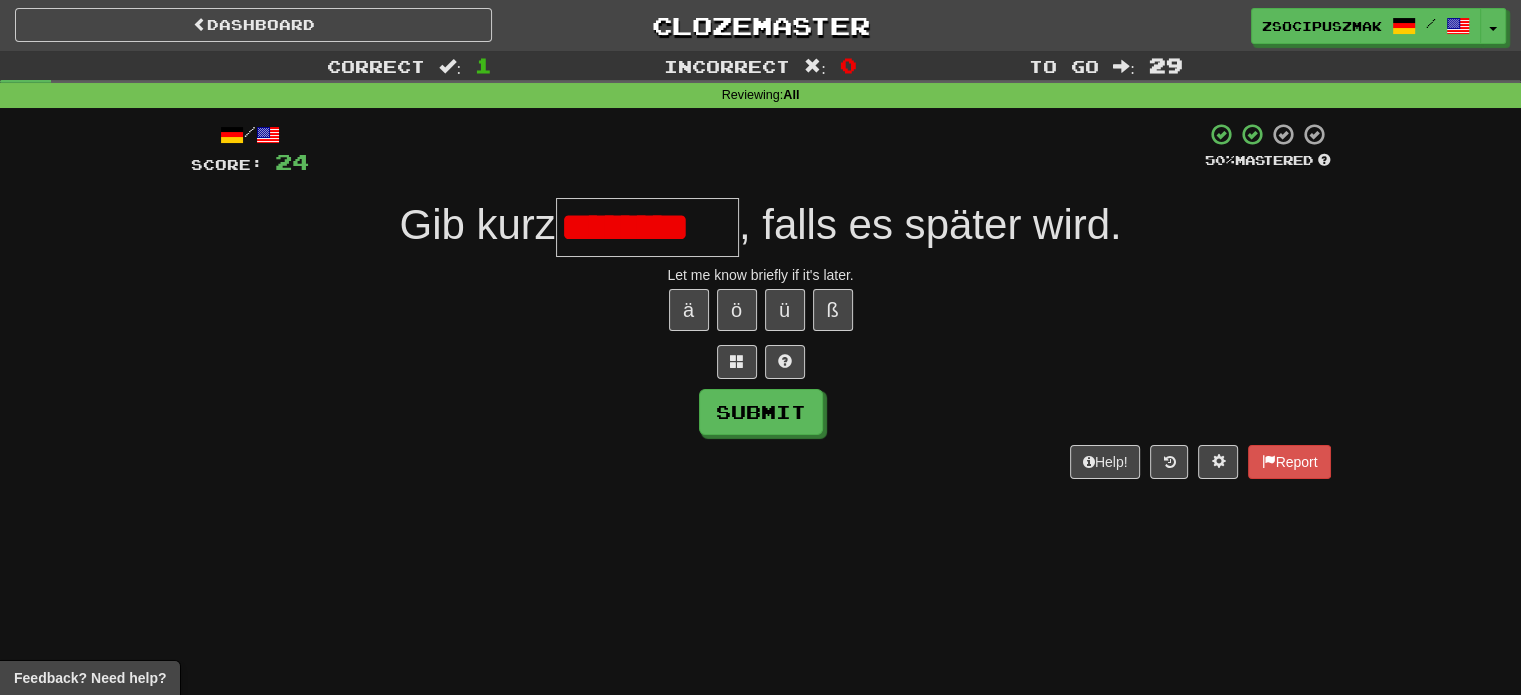 type on "********" 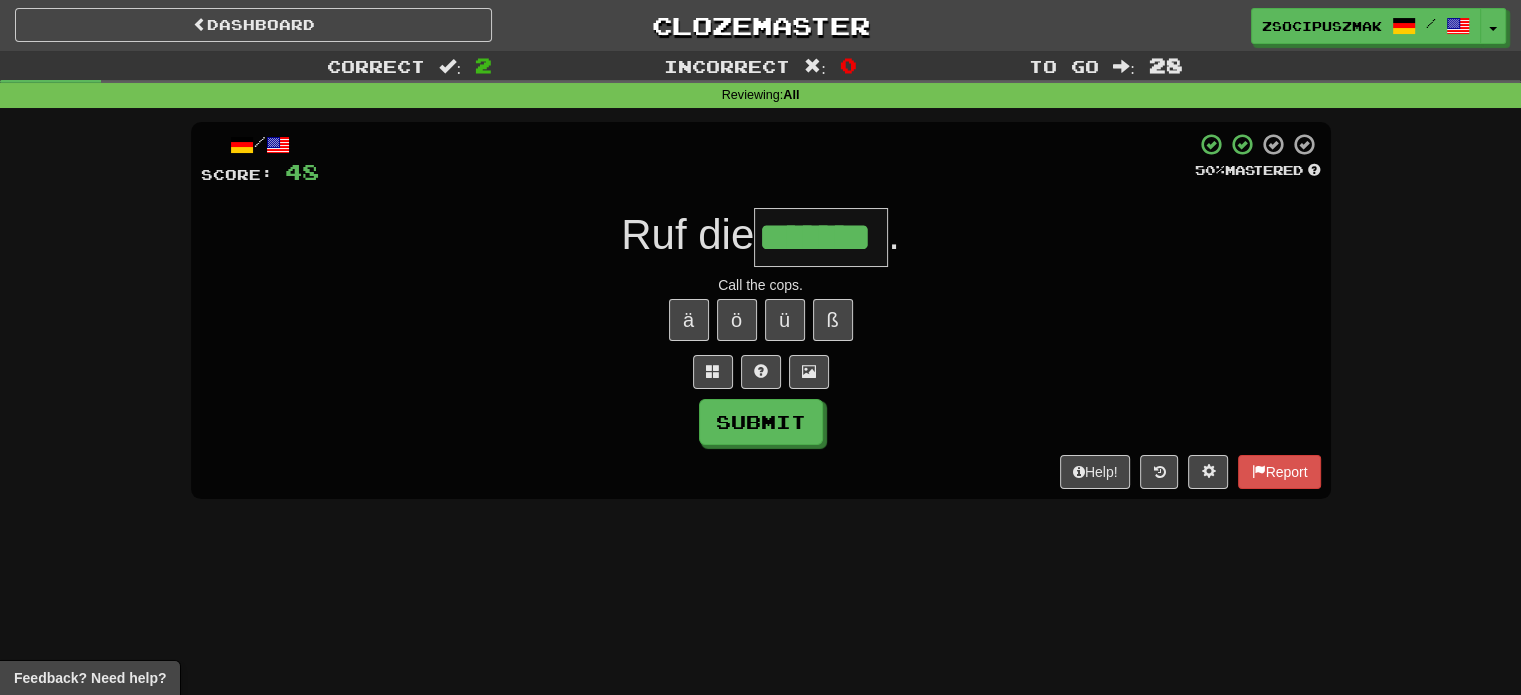 type on "*******" 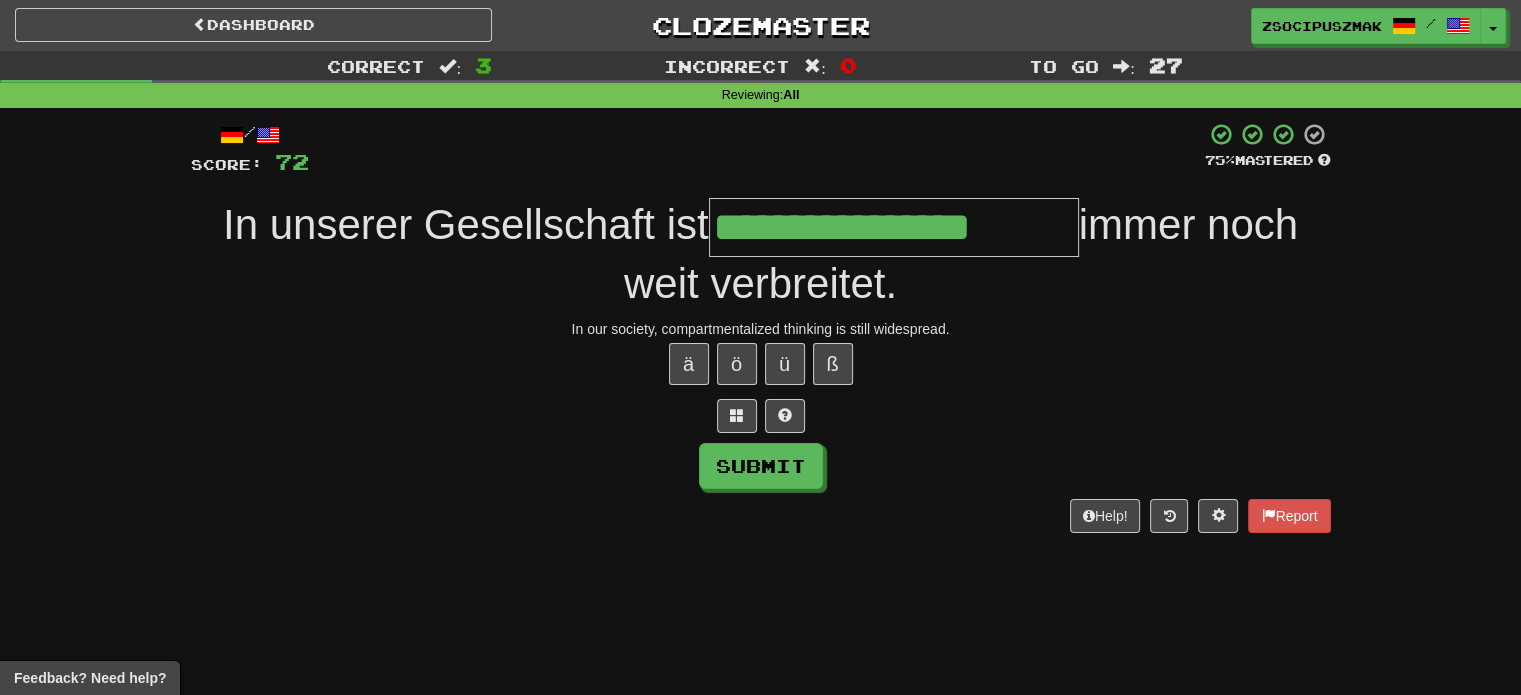 type on "**********" 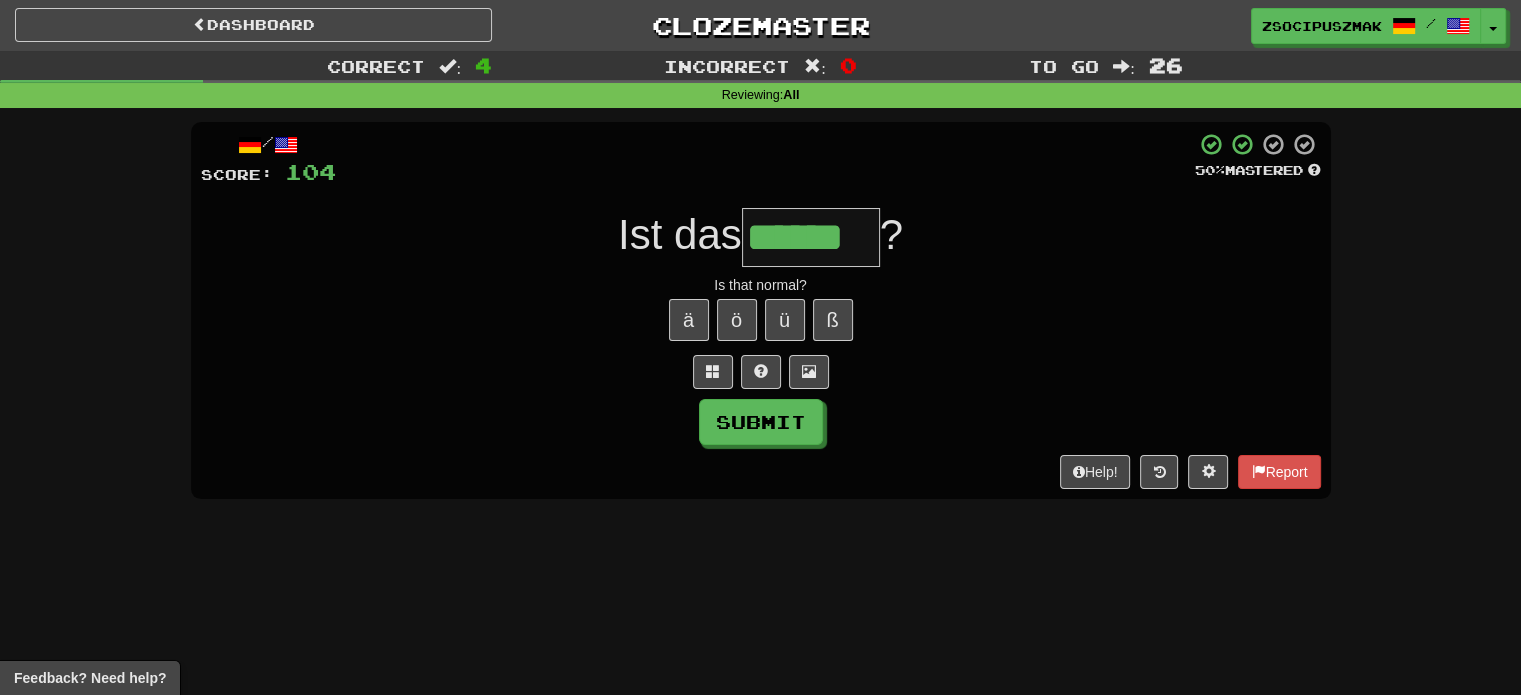 type on "******" 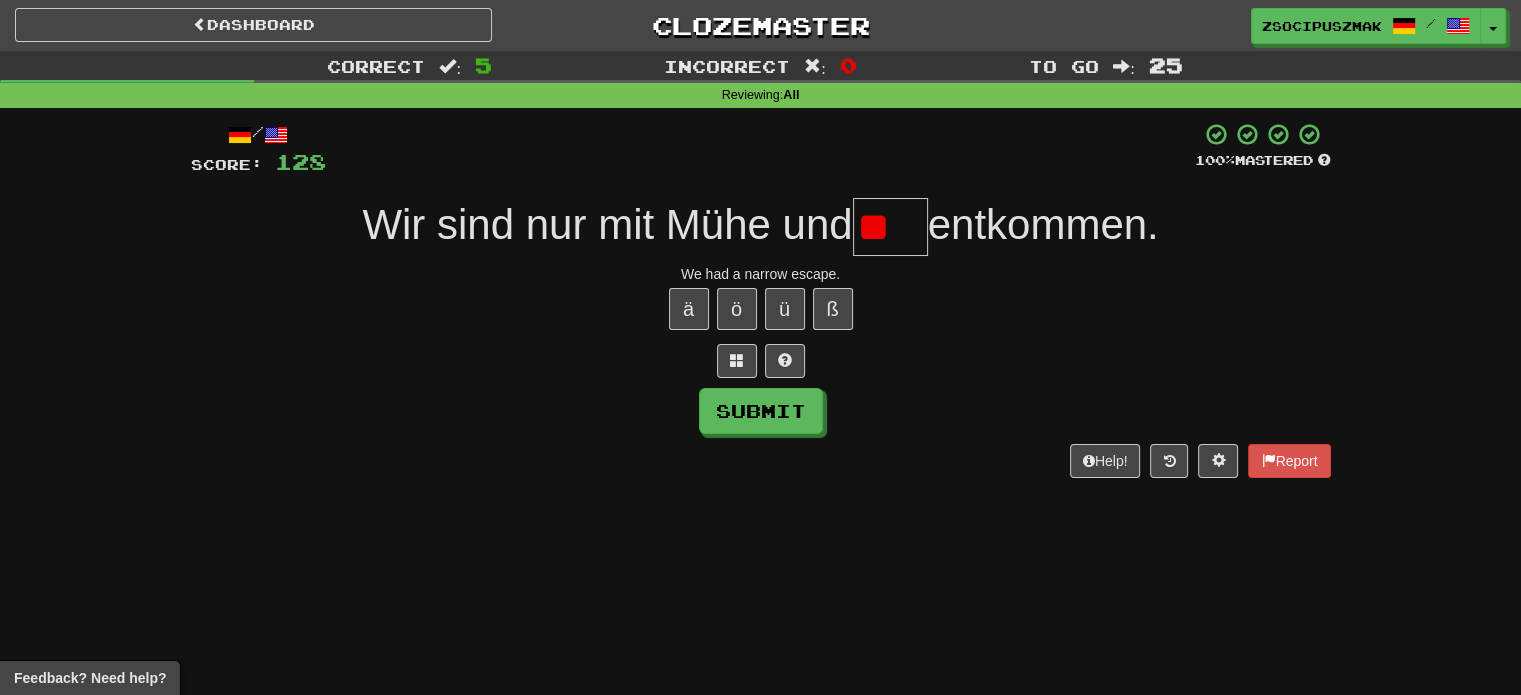 scroll, scrollTop: 0, scrollLeft: 0, axis: both 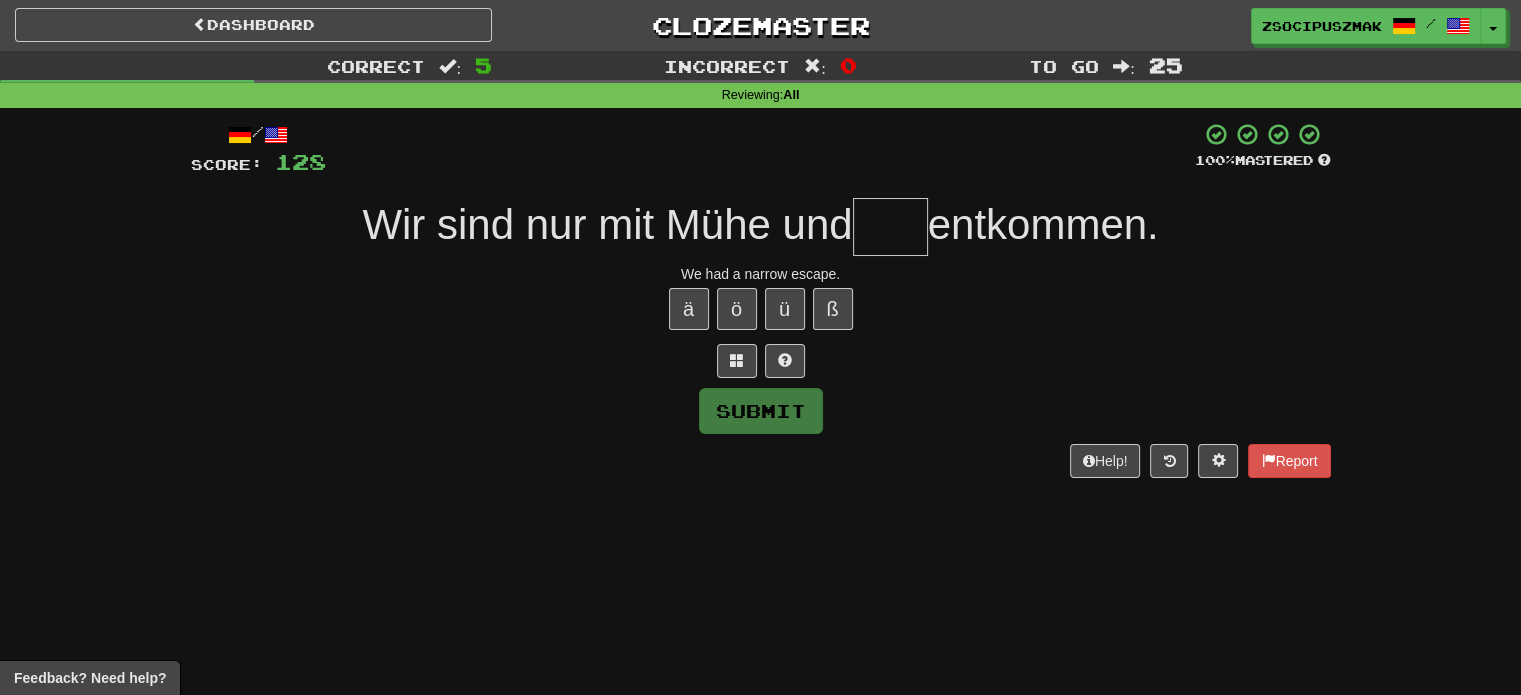 type on "*" 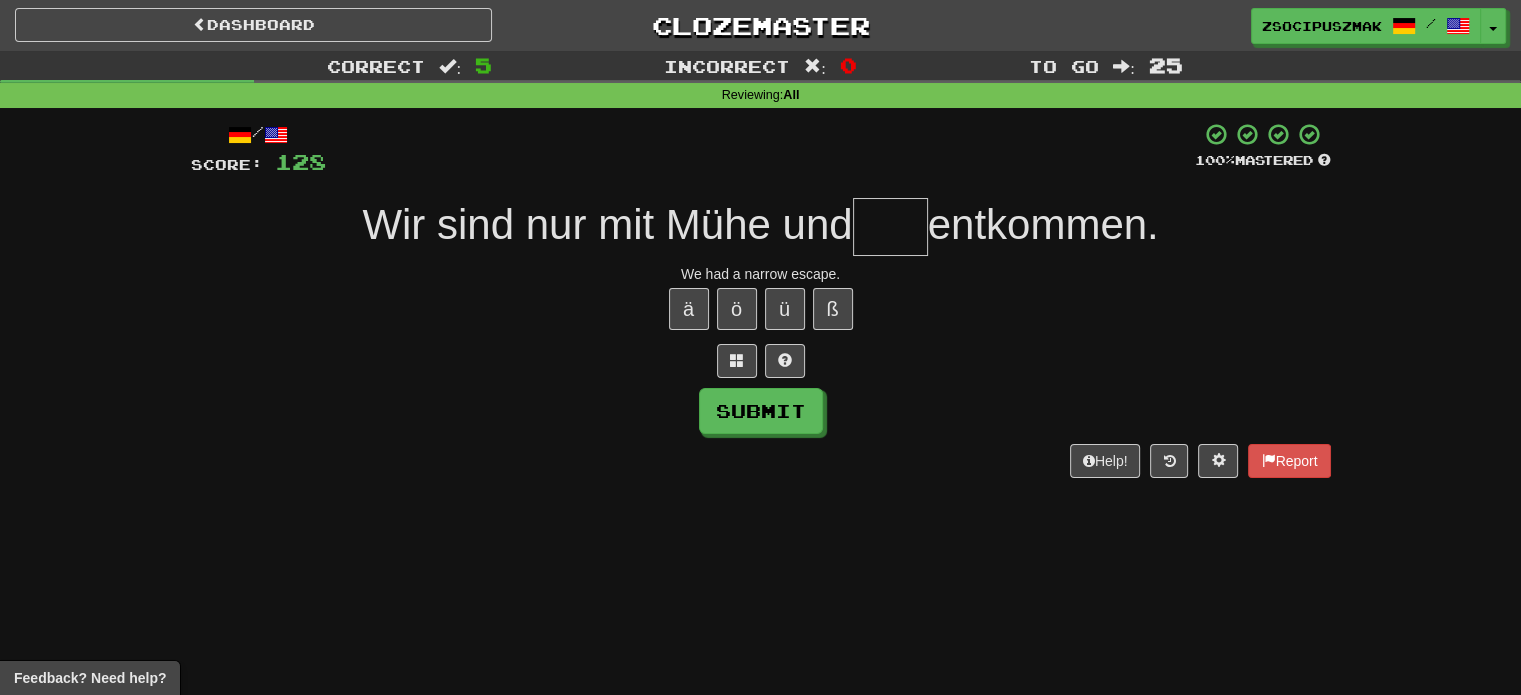 type on "*" 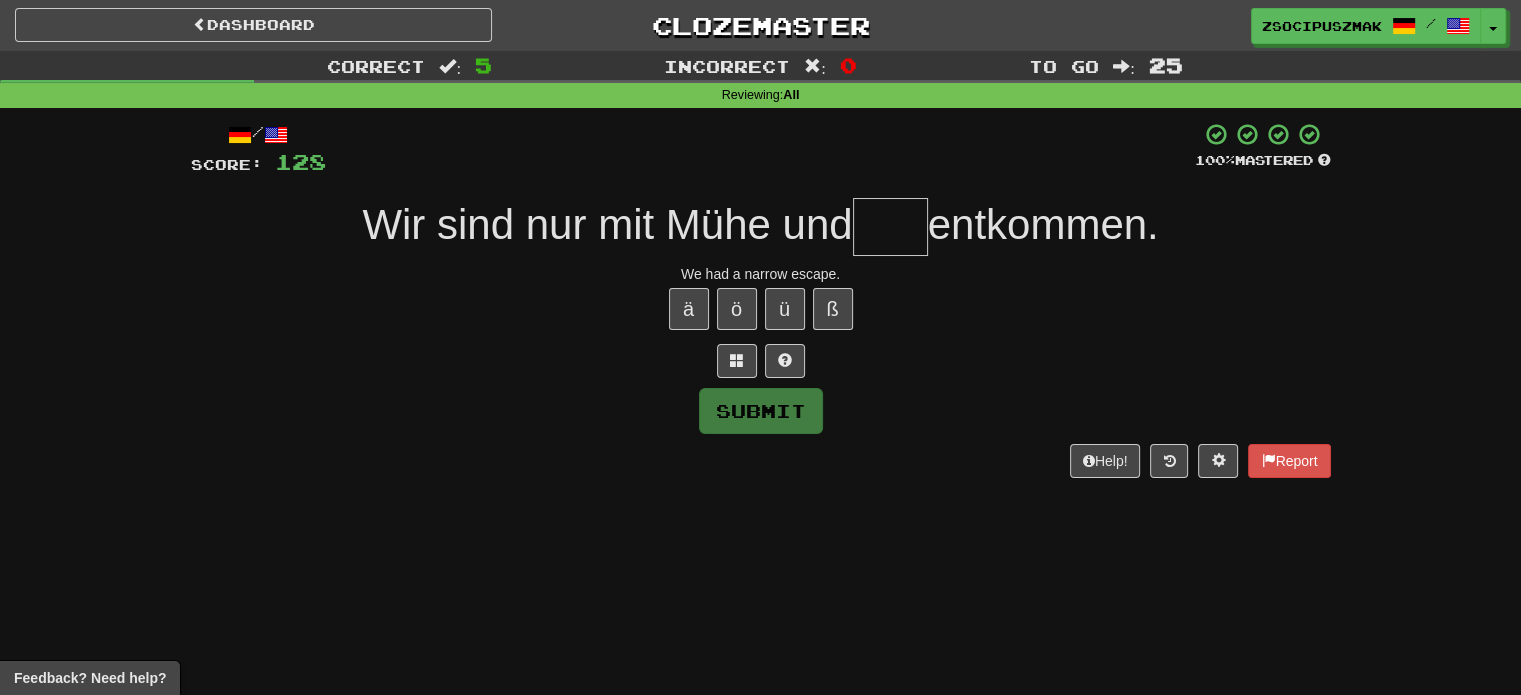 type on "*" 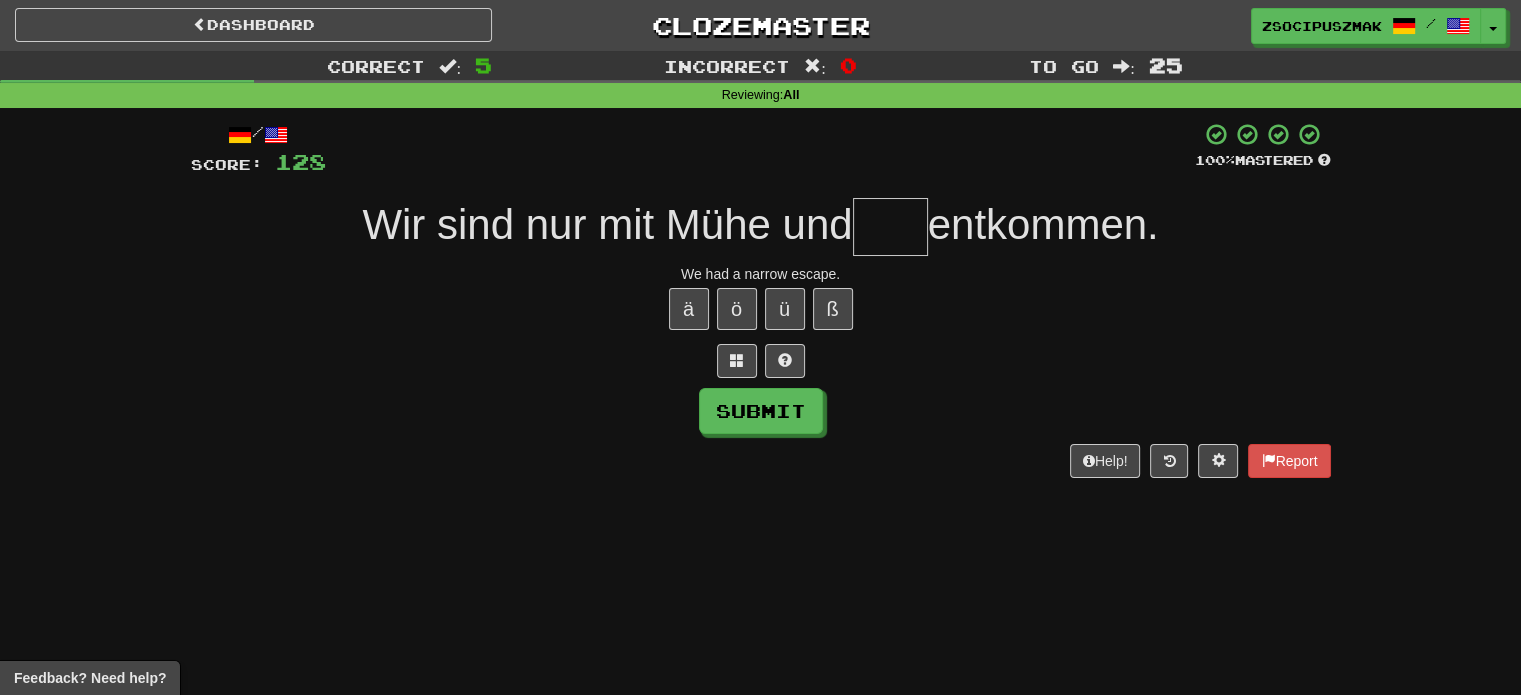 type on "*" 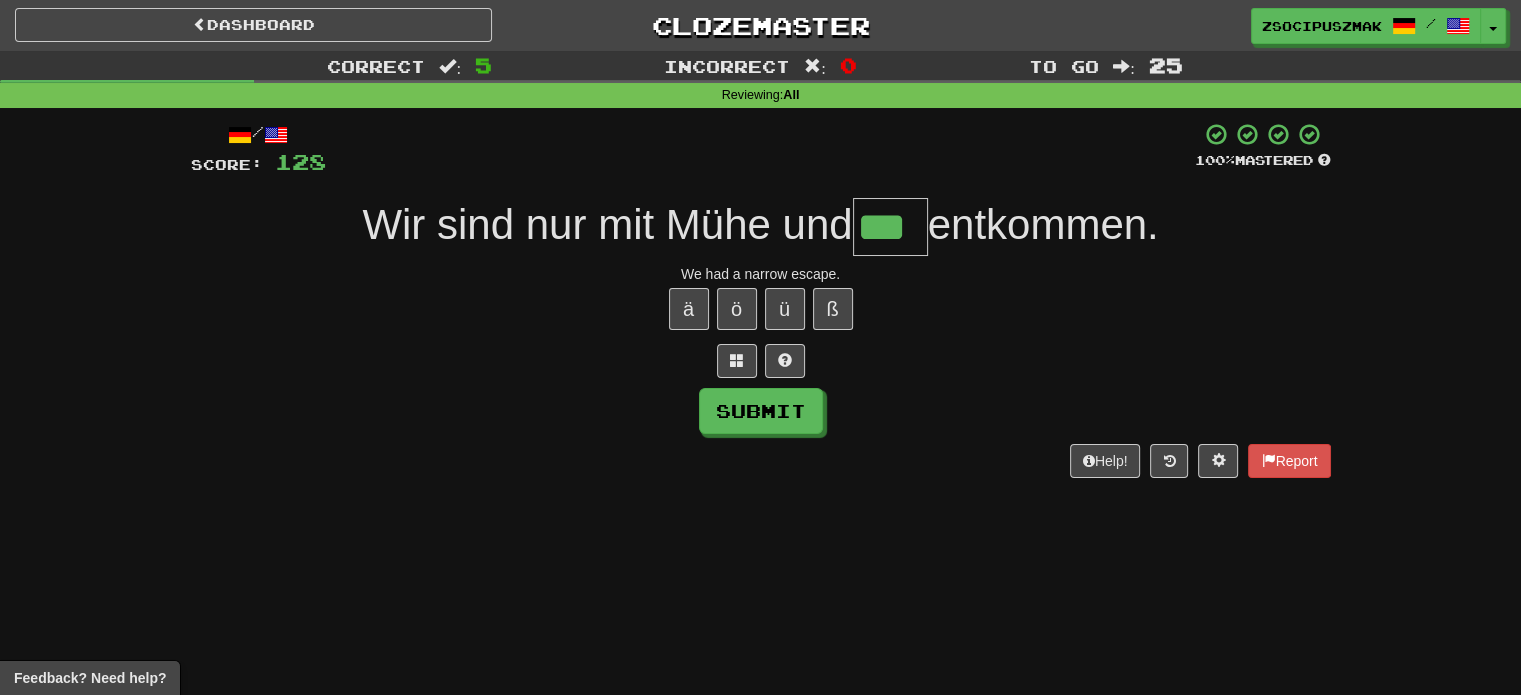 type on "***" 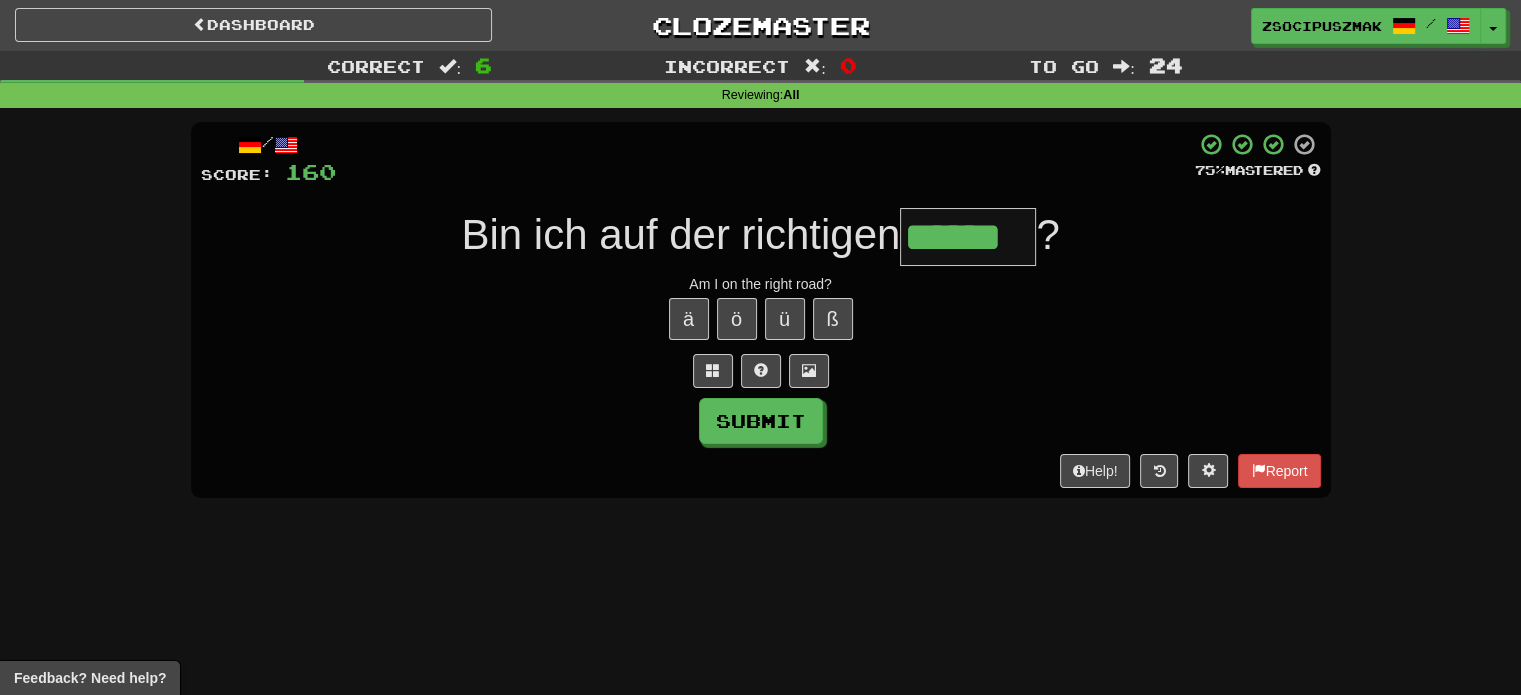 type on "******" 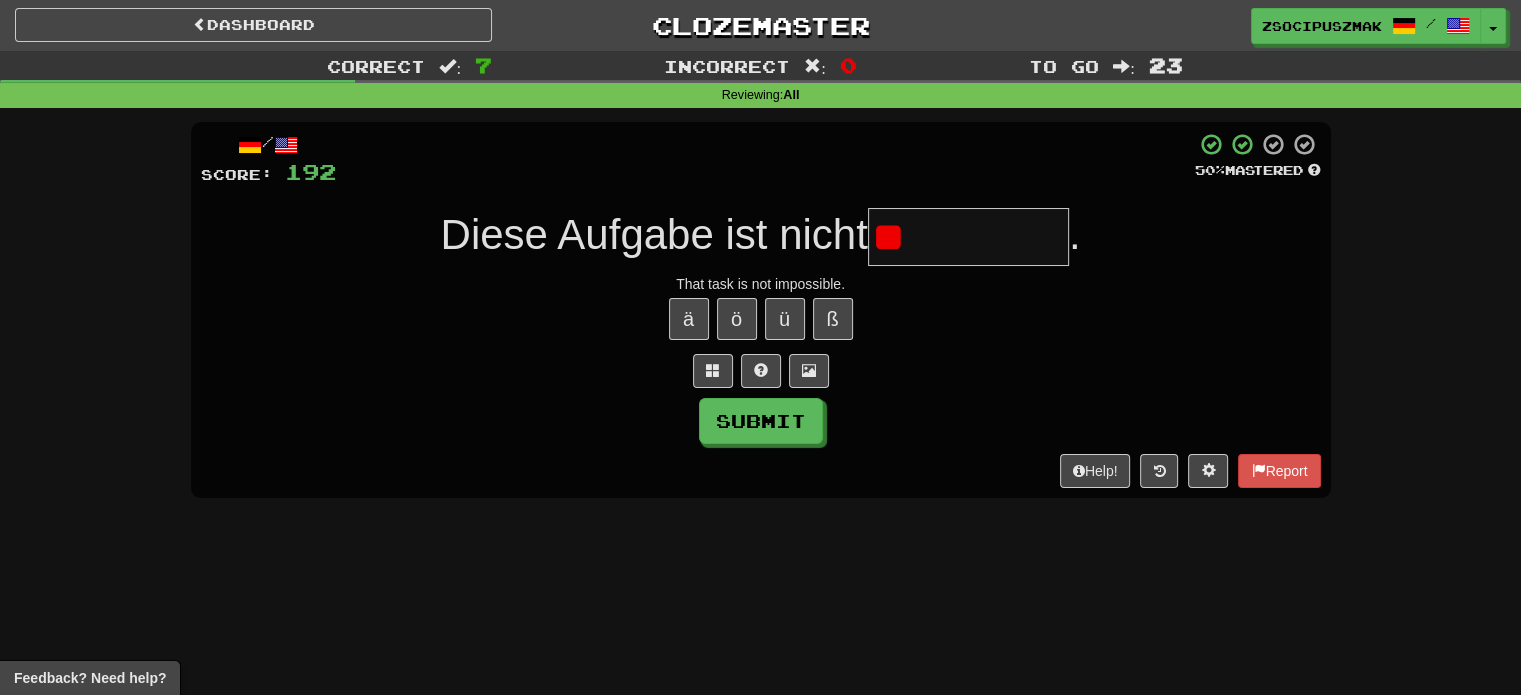 type on "*" 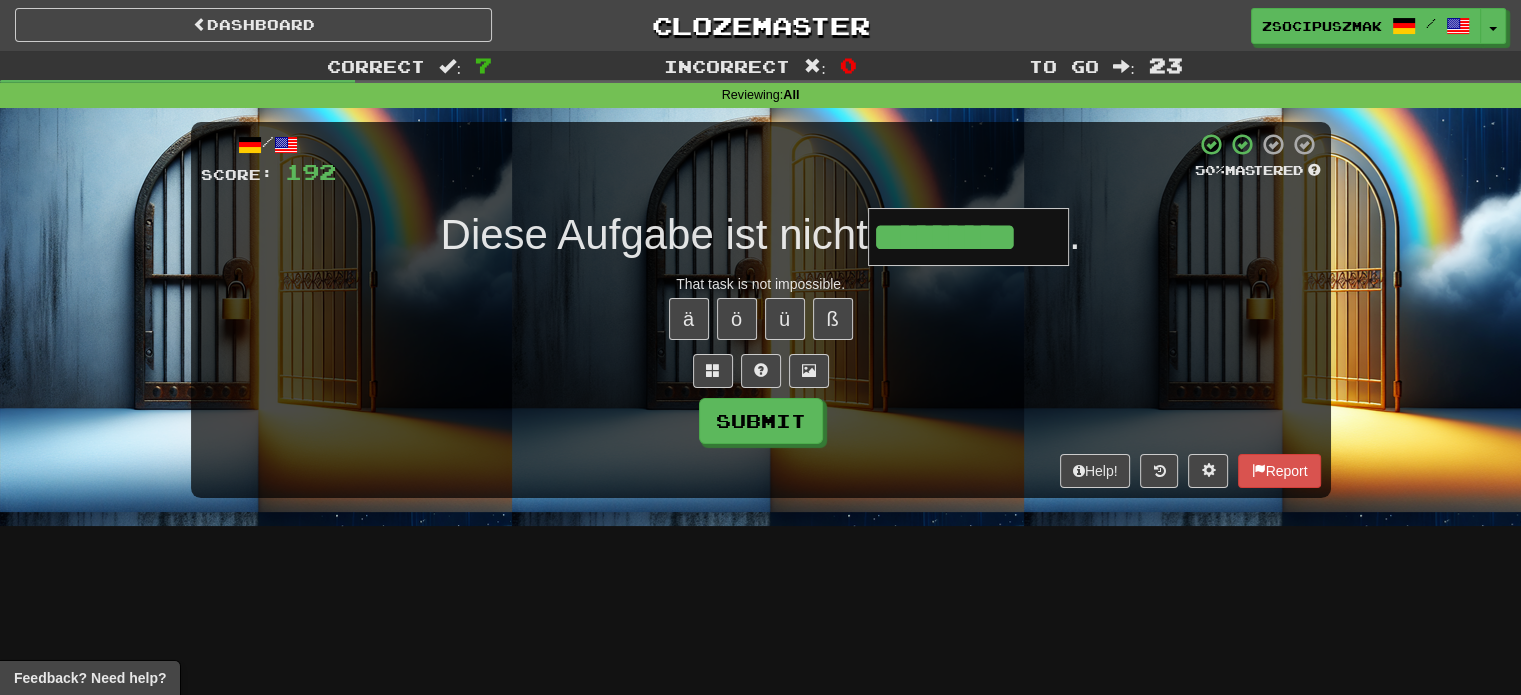type on "*********" 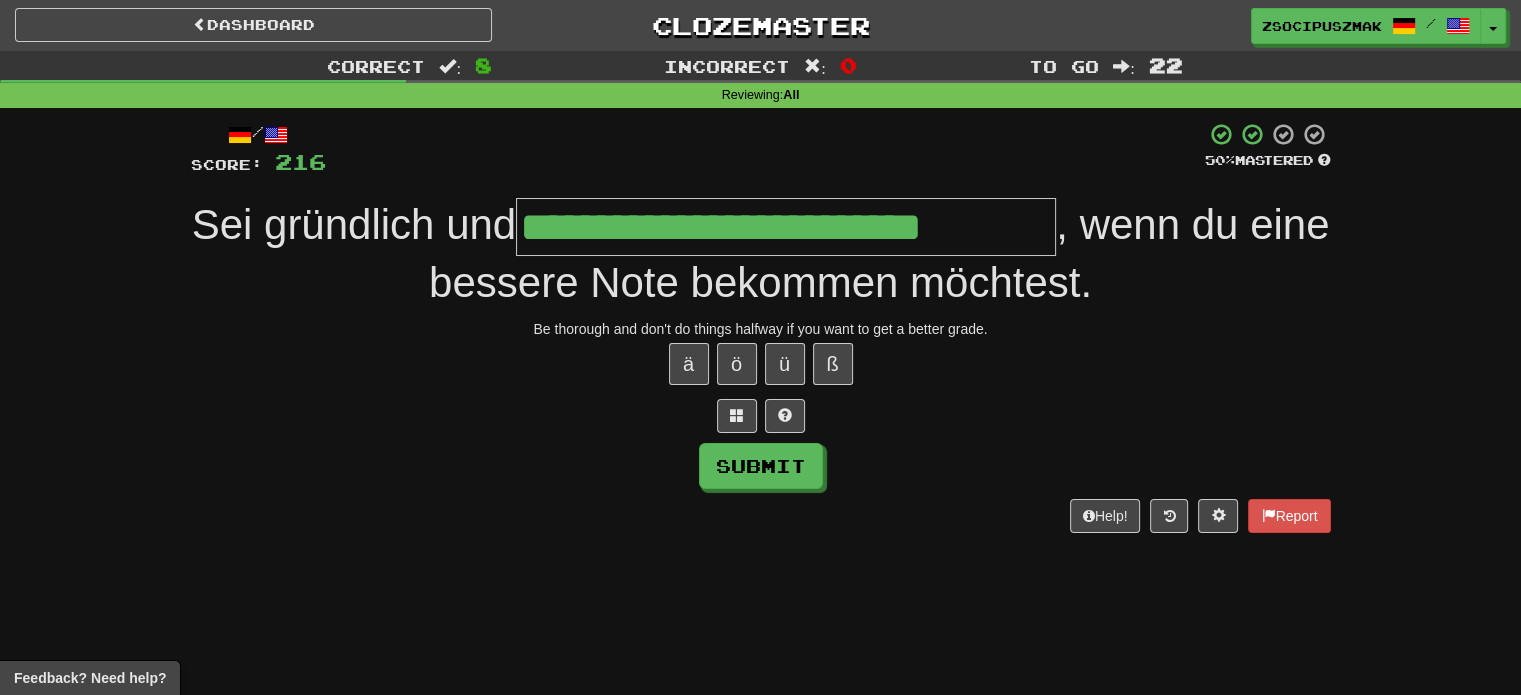 type on "**********" 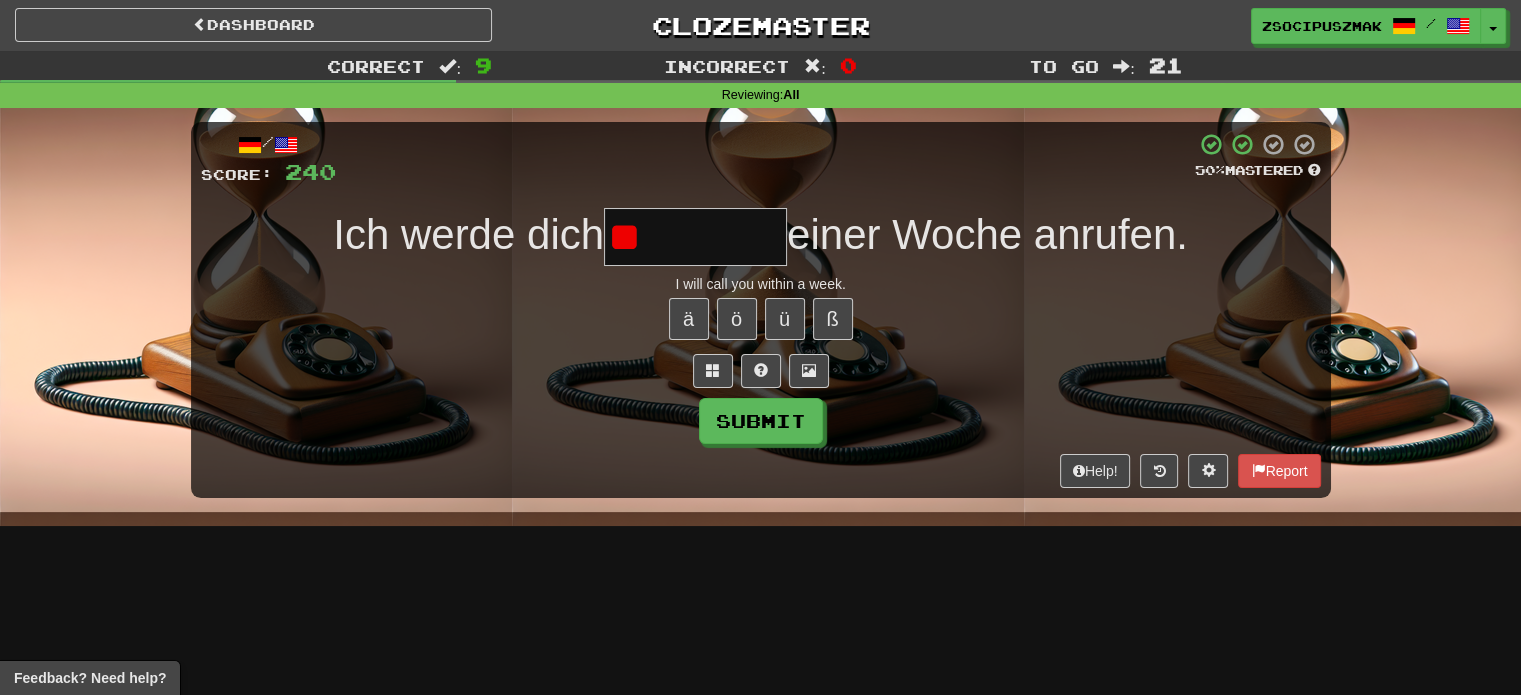 type on "*" 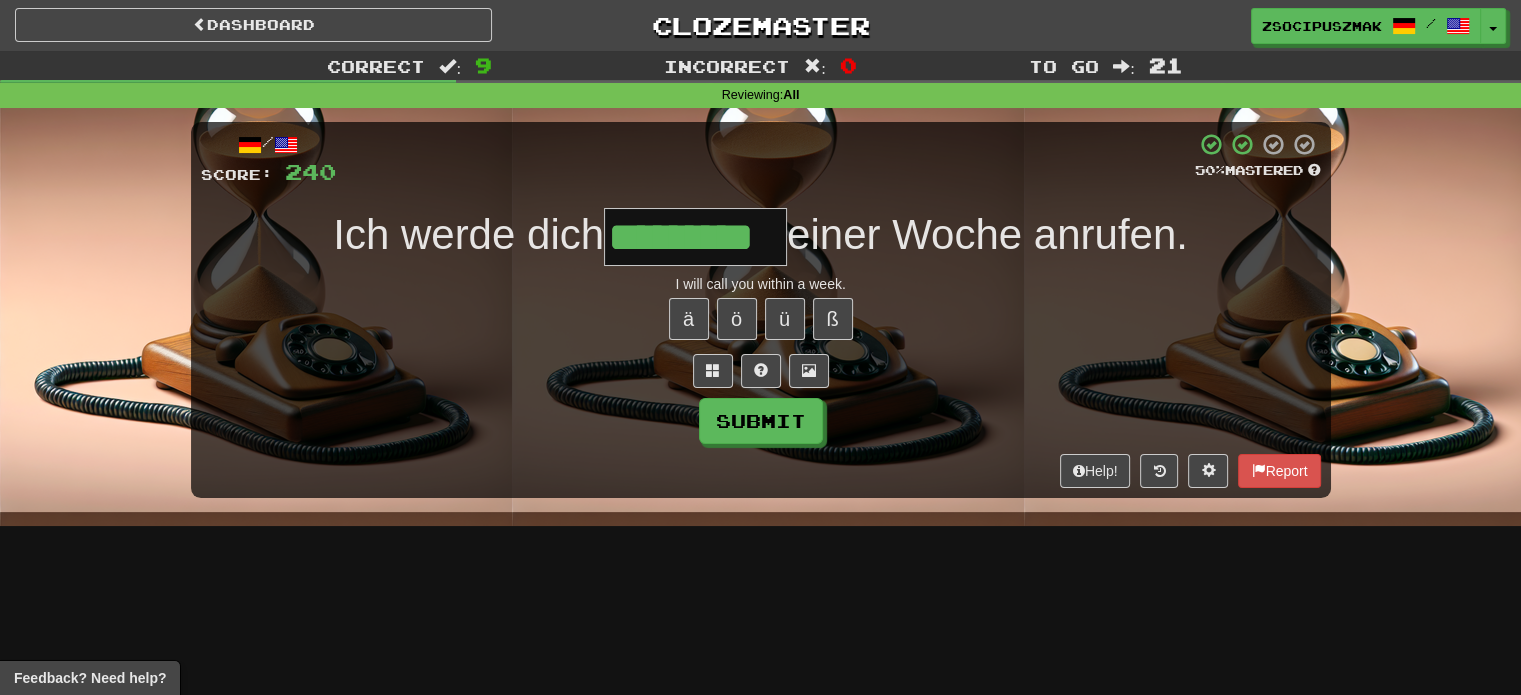 type on "*********" 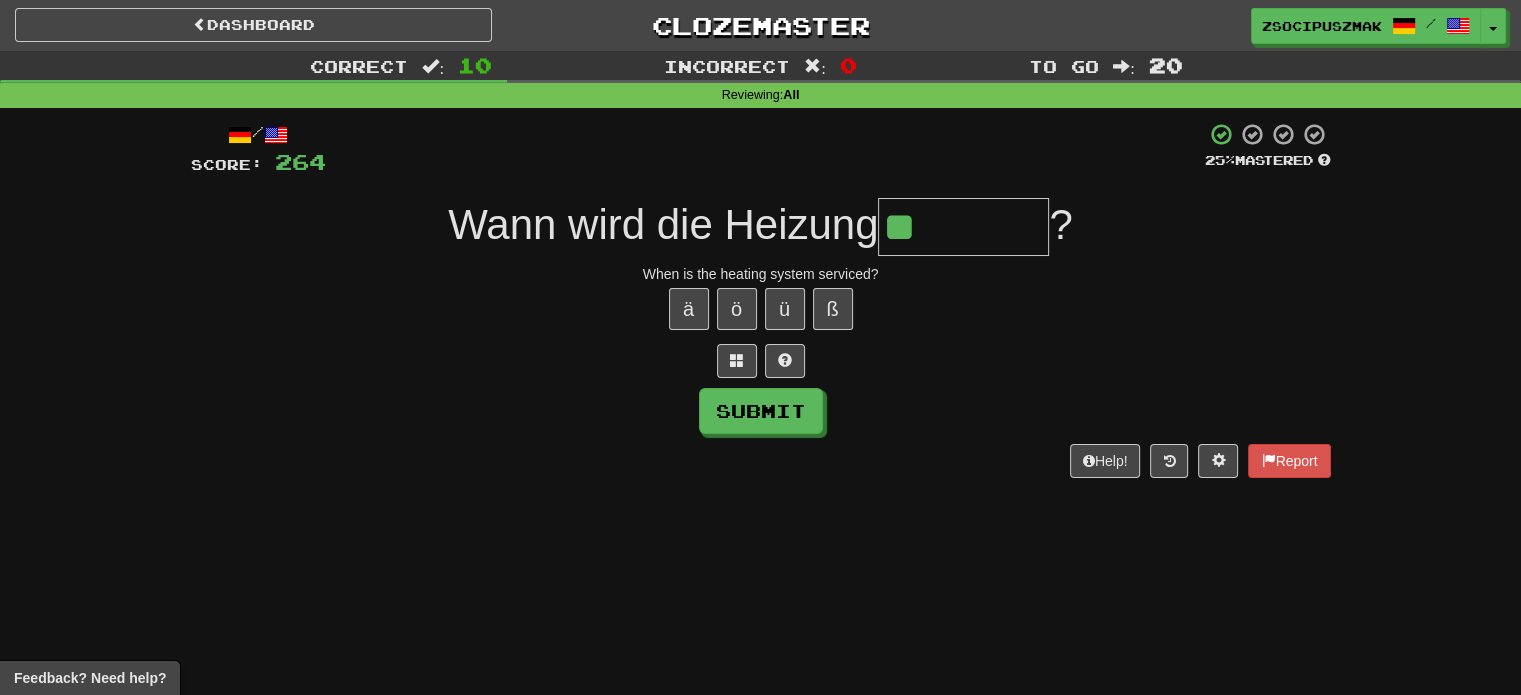 type on "********" 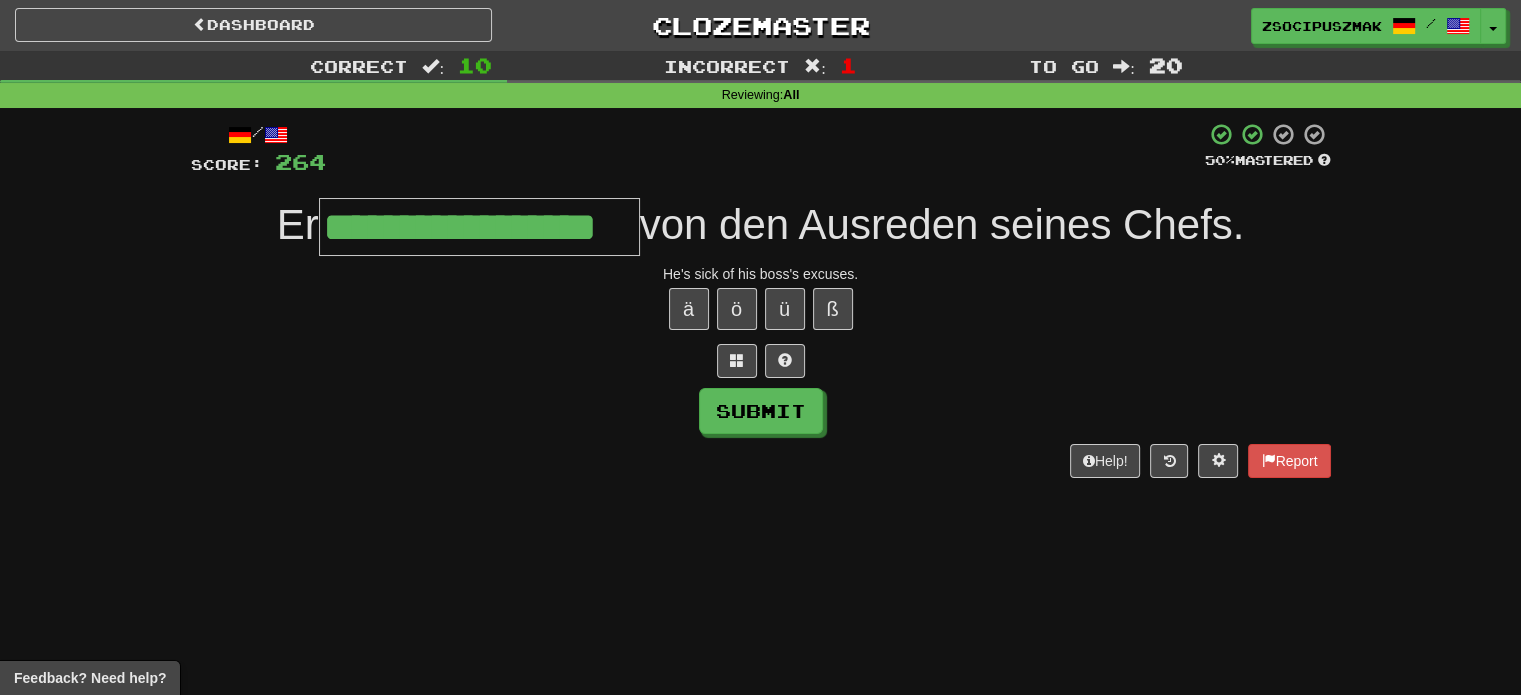 type on "**********" 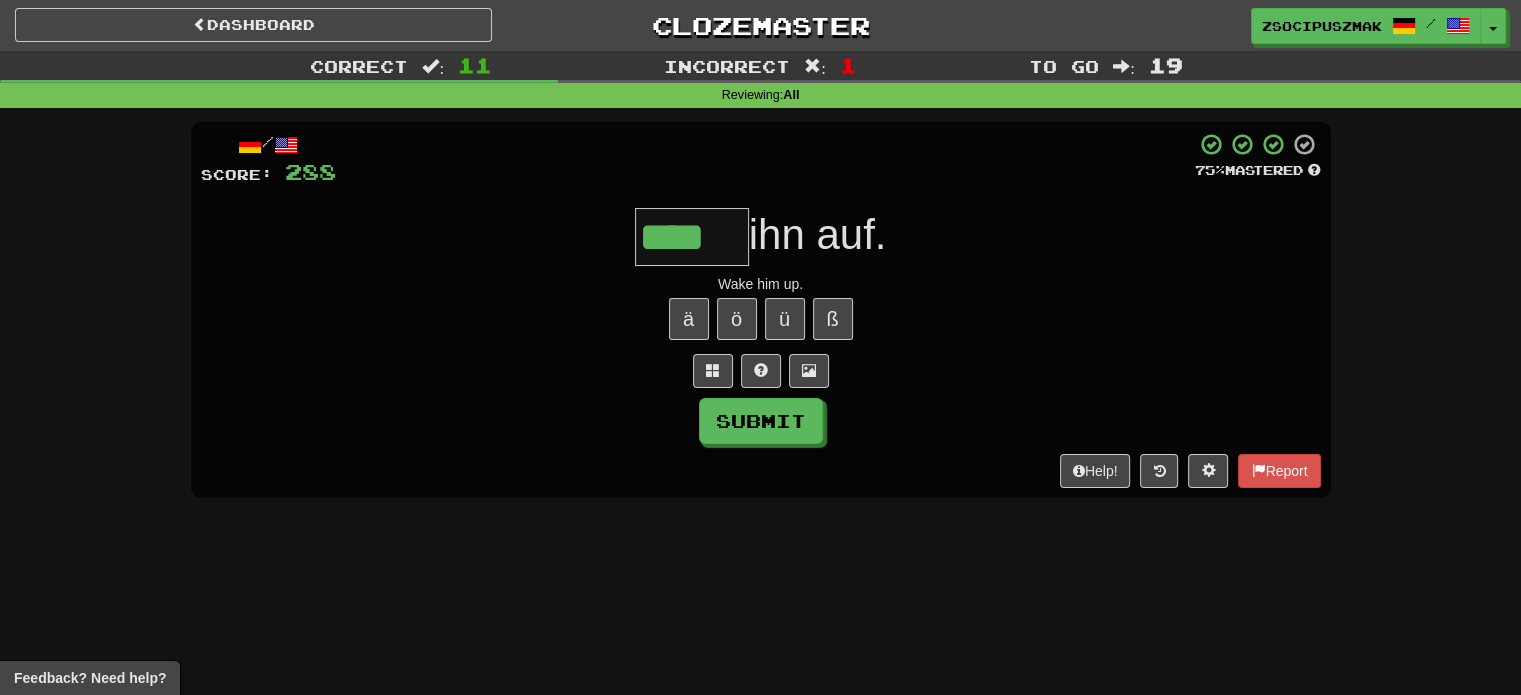 type on "****" 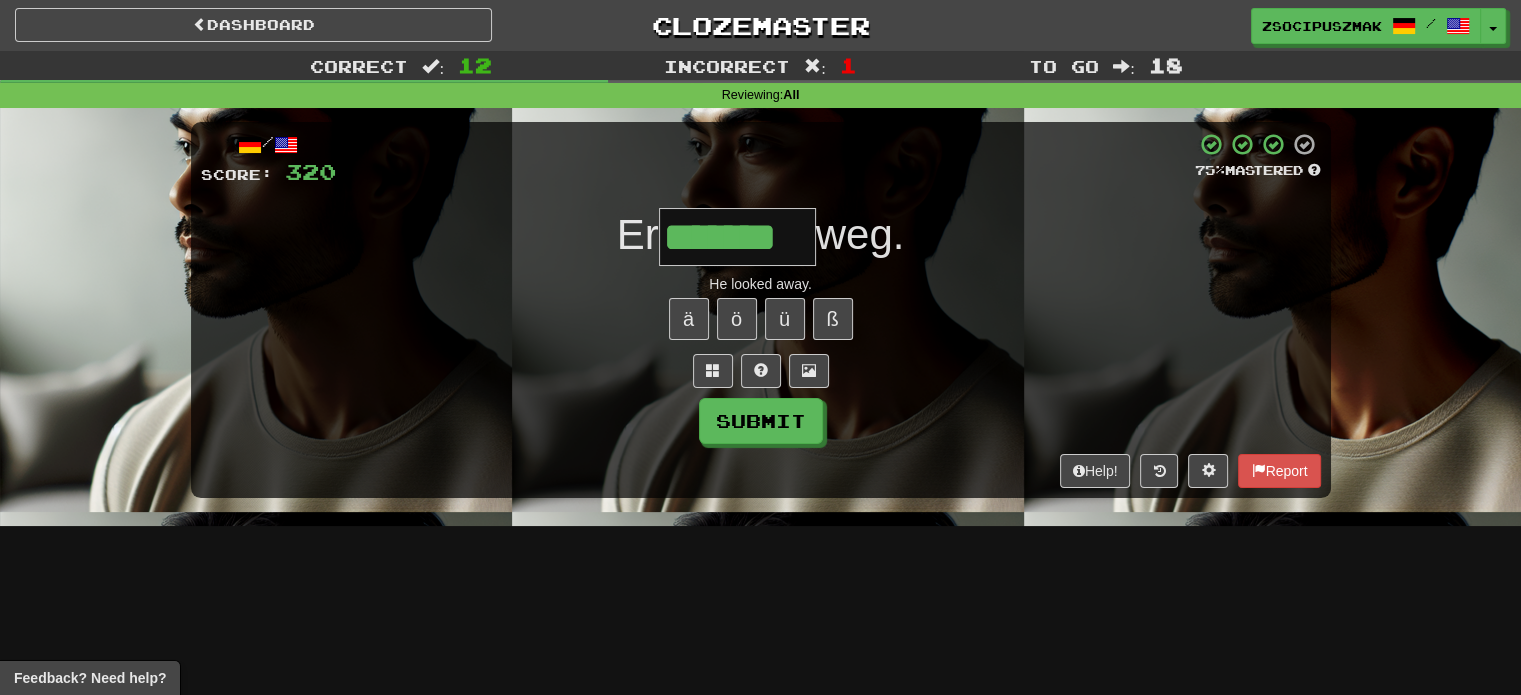 type on "*******" 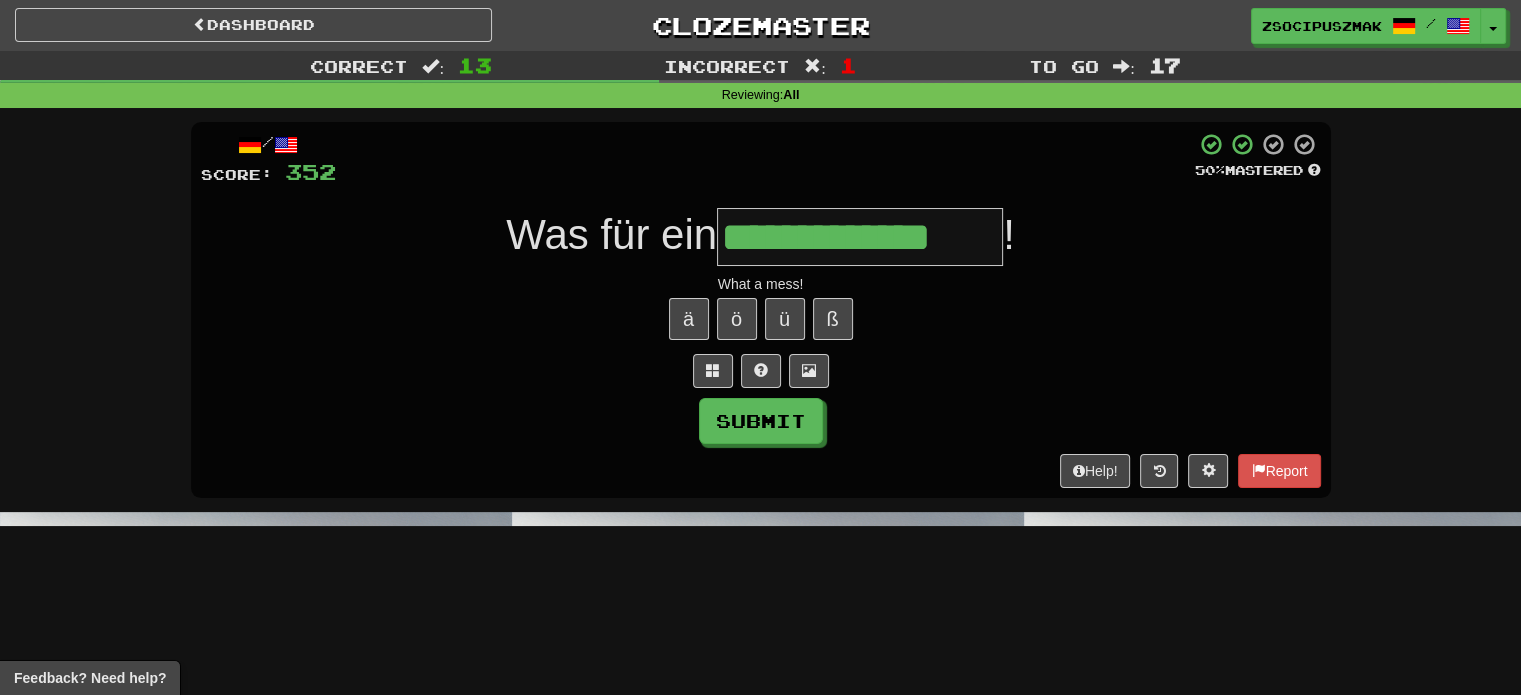 type on "**********" 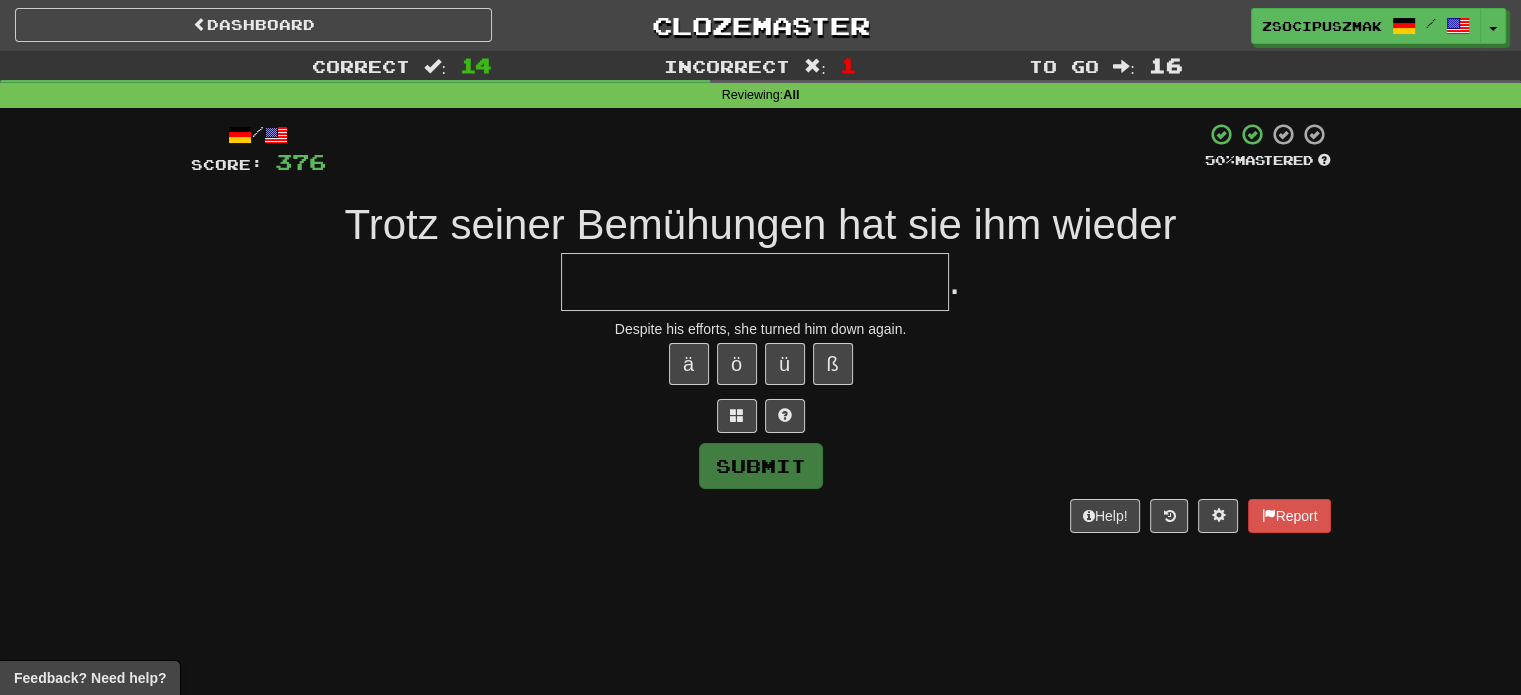 type on "*" 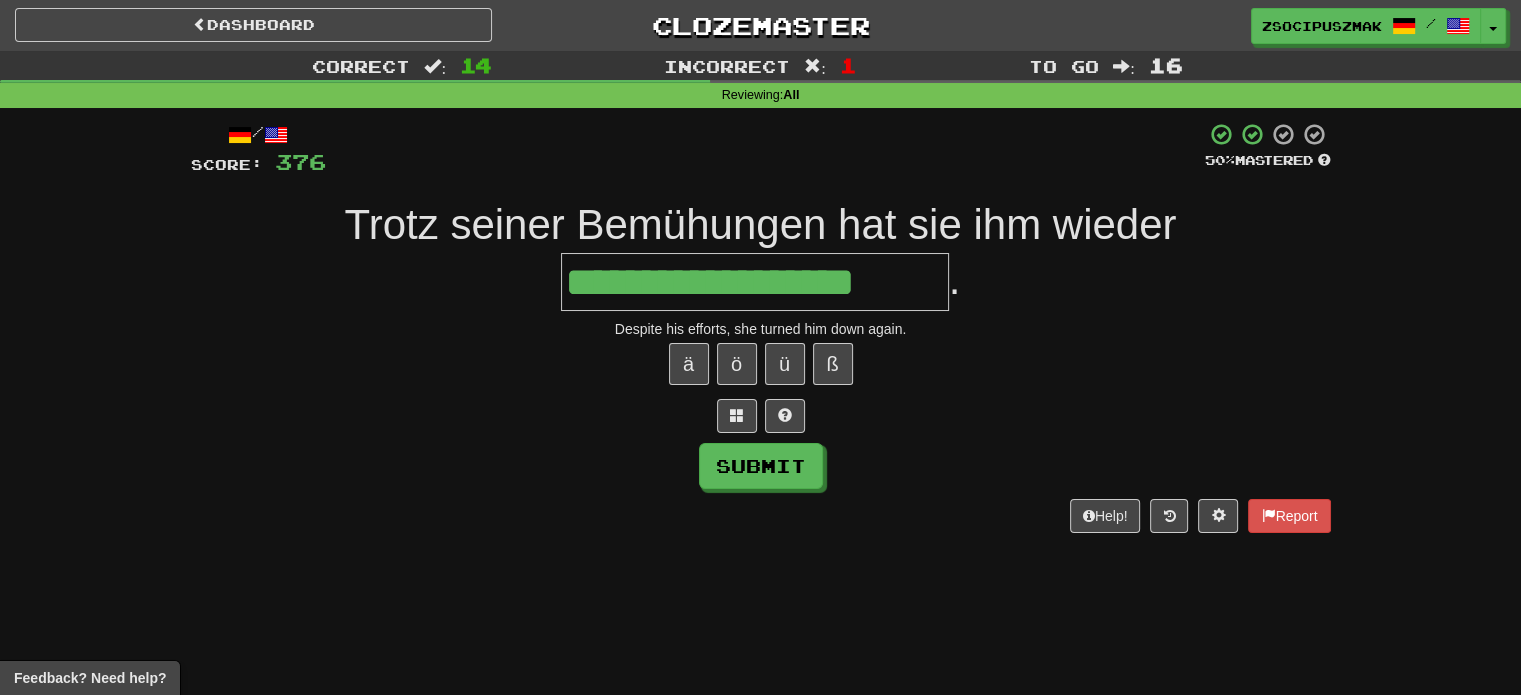 type on "**********" 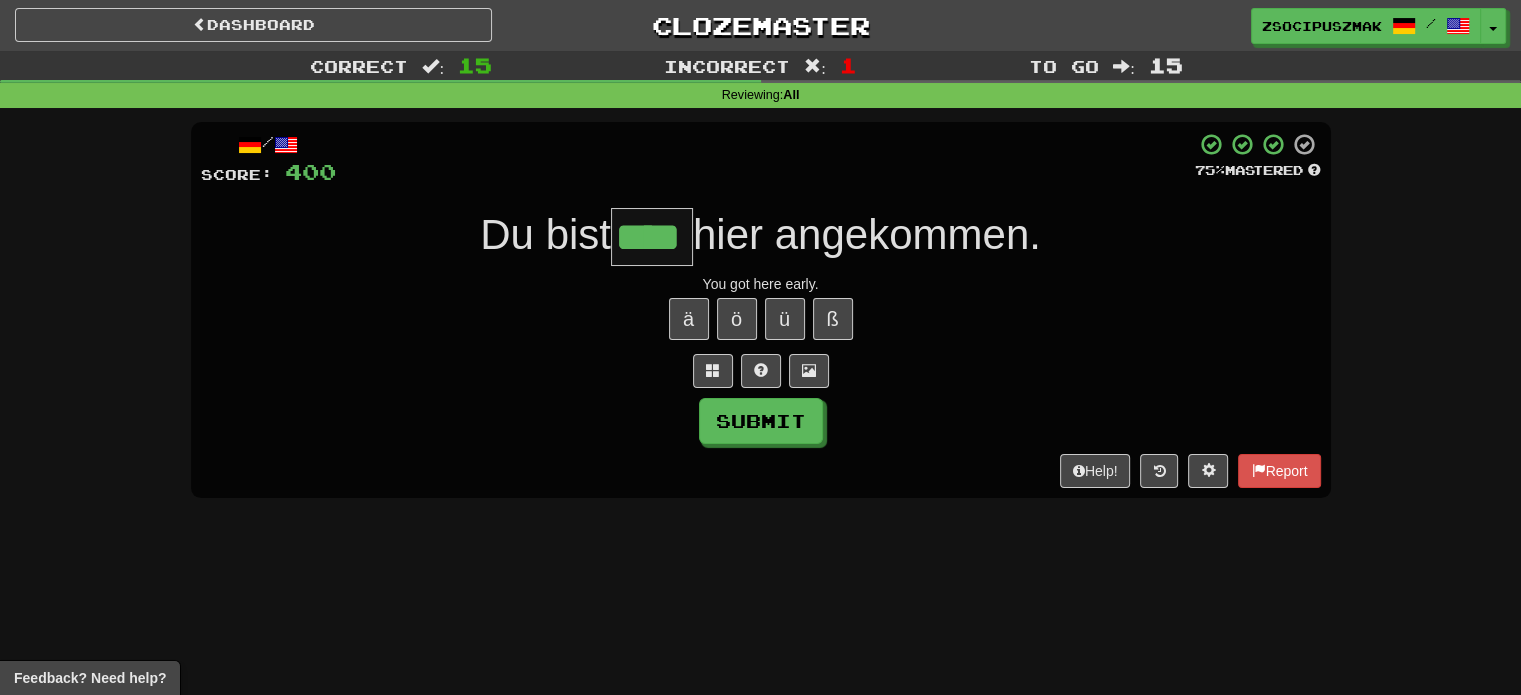 type on "****" 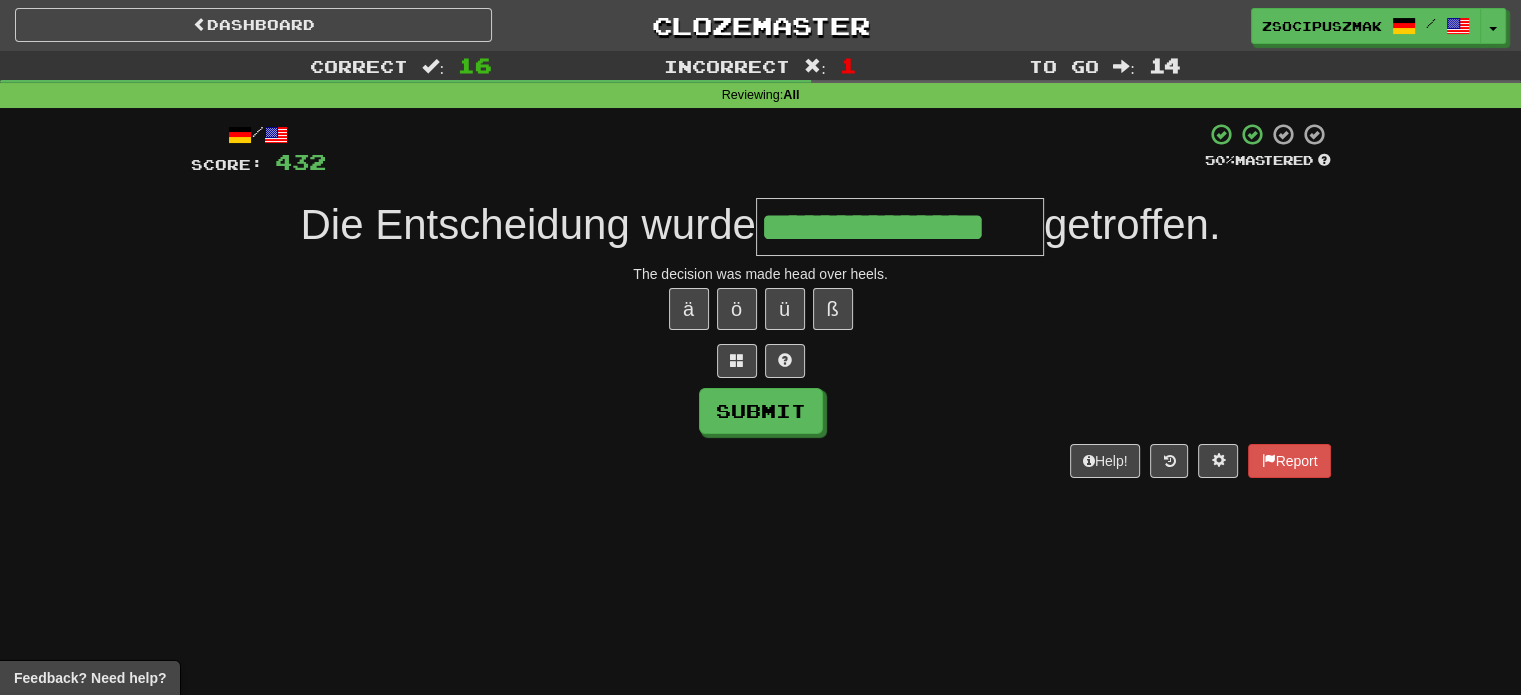 type on "**********" 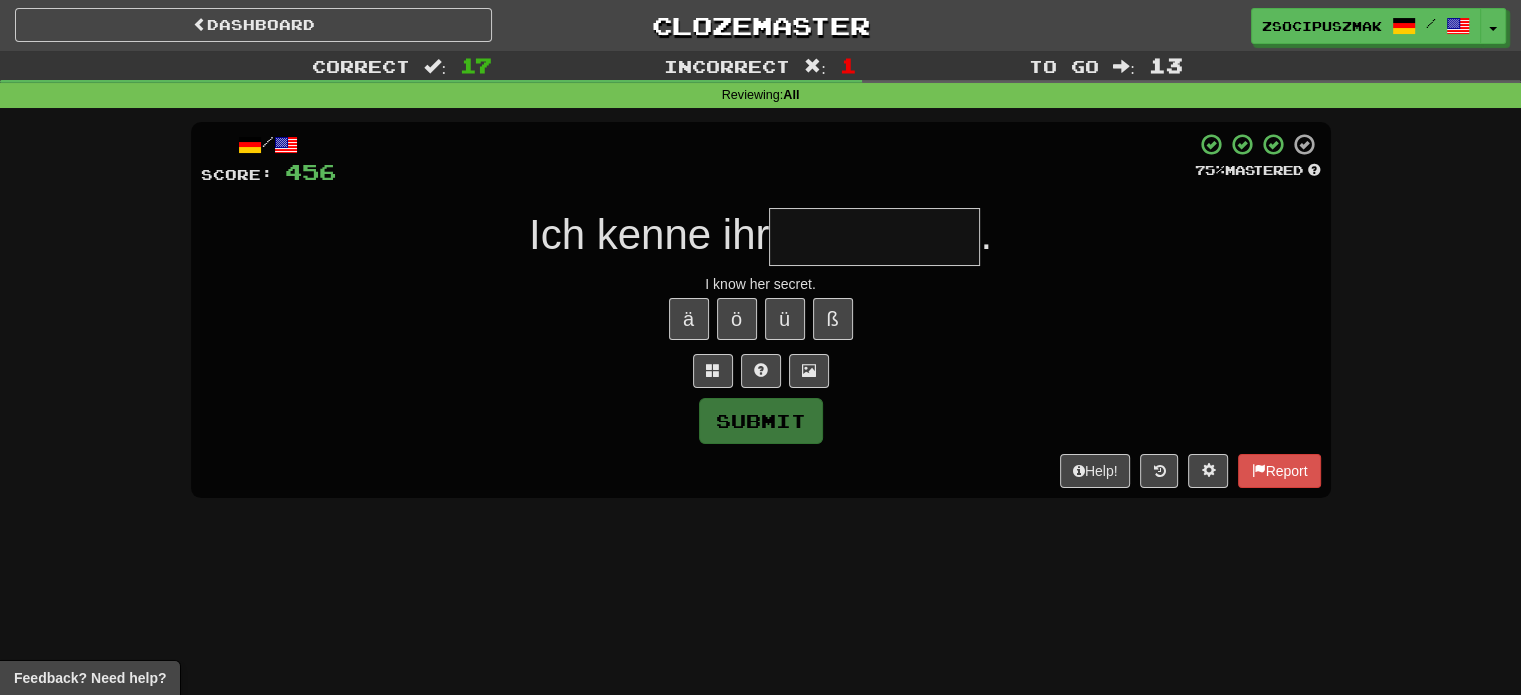 type on "*" 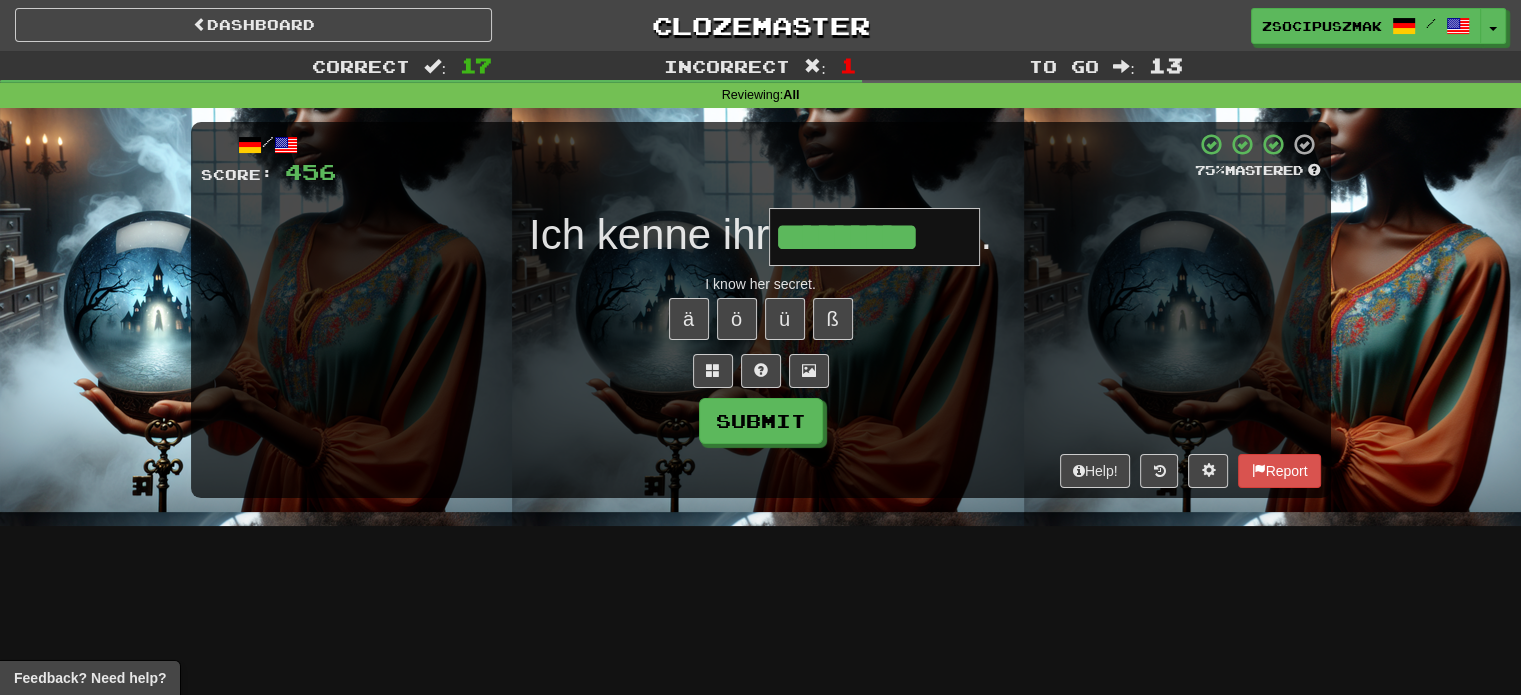 type on "*********" 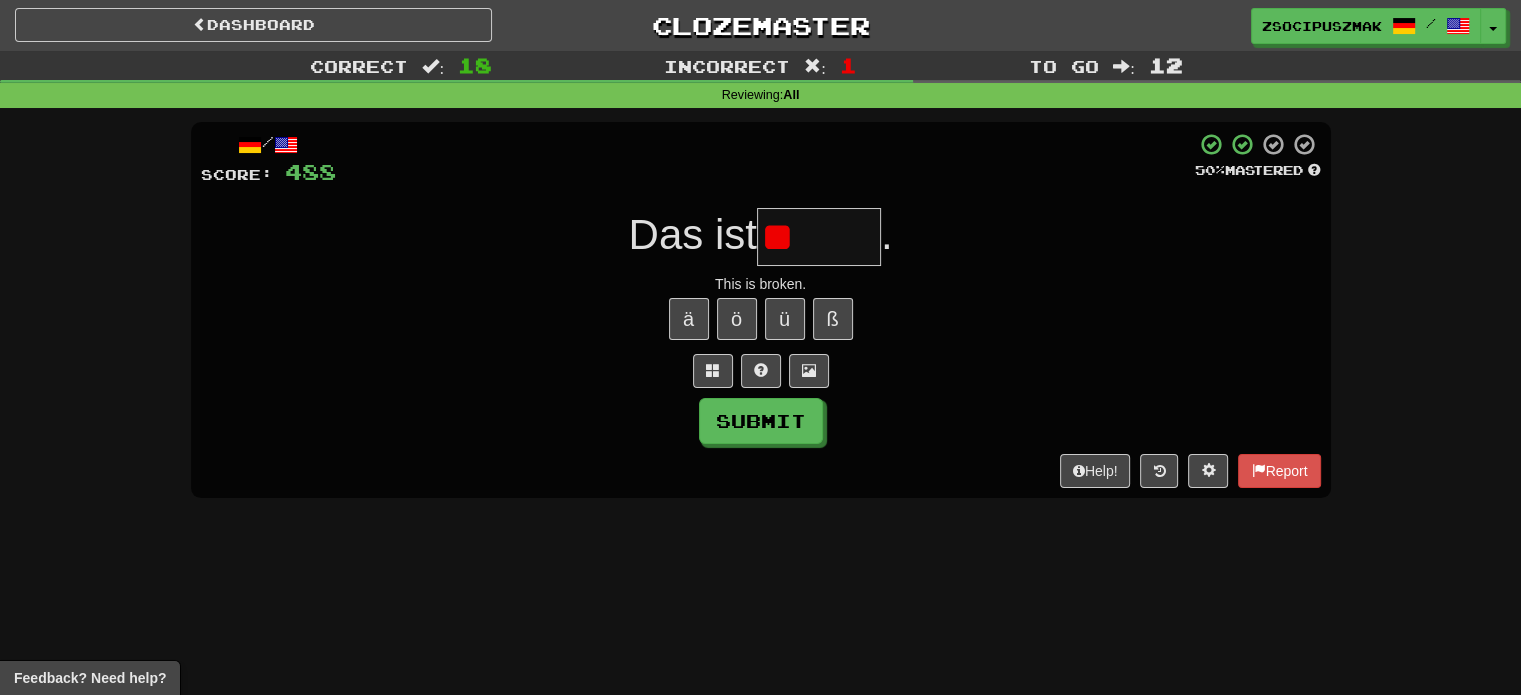 type on "*" 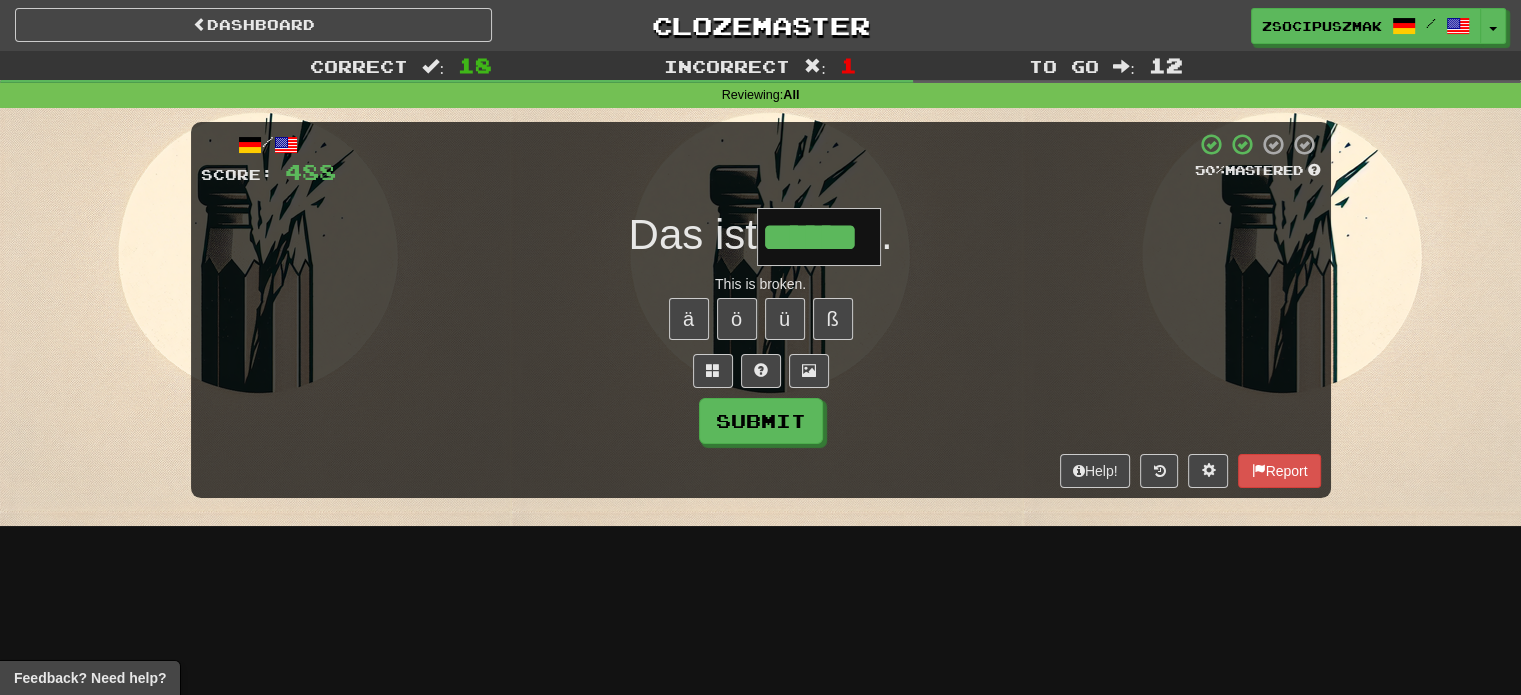 type on "******" 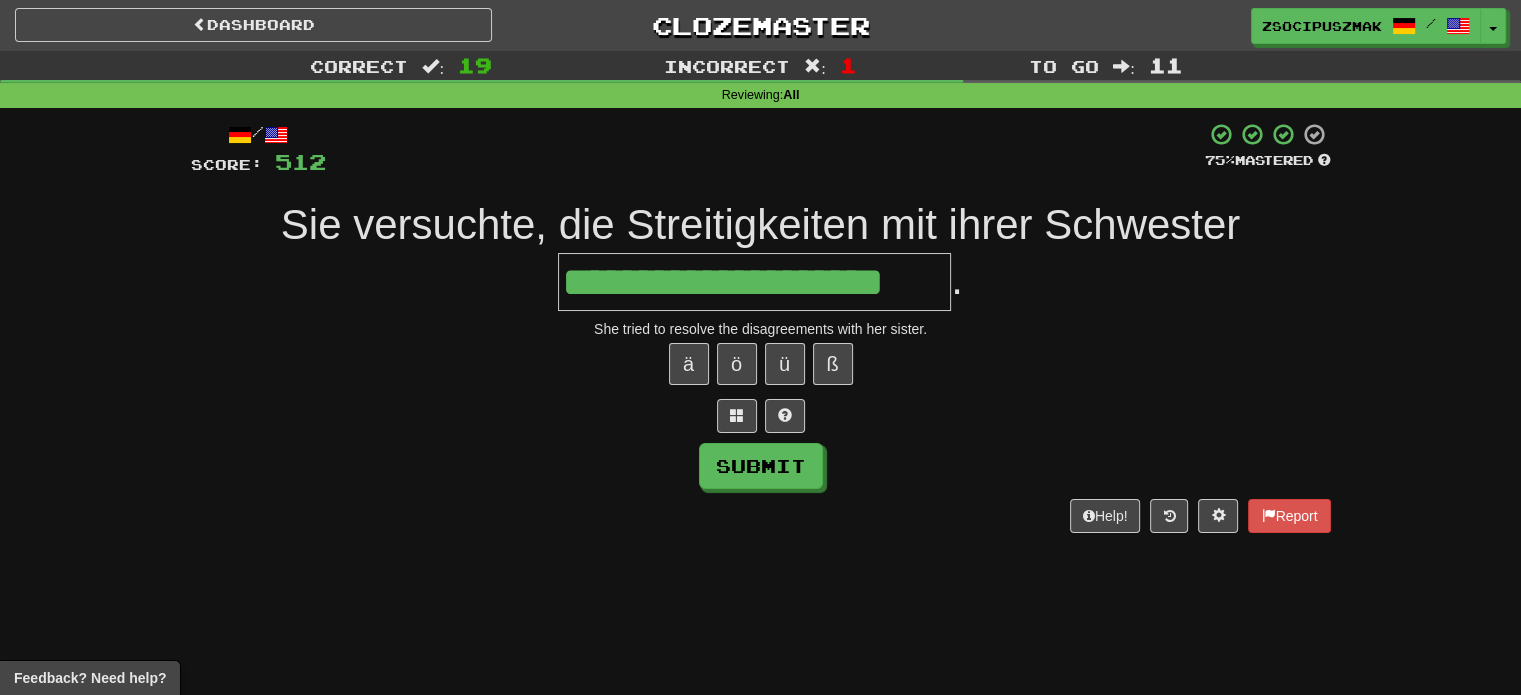 type on "**********" 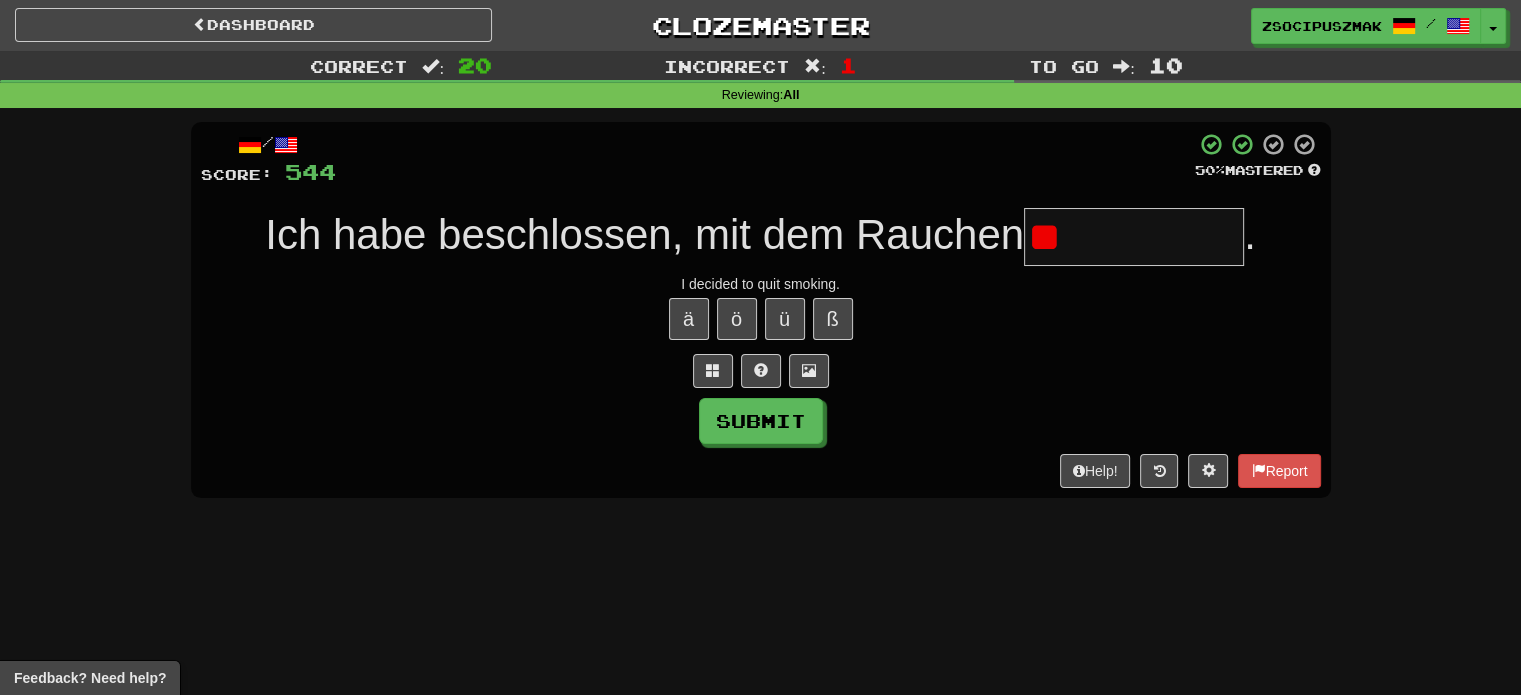 type on "*" 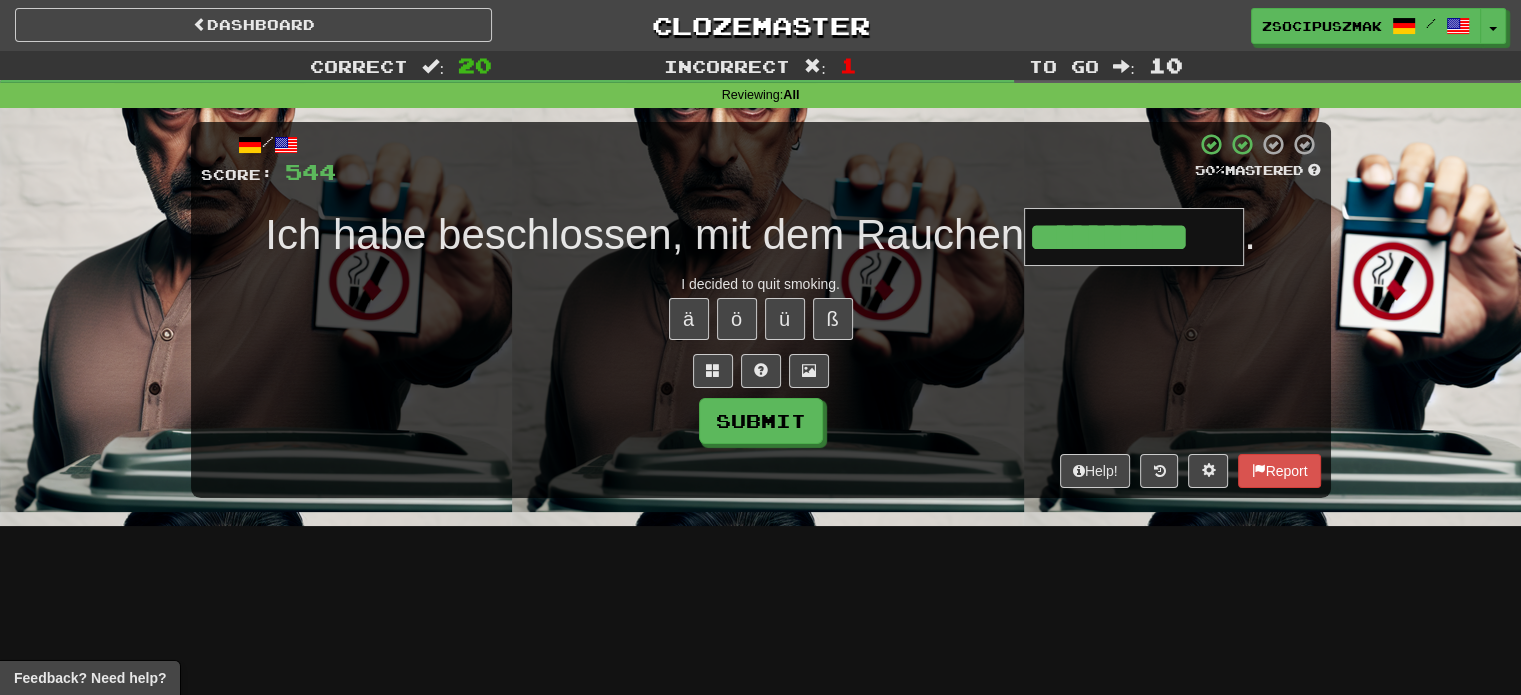 type on "**********" 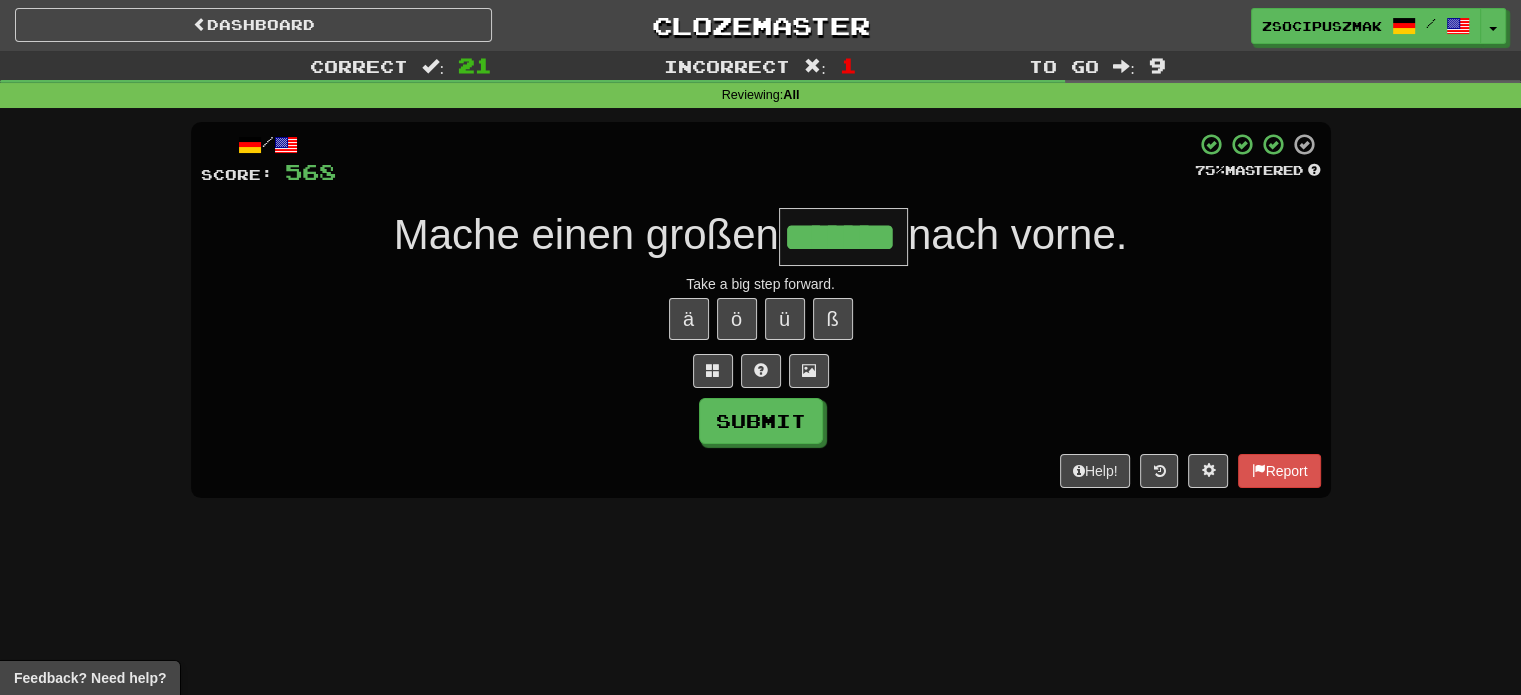 type on "*******" 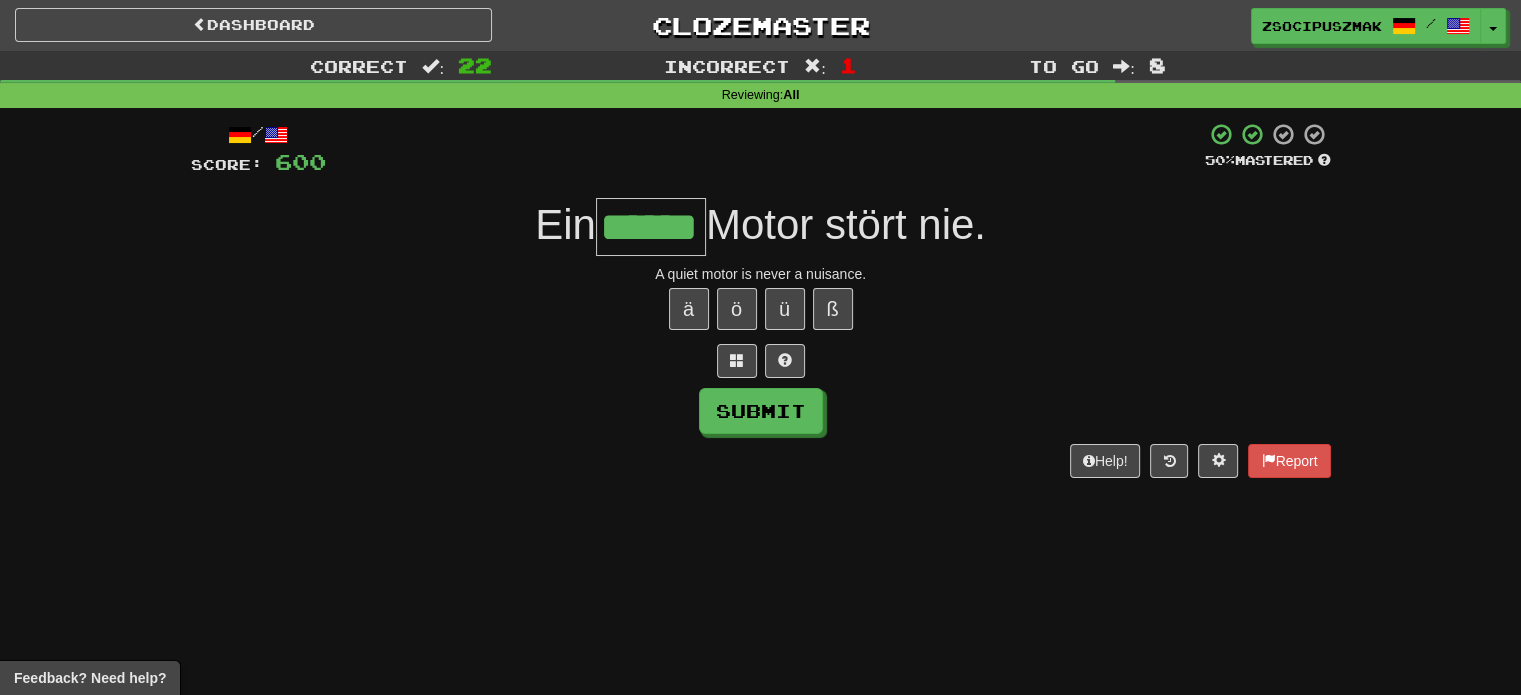 type on "******" 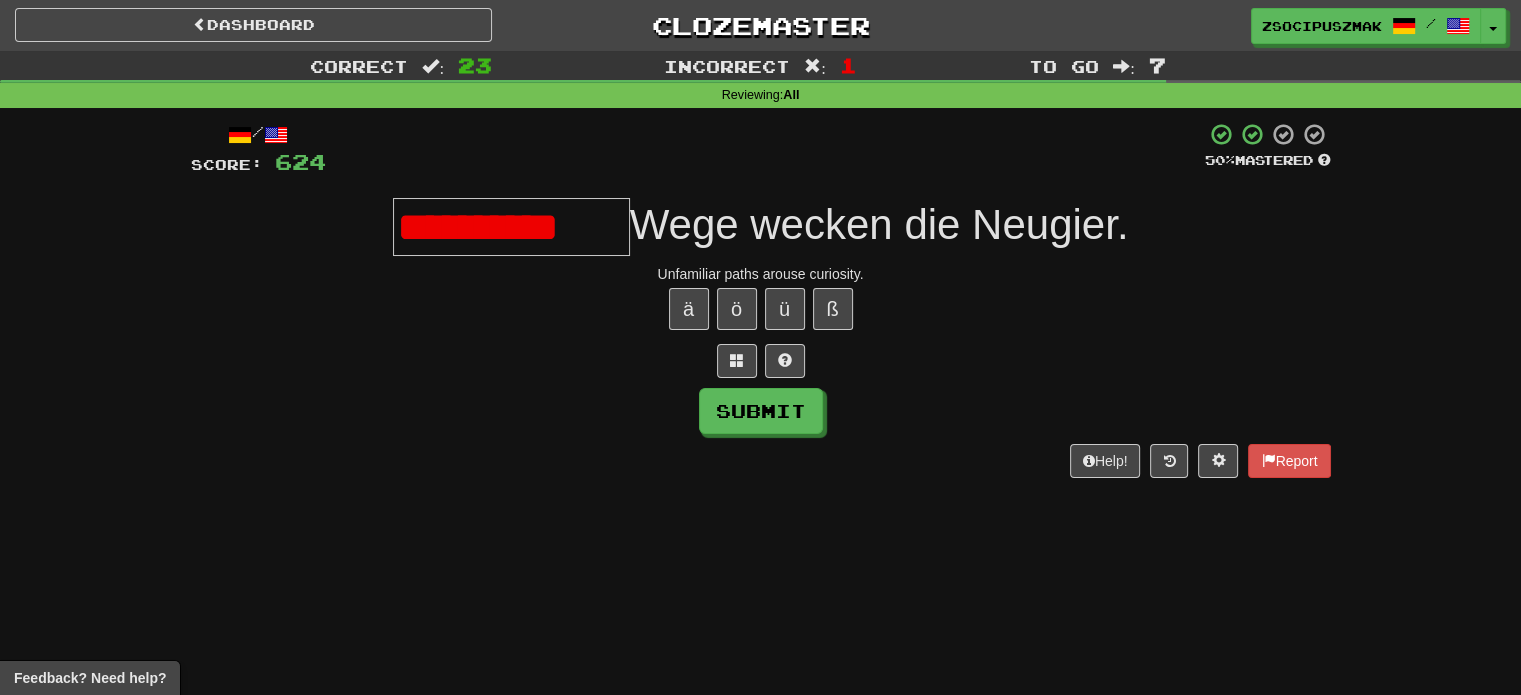 scroll, scrollTop: 0, scrollLeft: 0, axis: both 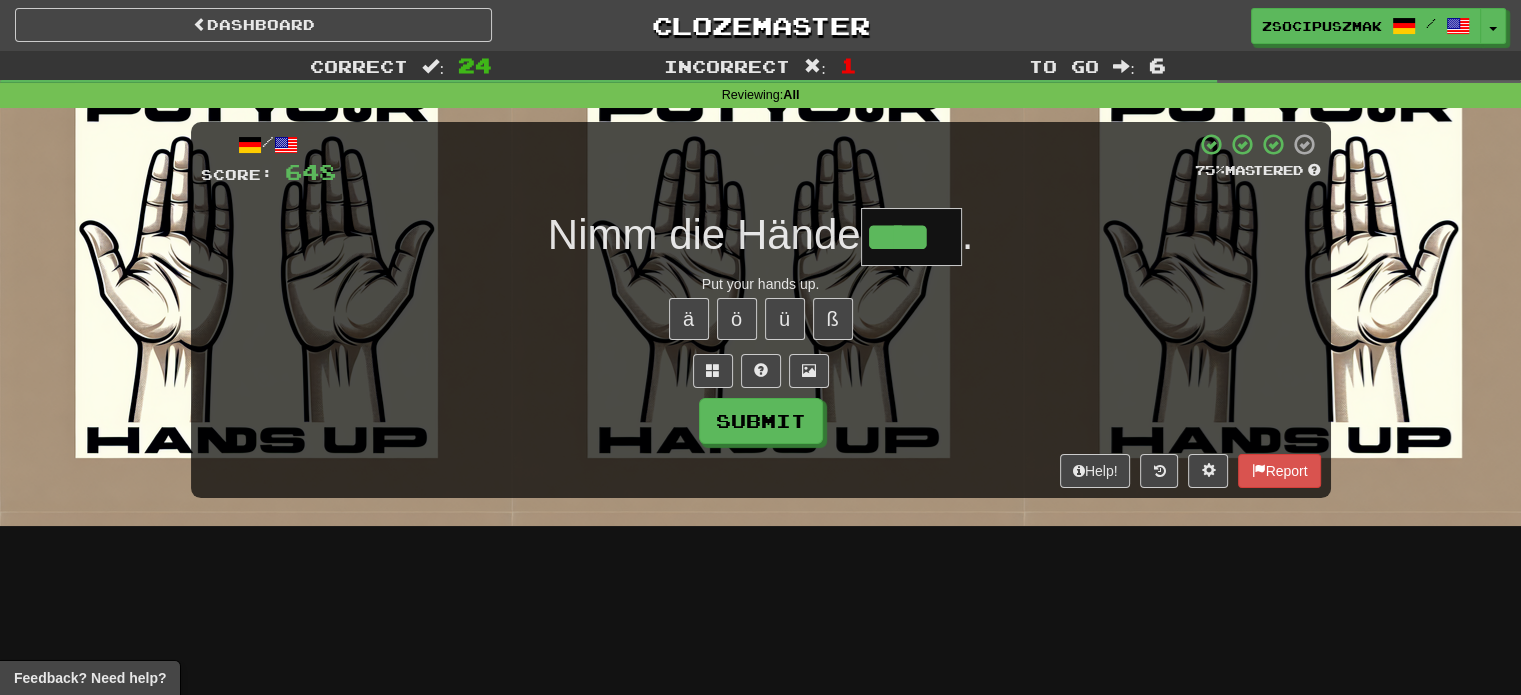 type on "****" 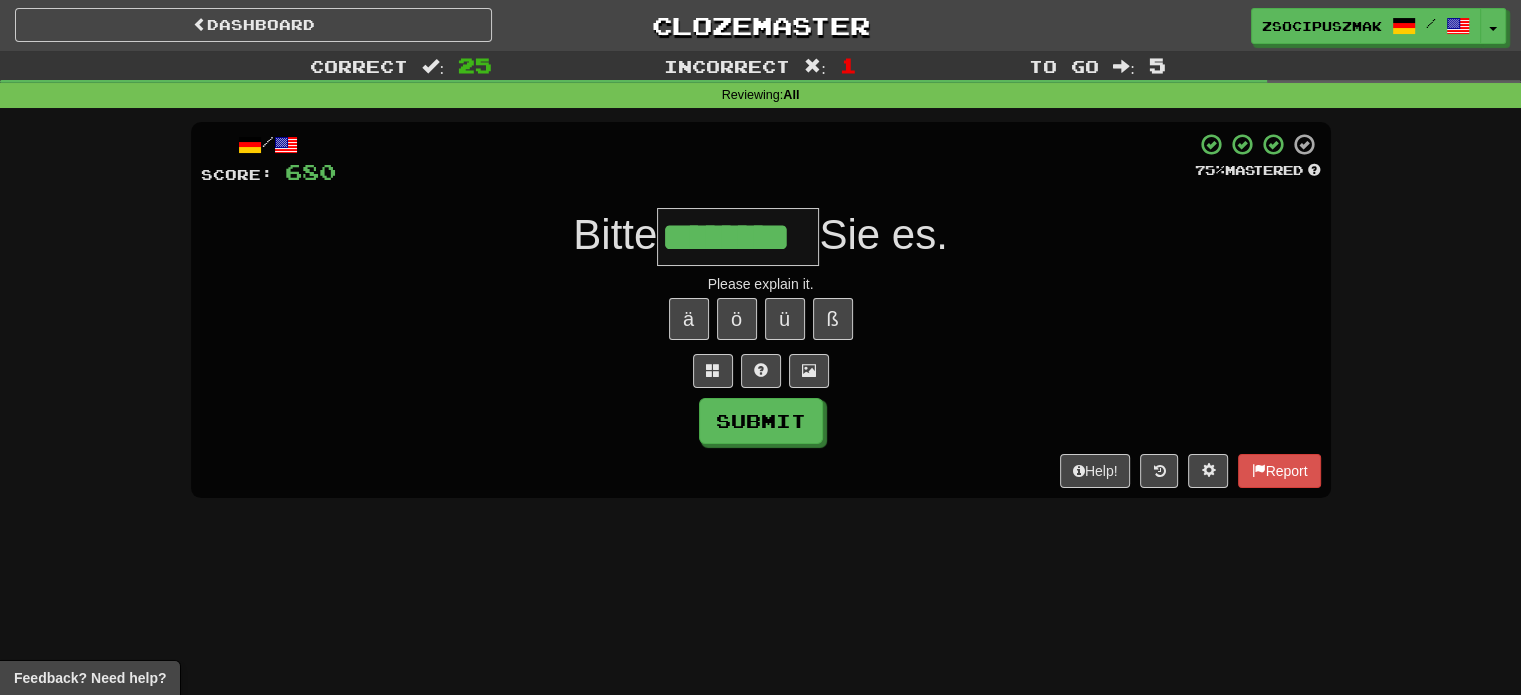 type on "********" 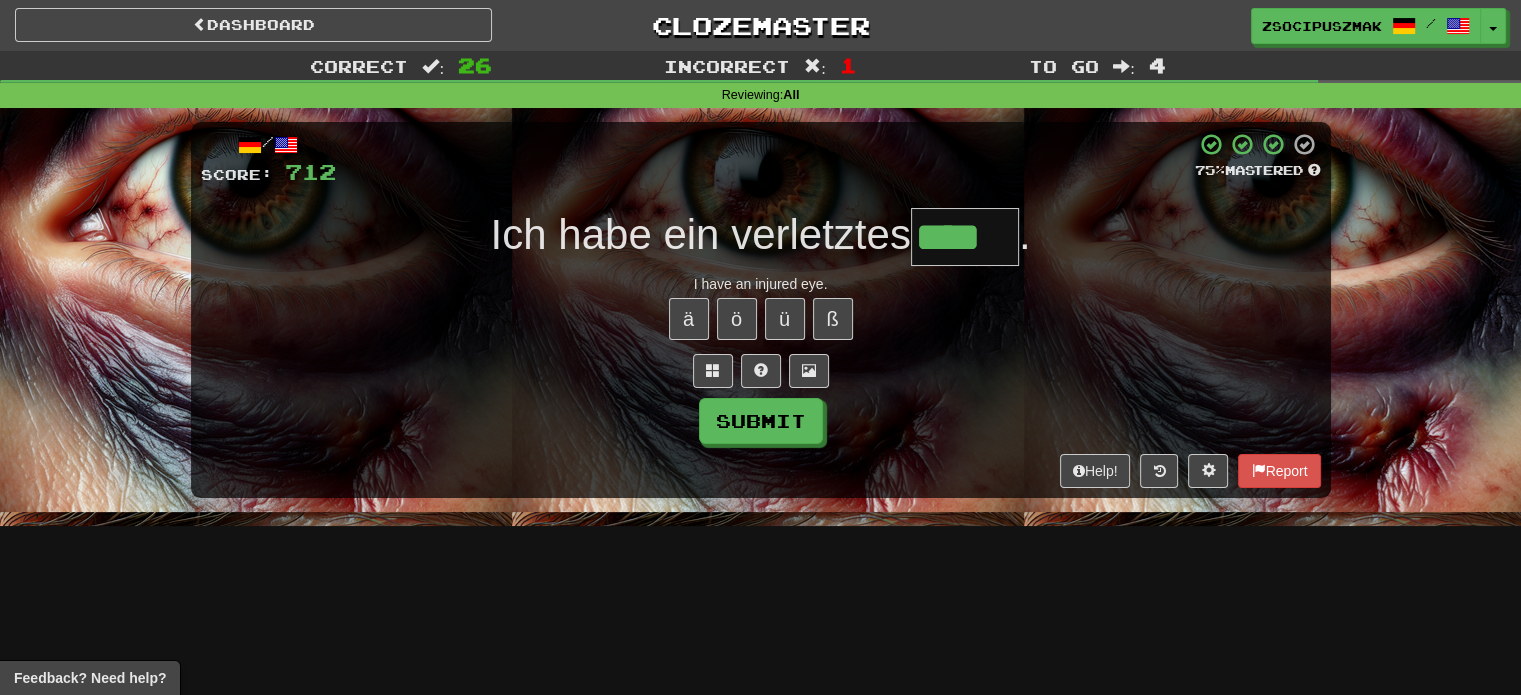 type on "****" 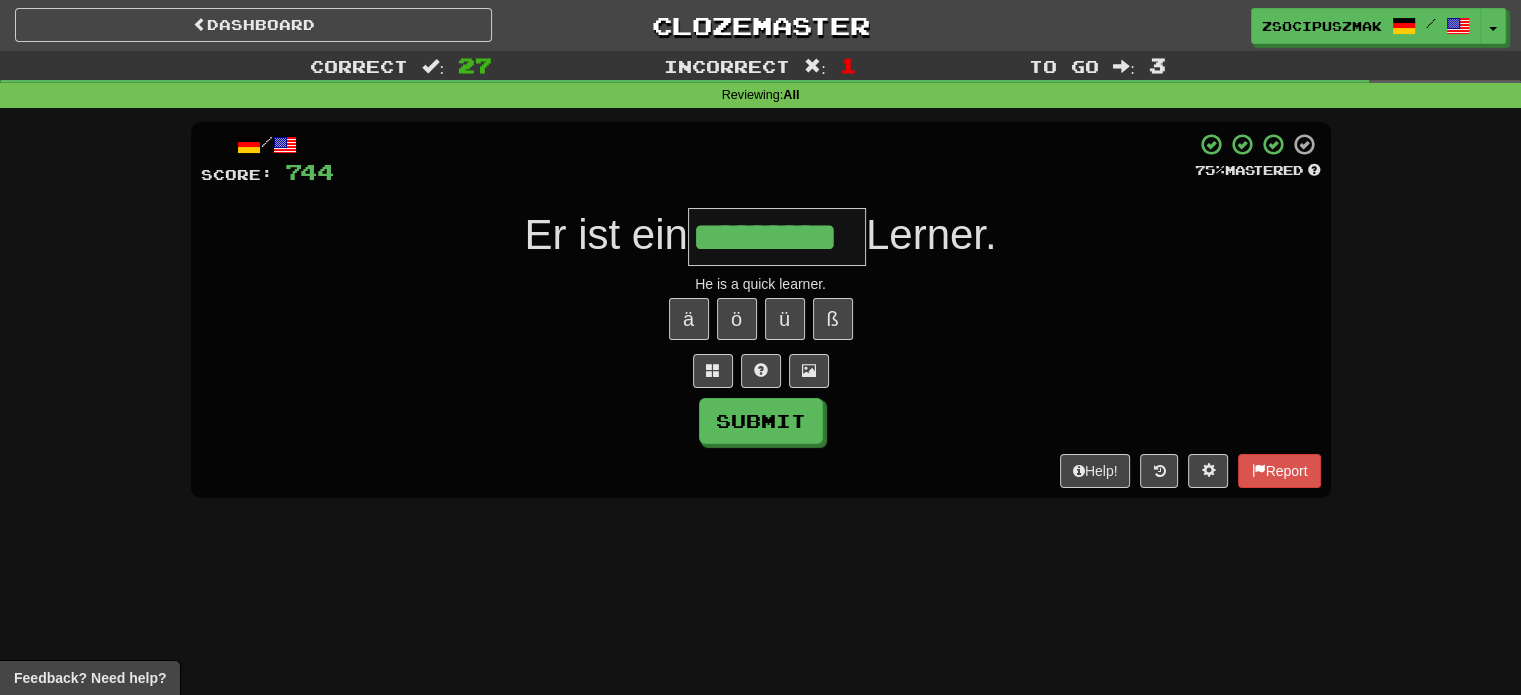 type on "*********" 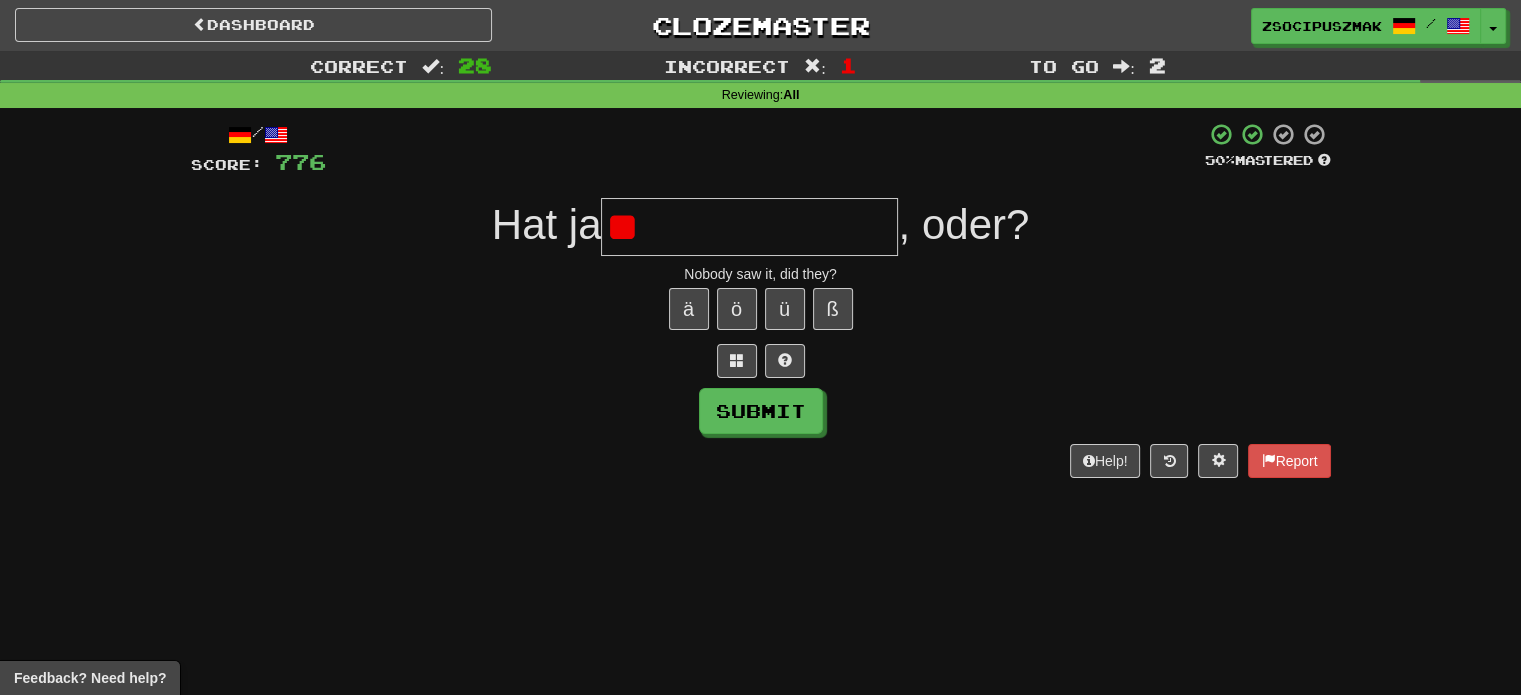 type on "*" 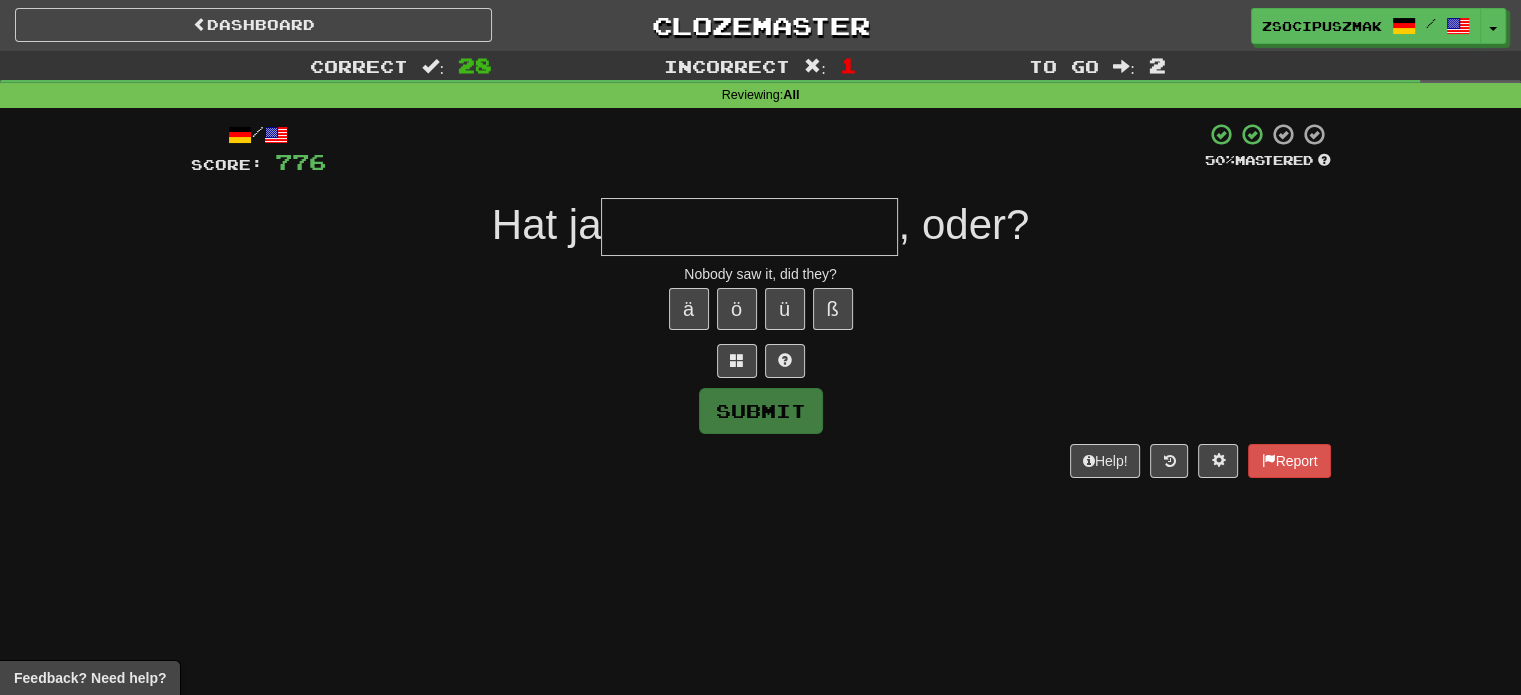 type on "*" 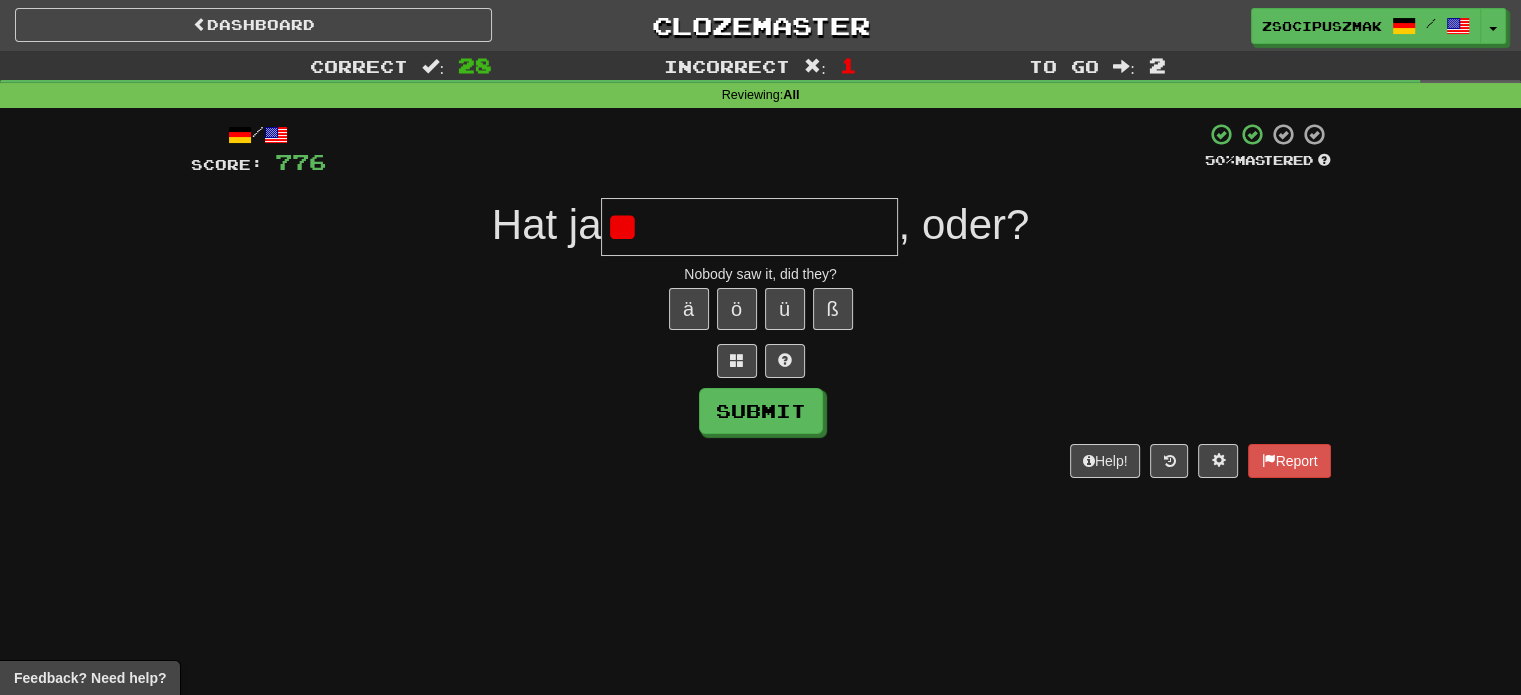 type on "*" 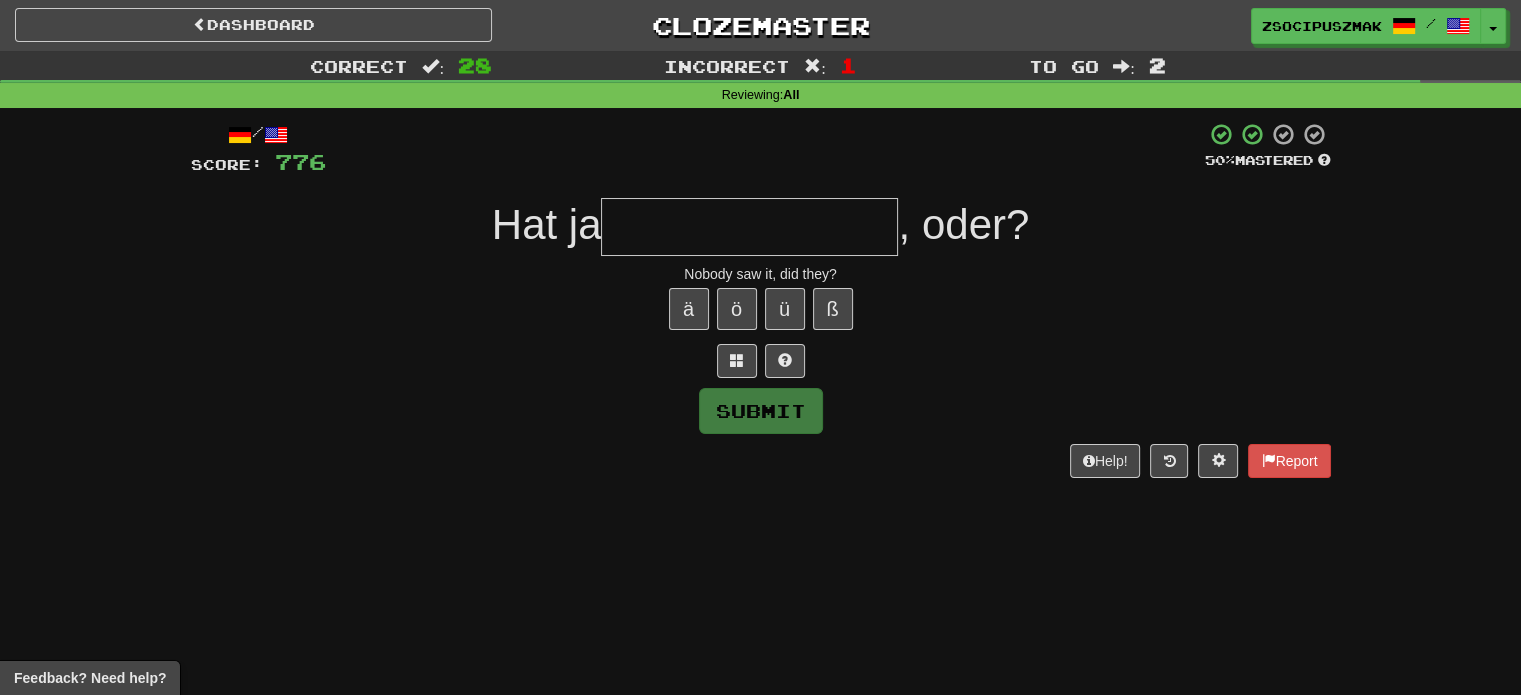 type on "*" 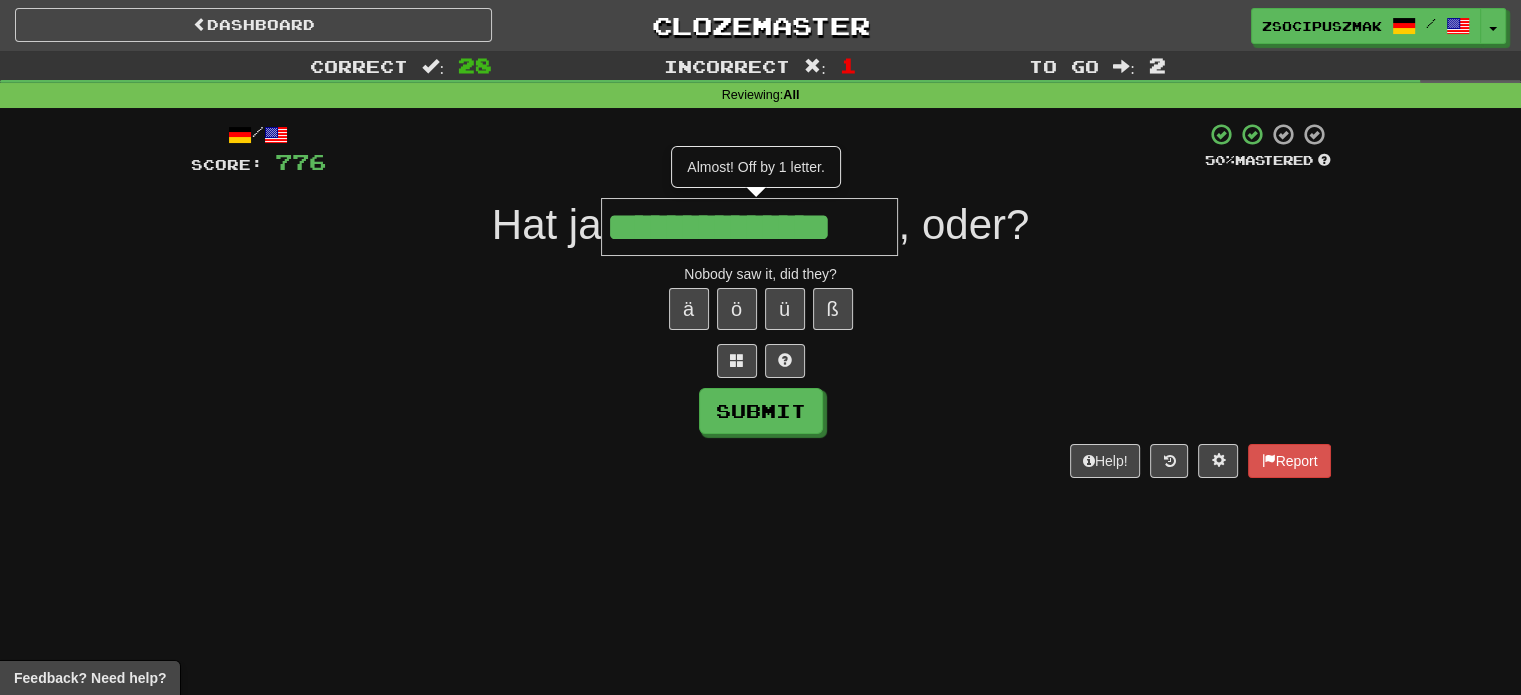 type on "**********" 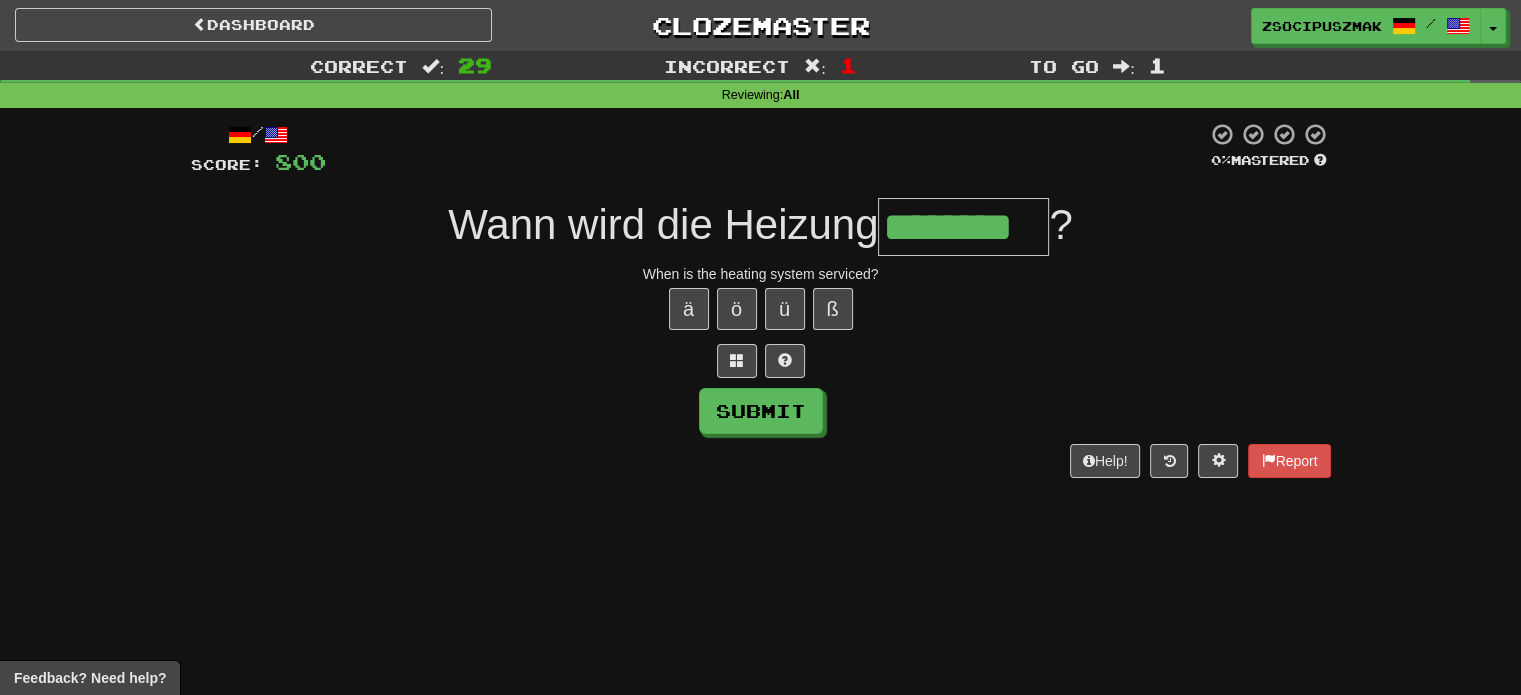 type on "********" 